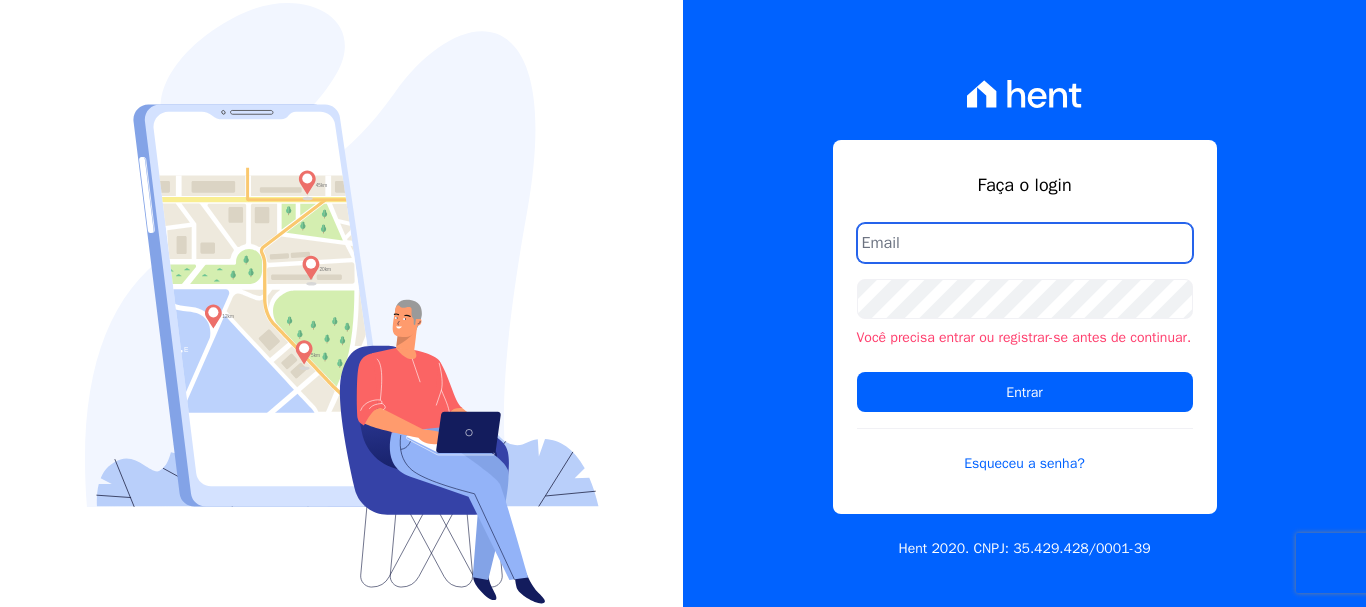 scroll, scrollTop: 0, scrollLeft: 0, axis: both 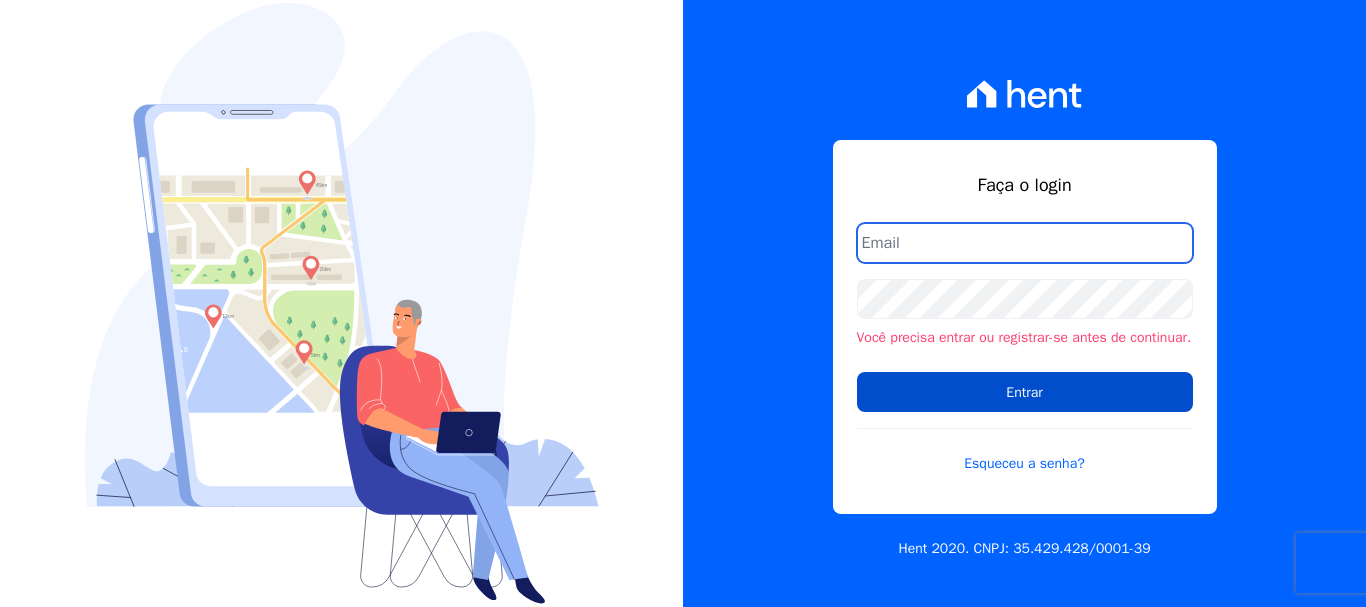 type on "[USERNAME]@example.com" 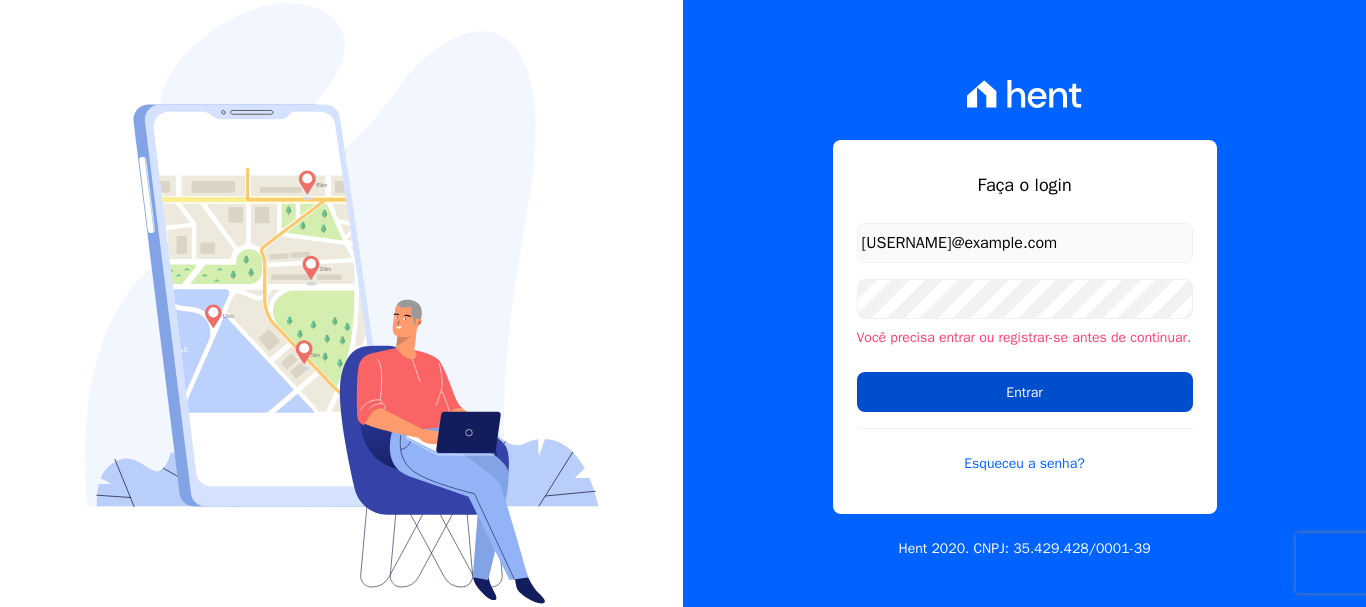 click on "Entrar" at bounding box center [1025, 392] 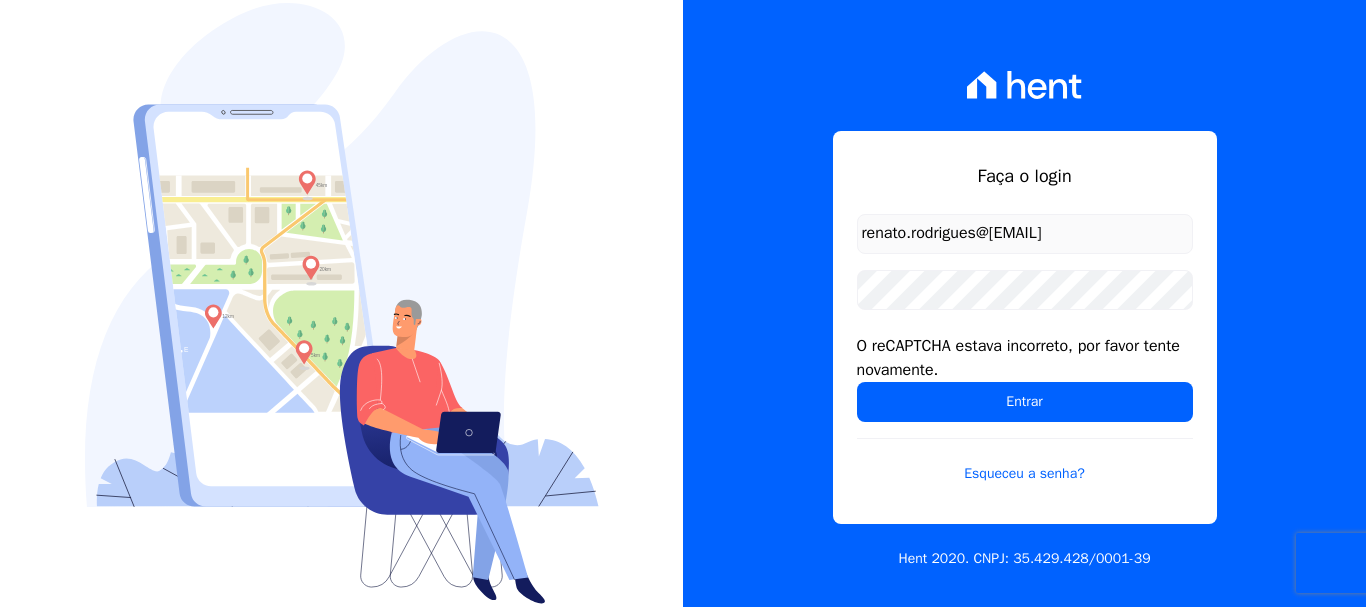 scroll, scrollTop: 0, scrollLeft: 0, axis: both 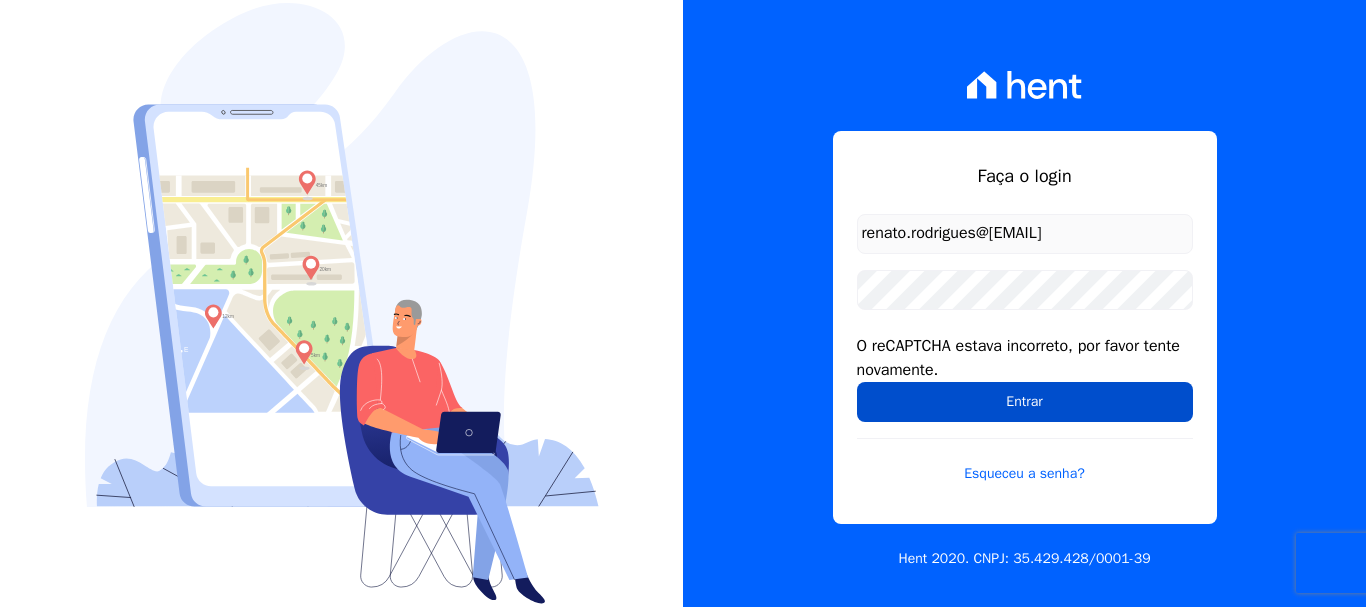 click on "Entrar" at bounding box center (1025, 402) 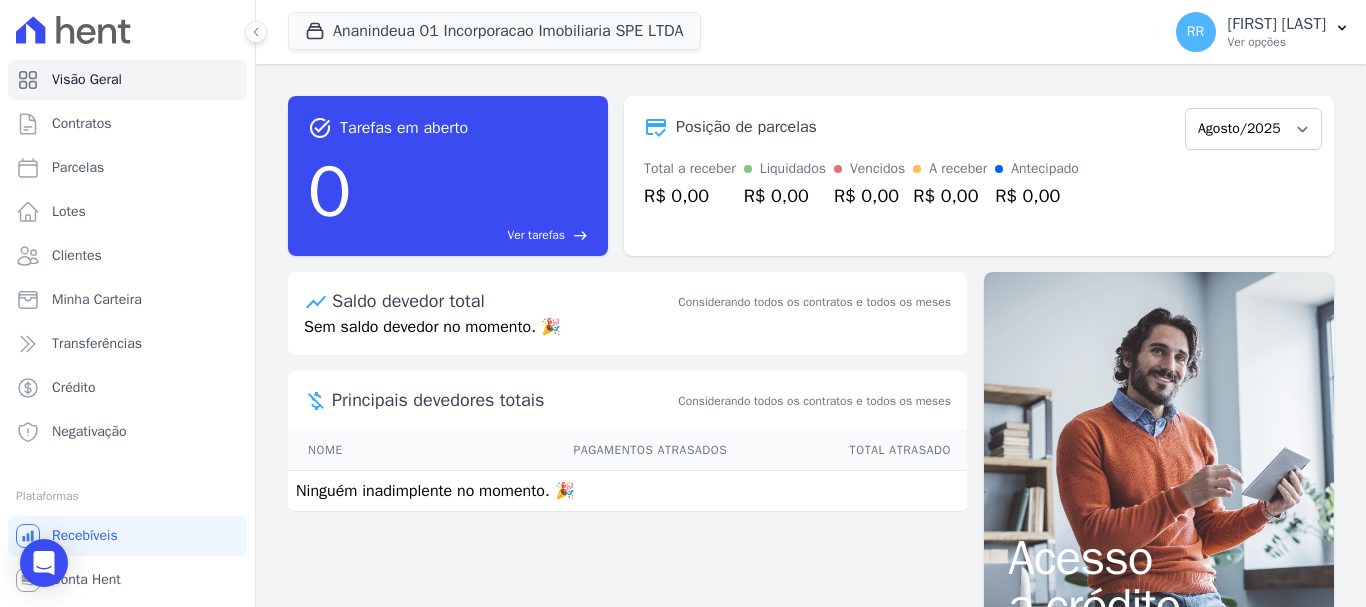 scroll, scrollTop: 0, scrollLeft: 0, axis: both 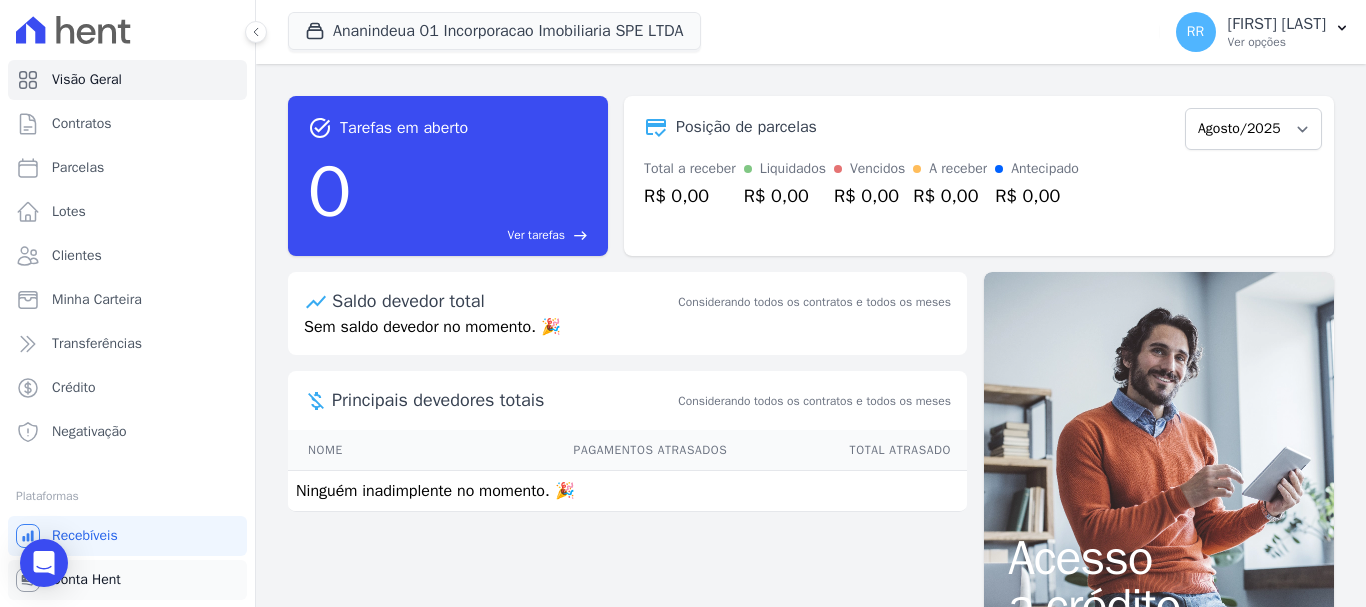 click on "Conta Hent" at bounding box center [86, 580] 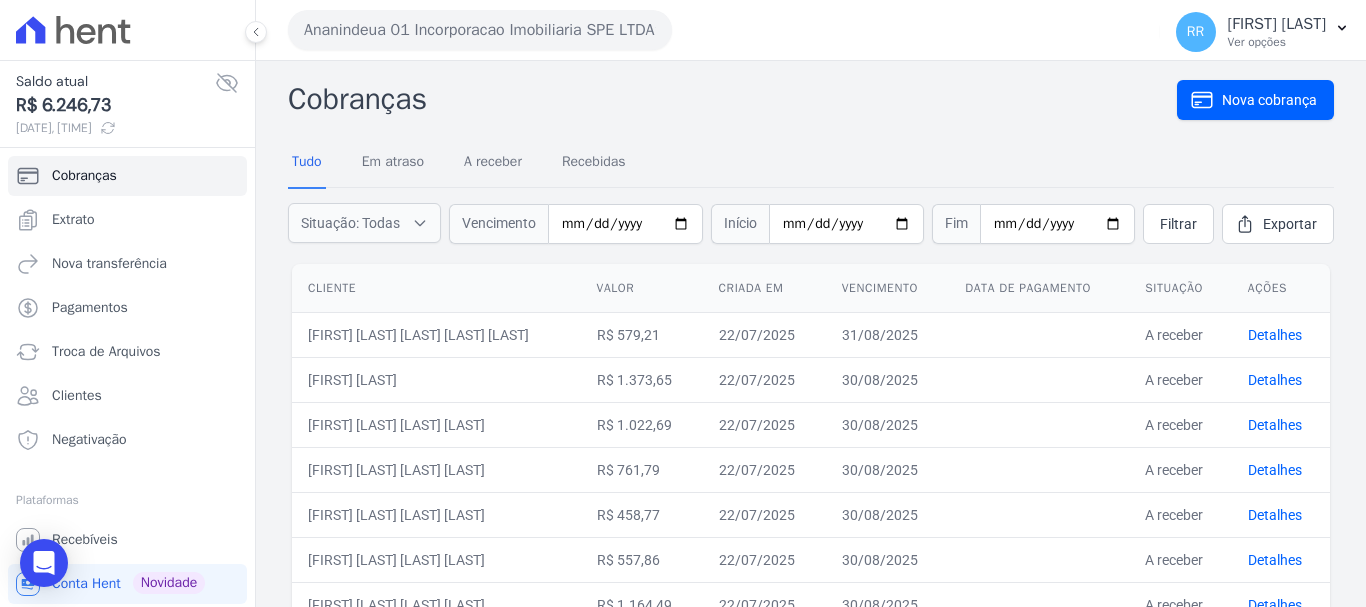 click on "Ananindeua 01 Incorporacao Imobiliaria SPE LTDA" at bounding box center (480, 30) 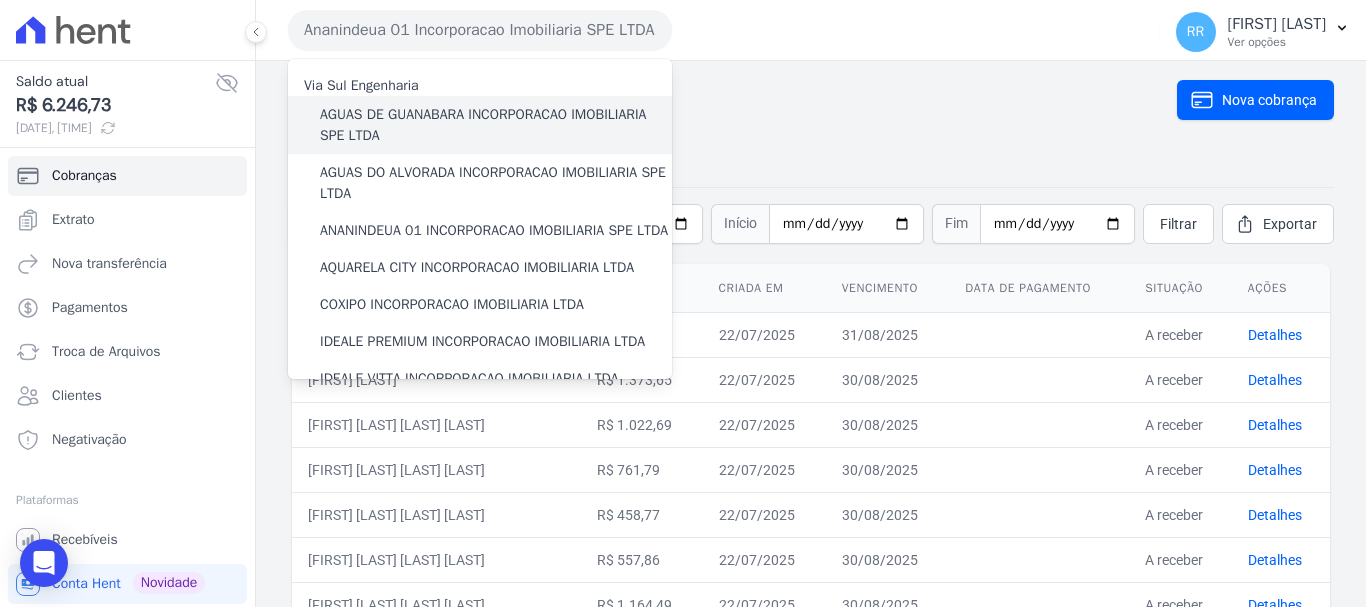 click on "AGUAS DE GUANABARA INCORPORACAO IMOBILIARIA SPE LTDA" at bounding box center [496, 125] 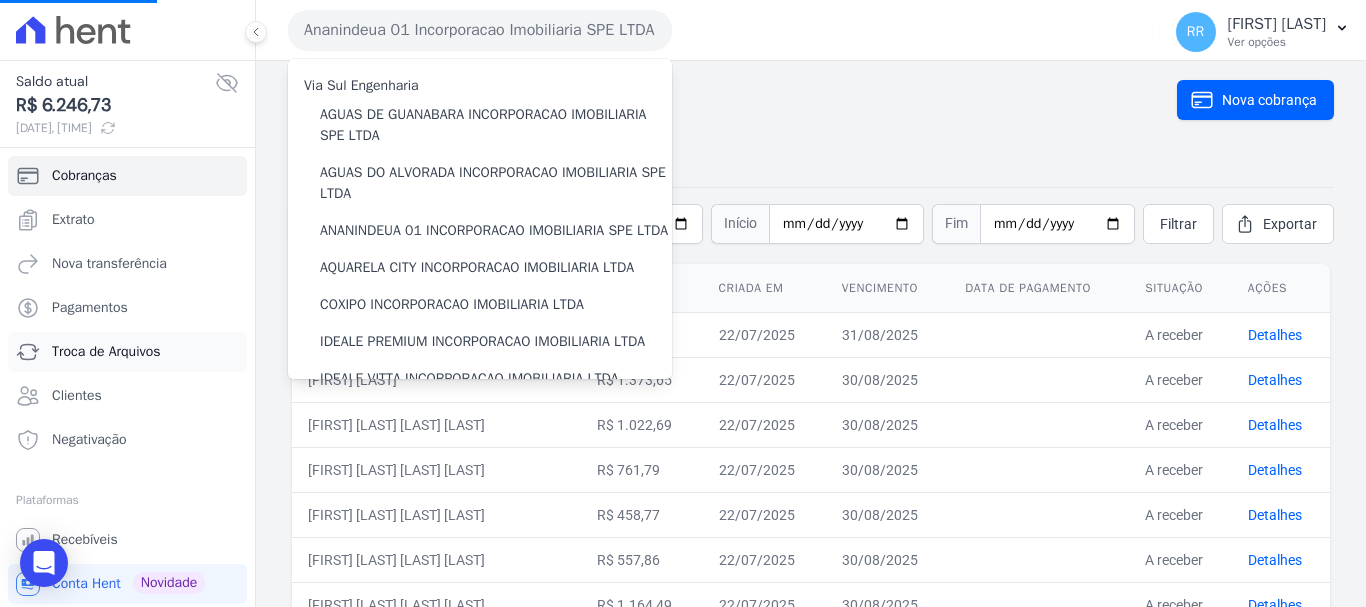 click on "Troca de Arquivos" at bounding box center [106, 352] 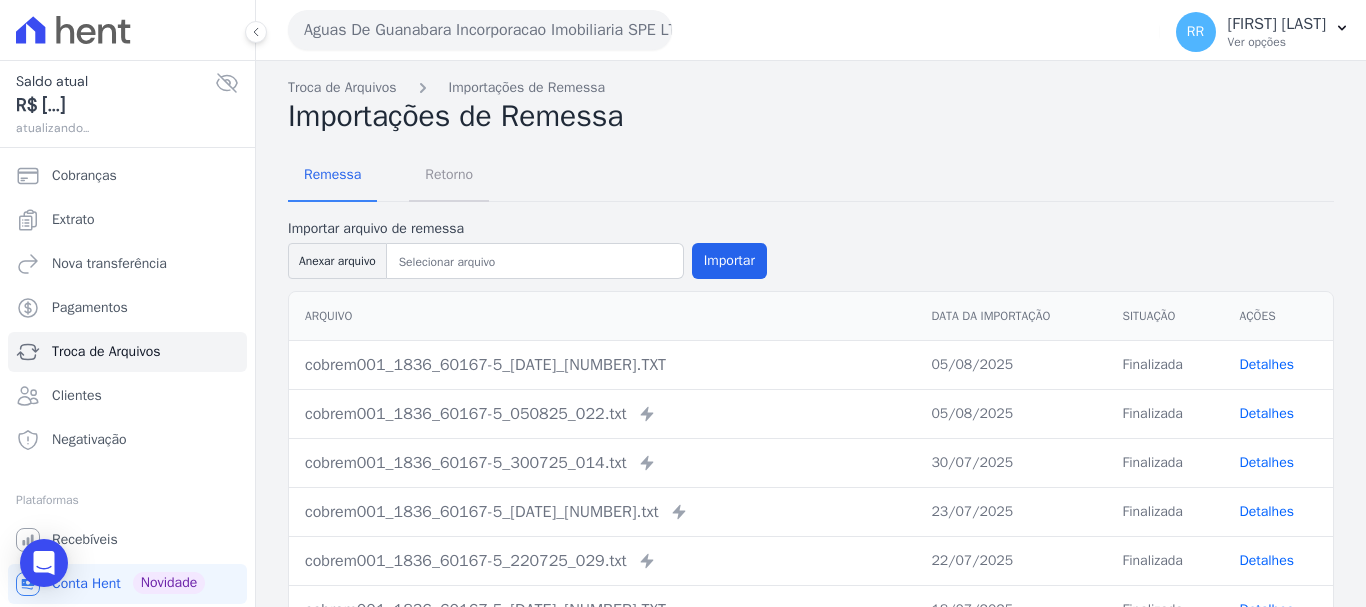 click on "Retorno" at bounding box center [449, 174] 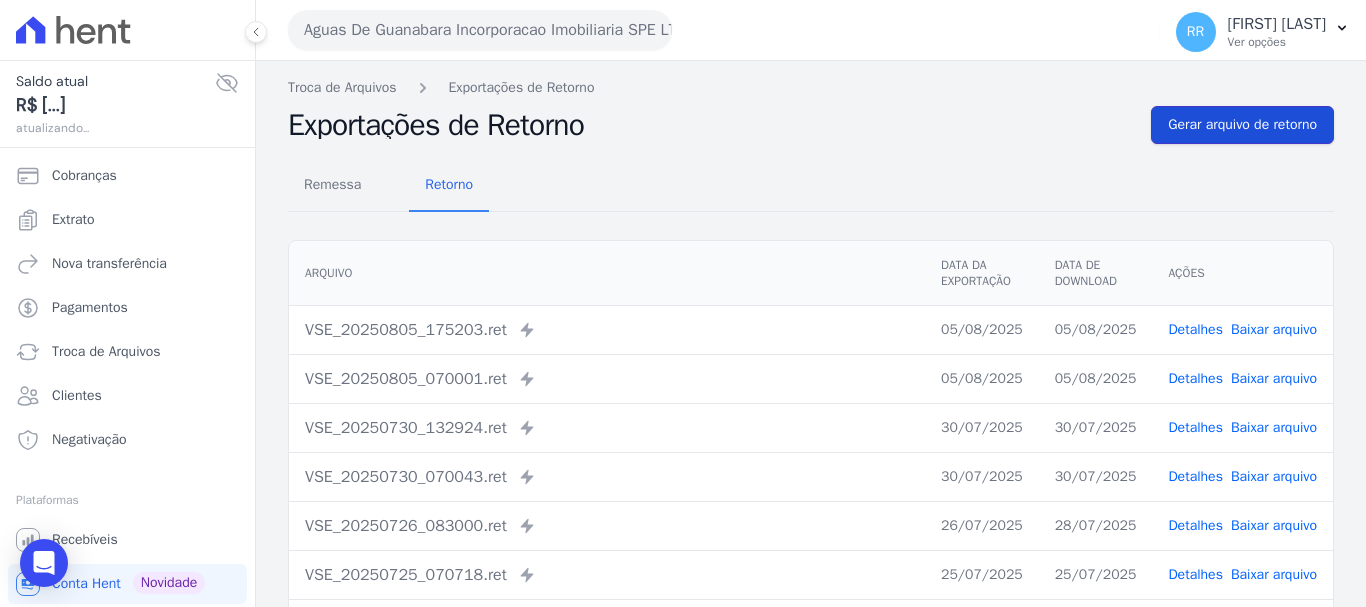 click on "Gerar arquivo de retorno" at bounding box center (1242, 125) 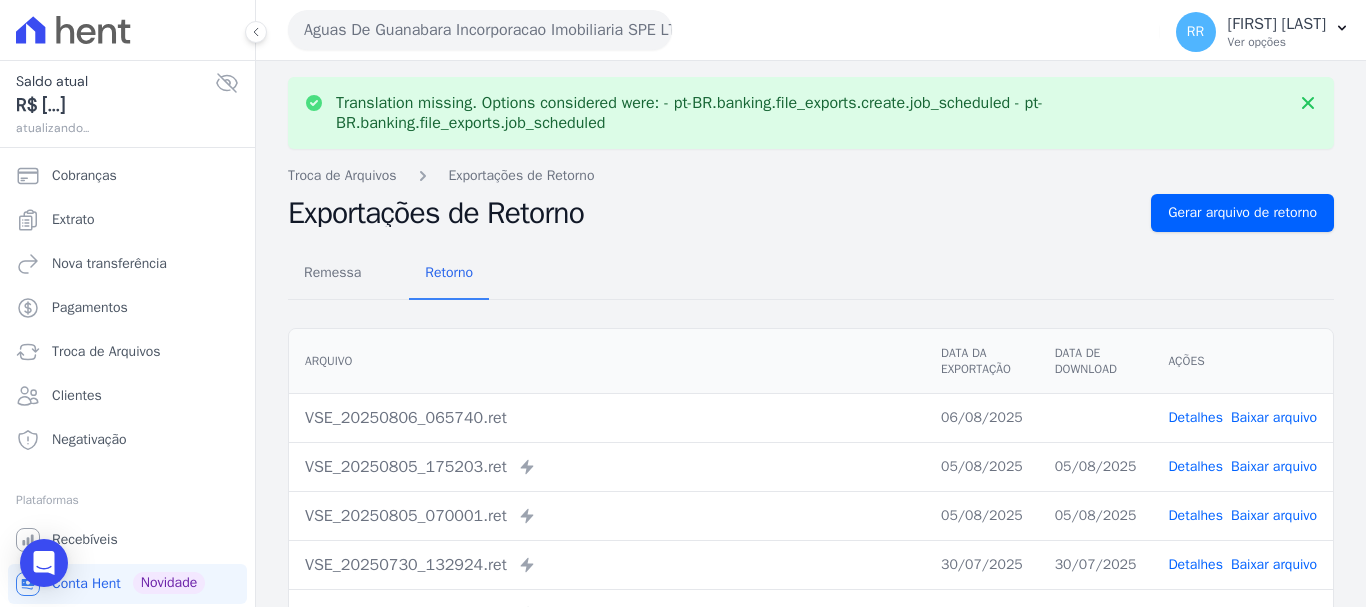 click on "Baixar arquivo" at bounding box center (1274, 417) 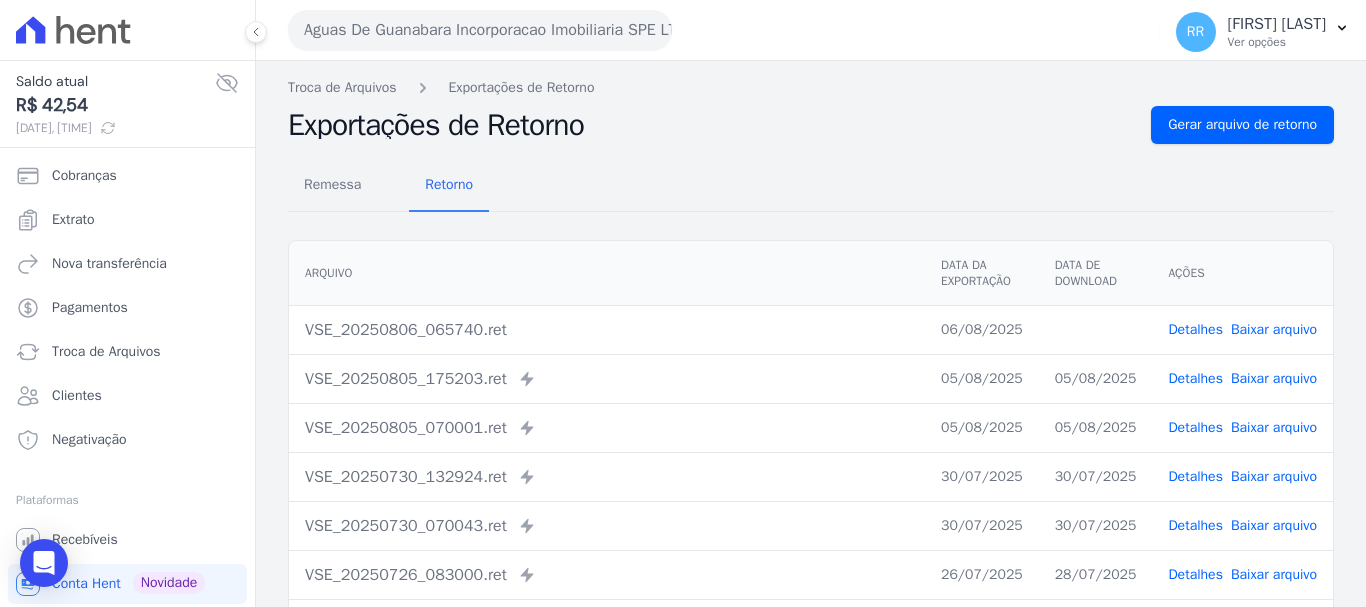 click on "Remessa
Retorno" at bounding box center [811, 186] 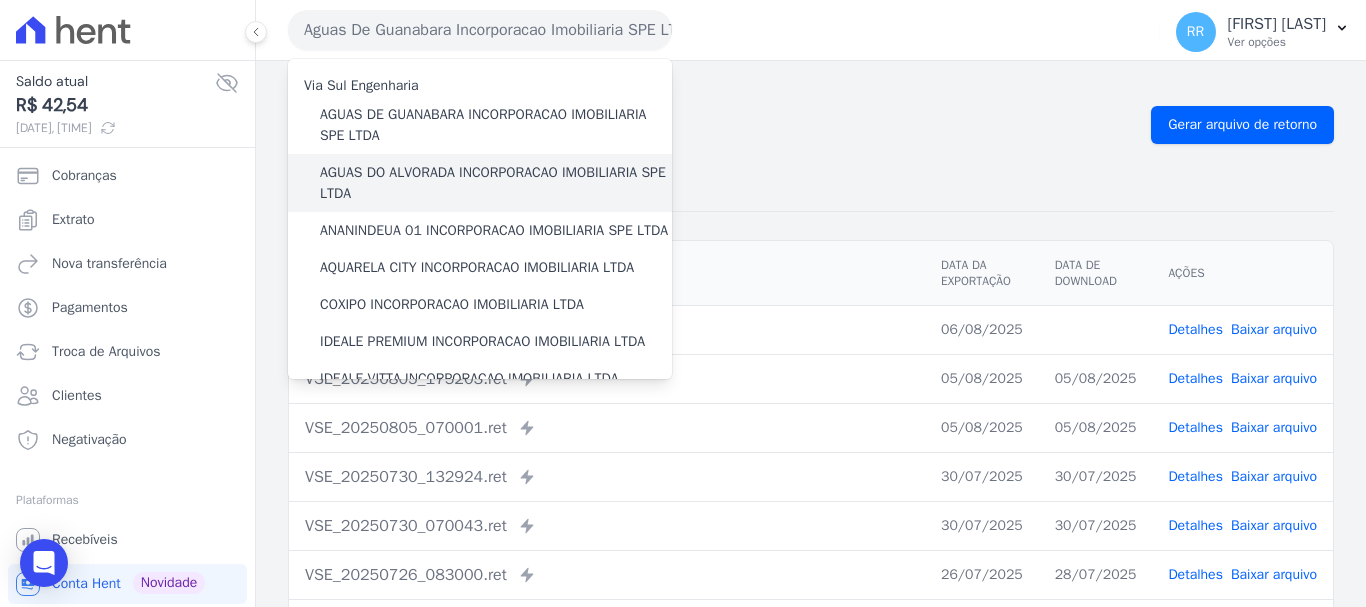 click on "AGUAS DO ALVORADA INCORPORACAO IMOBILIARIA SPE LTDA" at bounding box center [496, 183] 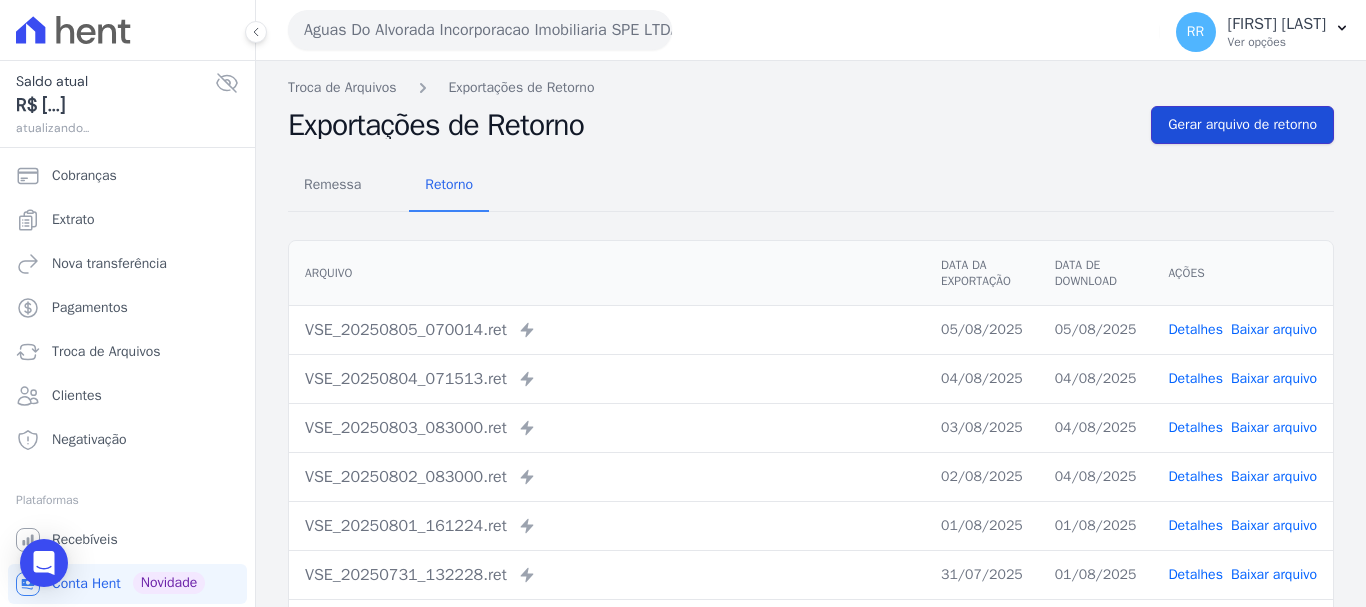 click on "Gerar arquivo de retorno" at bounding box center [1242, 125] 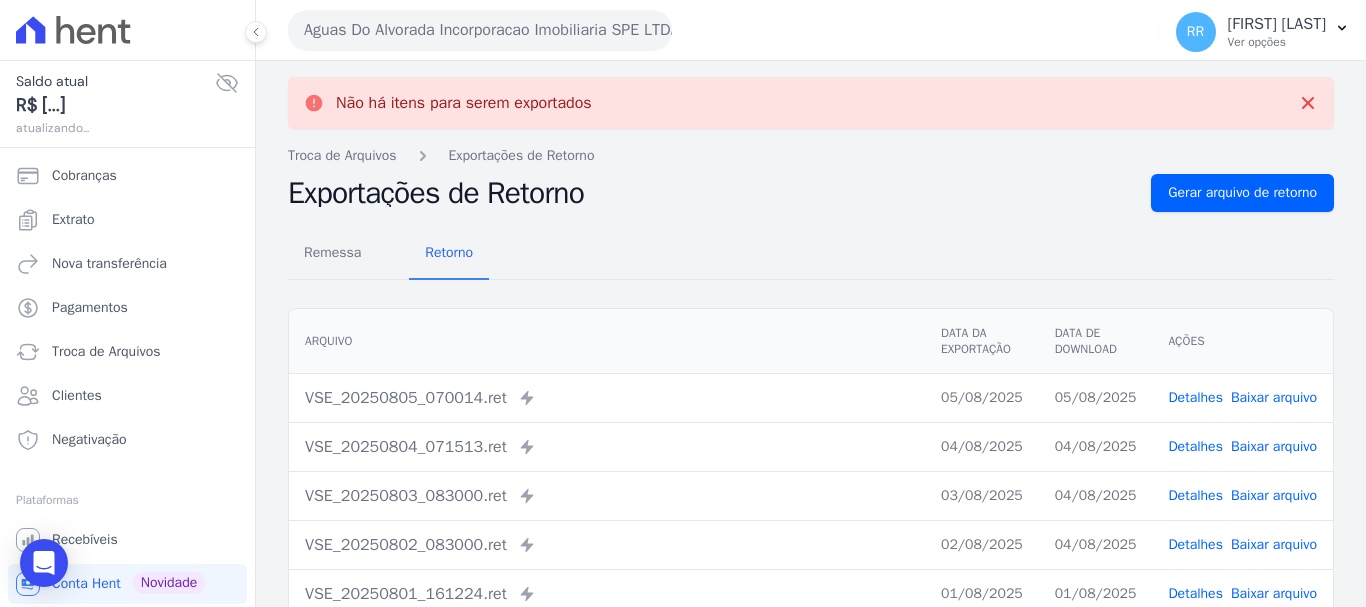click on "Aguas Do Alvorada Incorporacao Imobiliaria SPE LTDA" at bounding box center [480, 30] 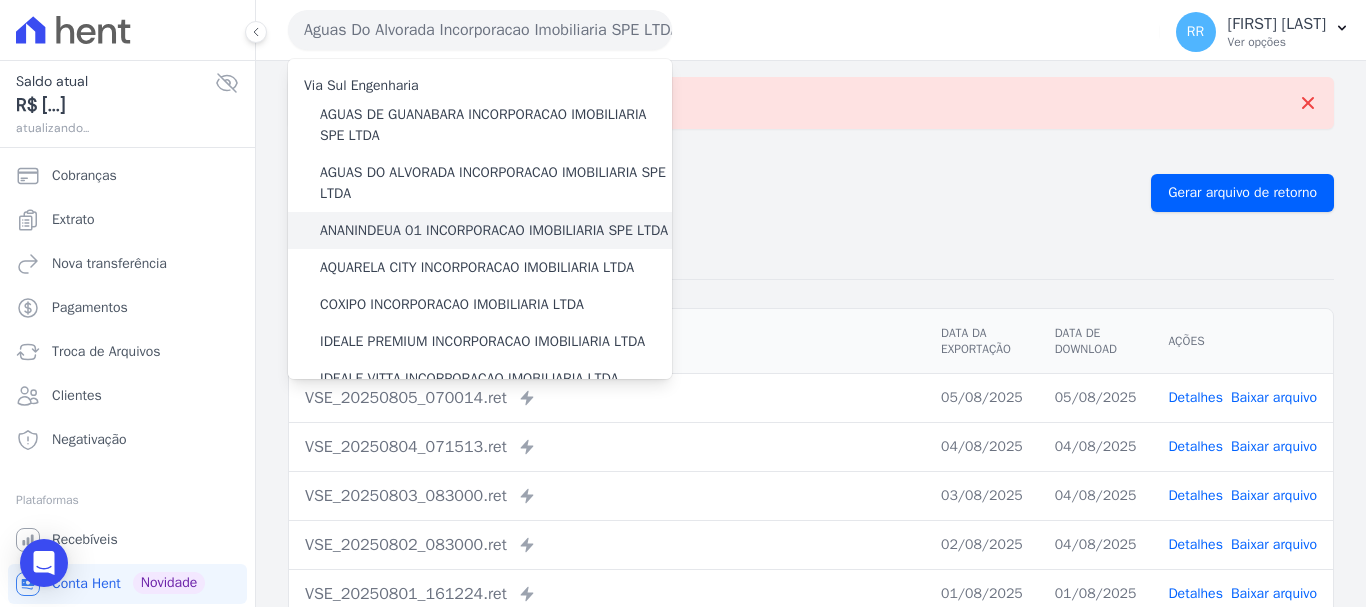 click on "ANANINDEUA 01 INCORPORACAO IMOBILIARIA SPE LTDA" at bounding box center [494, 230] 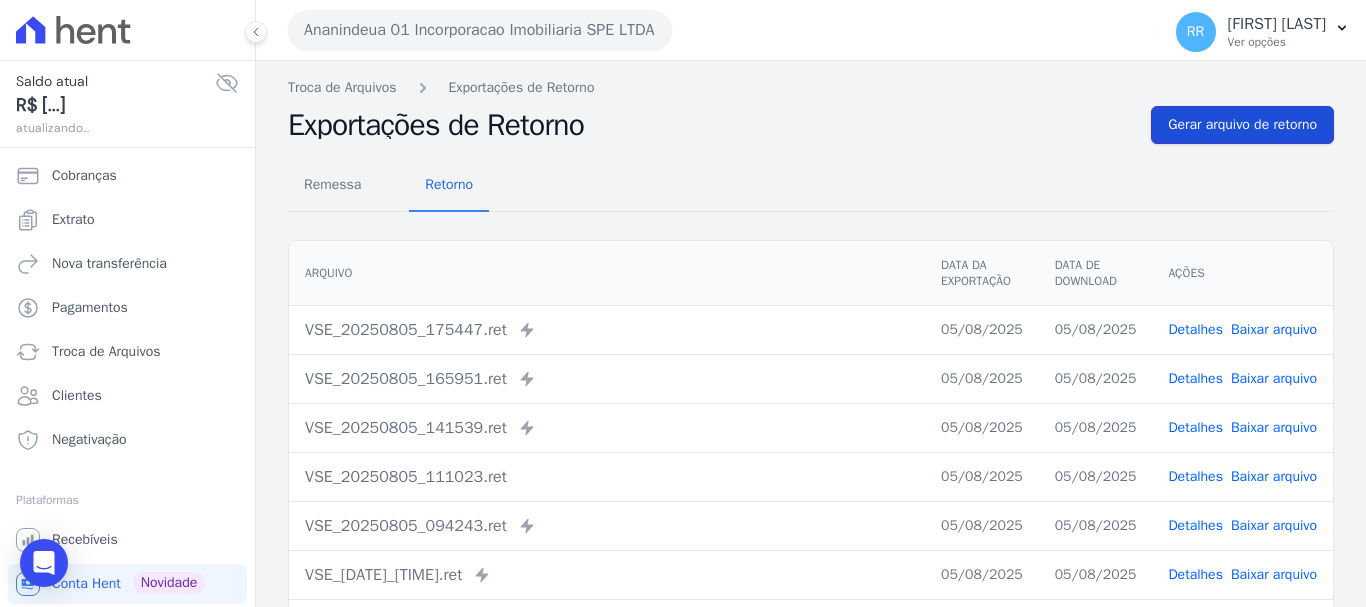 click on "Gerar arquivo de retorno" at bounding box center (1242, 125) 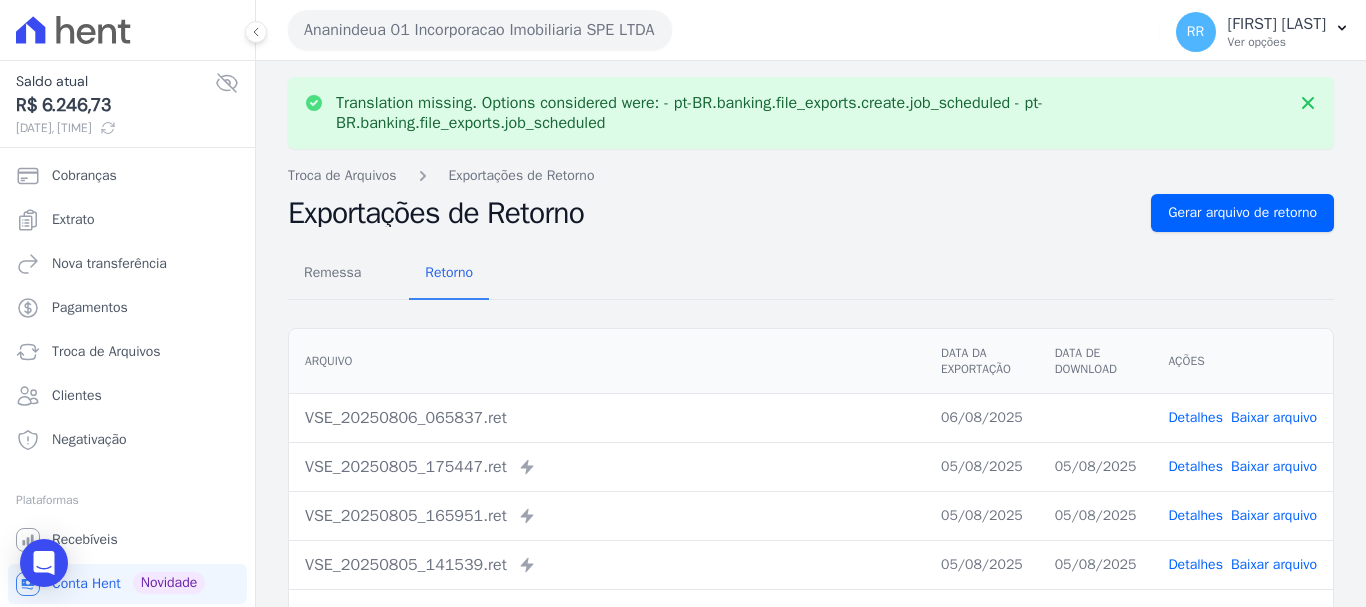 click on "Baixar arquivo" at bounding box center (1274, 417) 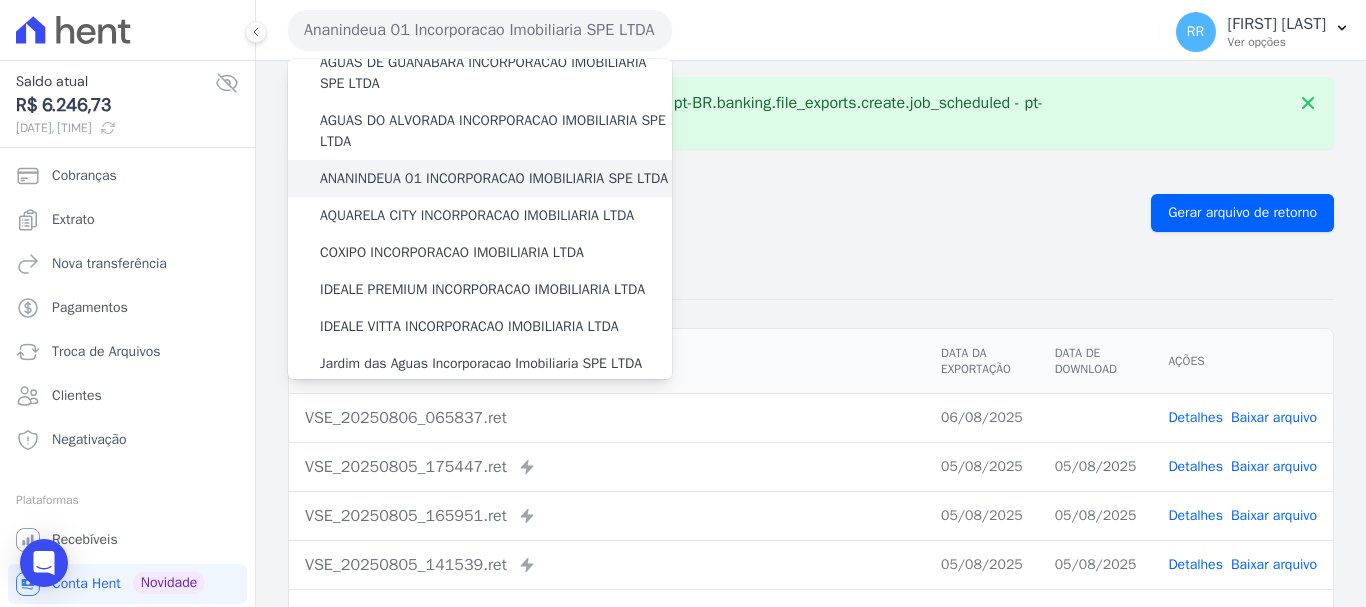 scroll, scrollTop: 100, scrollLeft: 0, axis: vertical 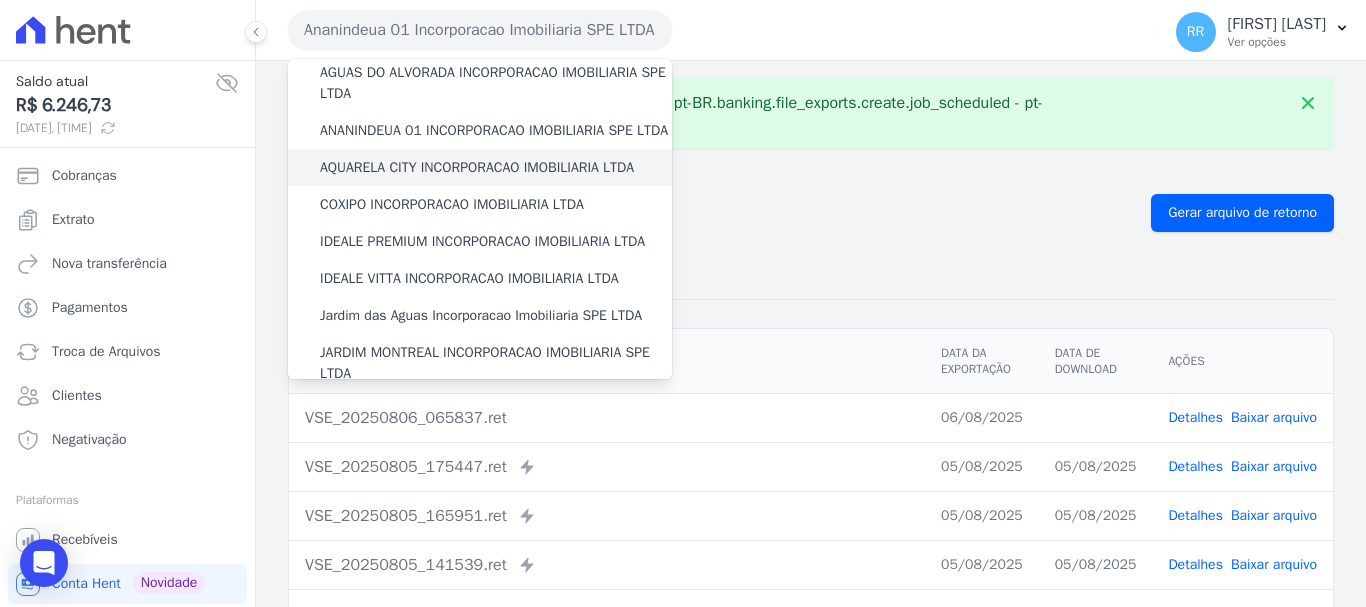 click on "AQUARELA CITY INCORPORACAO IMOBILIARIA LTDA" at bounding box center [477, 167] 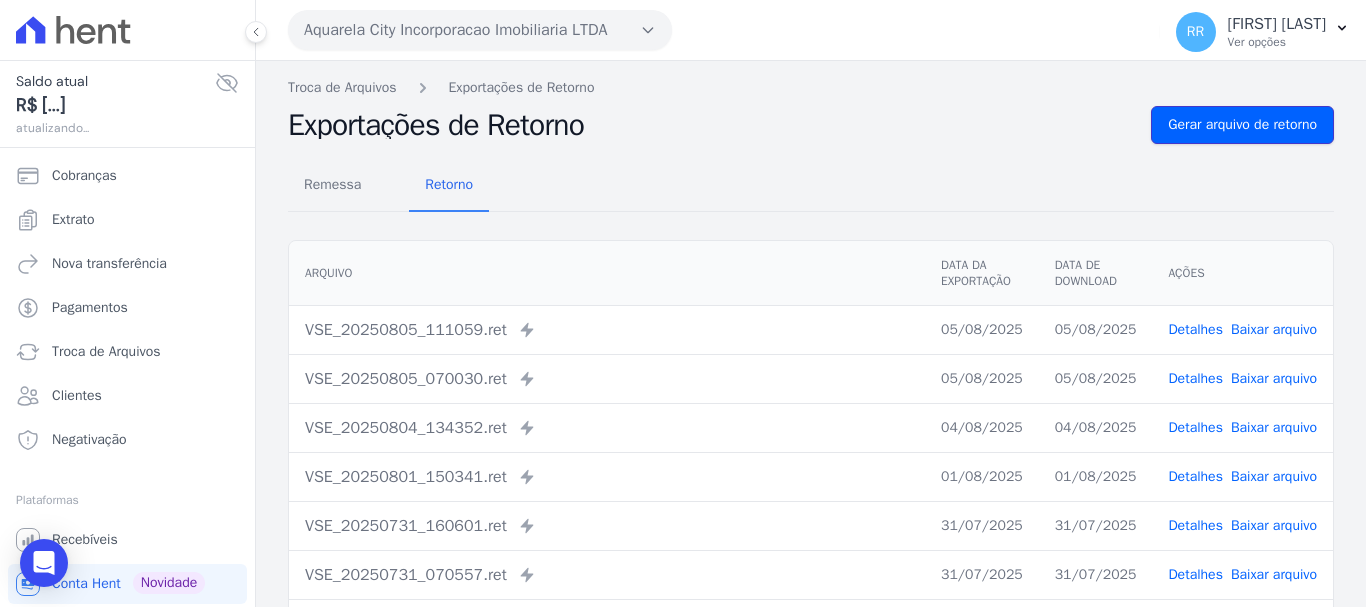 drag, startPoint x: 1161, startPoint y: 115, endPoint x: 1122, endPoint y: 121, distance: 39.45884 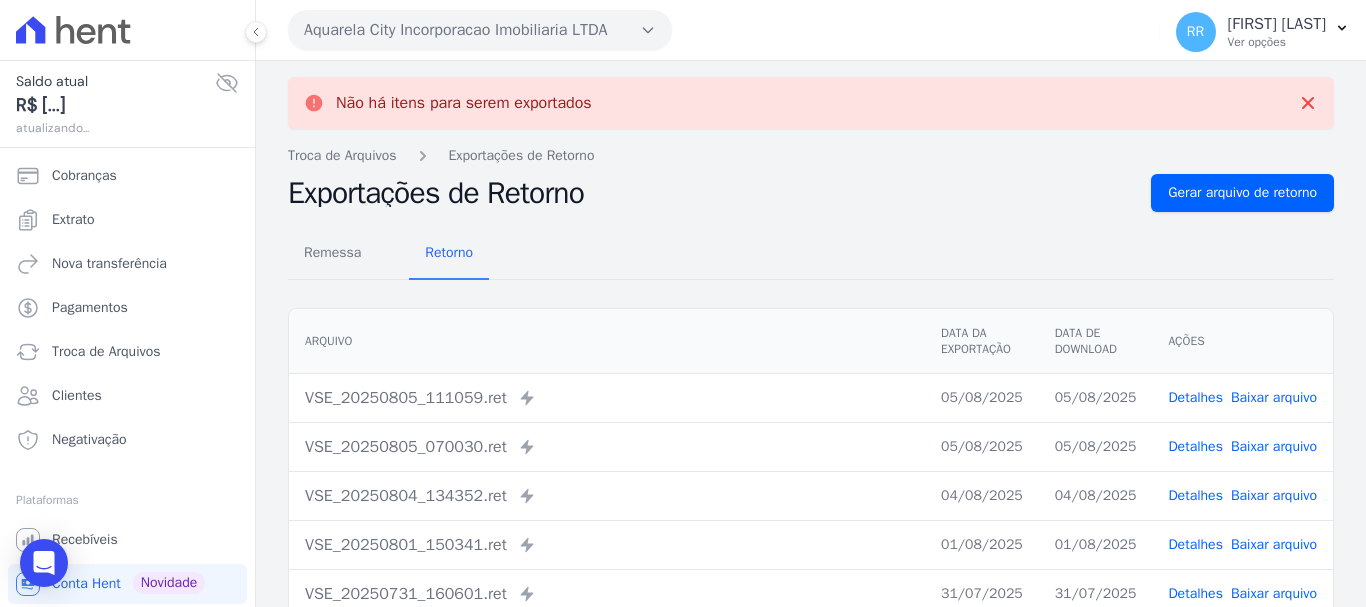 click on "Aquarela City Incorporacao Imobiliaria LTDA" at bounding box center (480, 30) 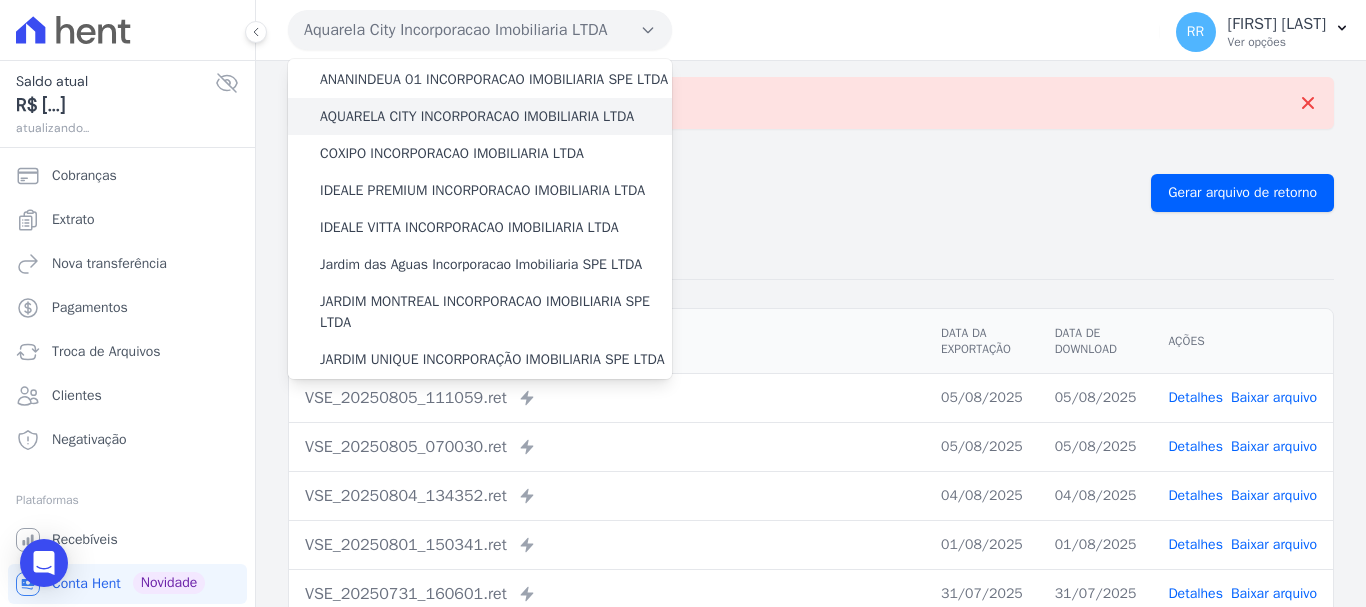 scroll, scrollTop: 200, scrollLeft: 0, axis: vertical 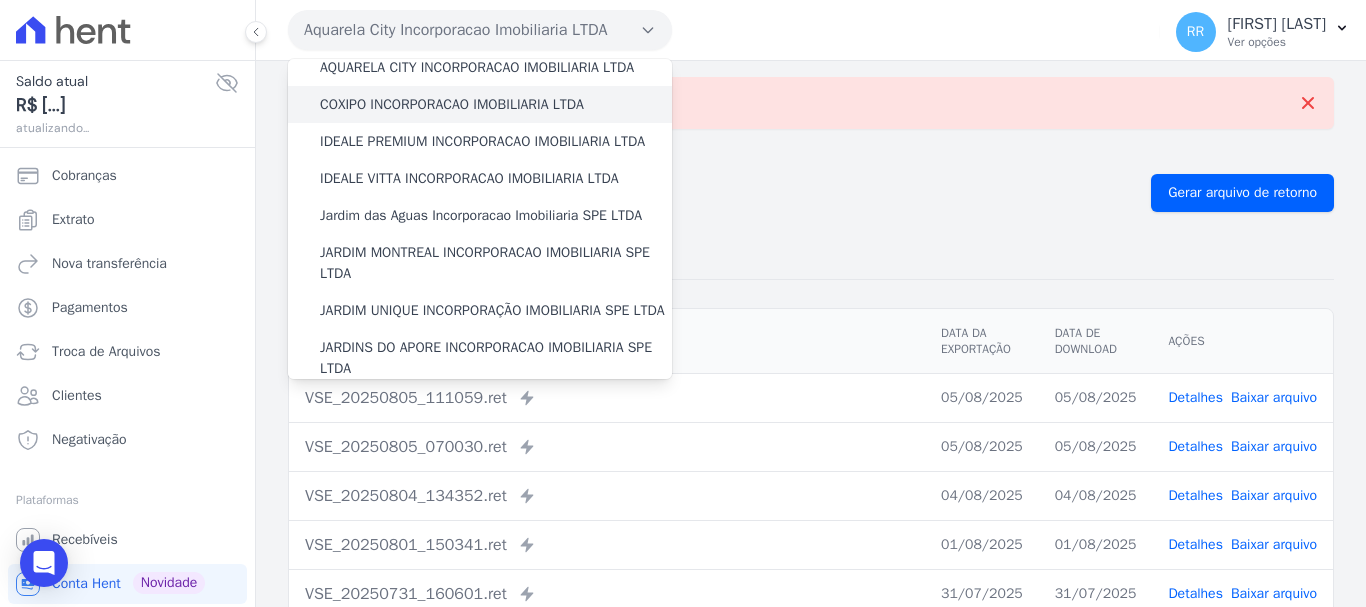 click on "COXIPO INCORPORACAO IMOBILIARIA LTDA" at bounding box center (452, 104) 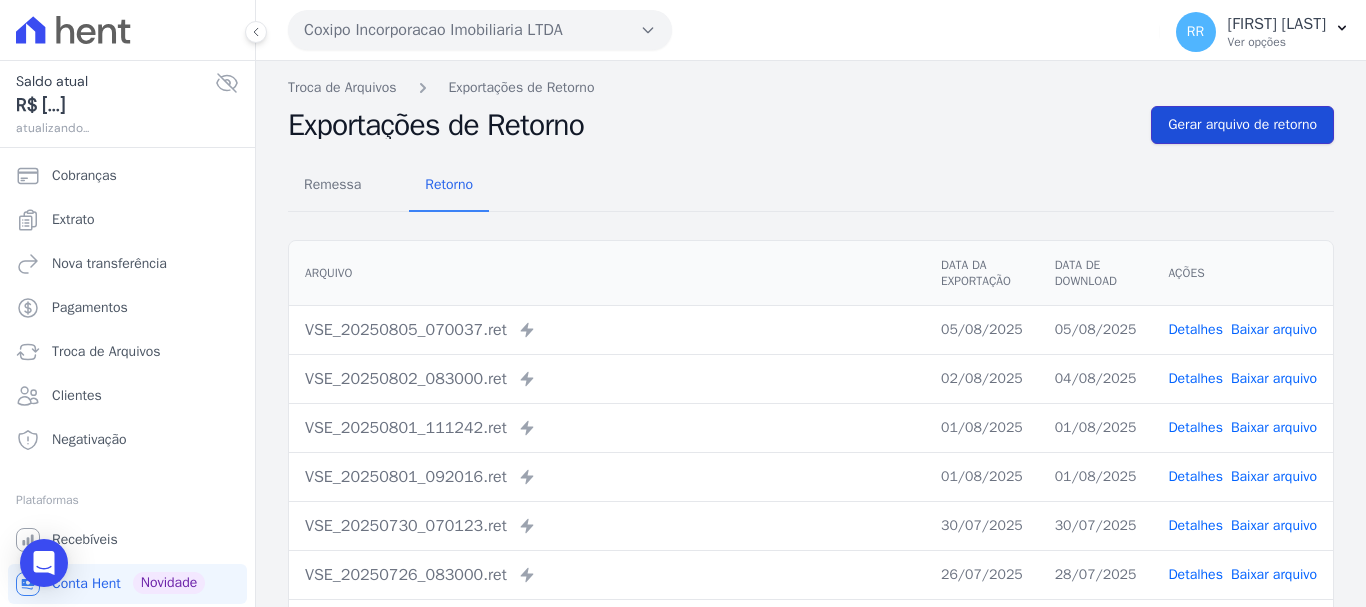 click on "Gerar arquivo de retorno" at bounding box center (1242, 125) 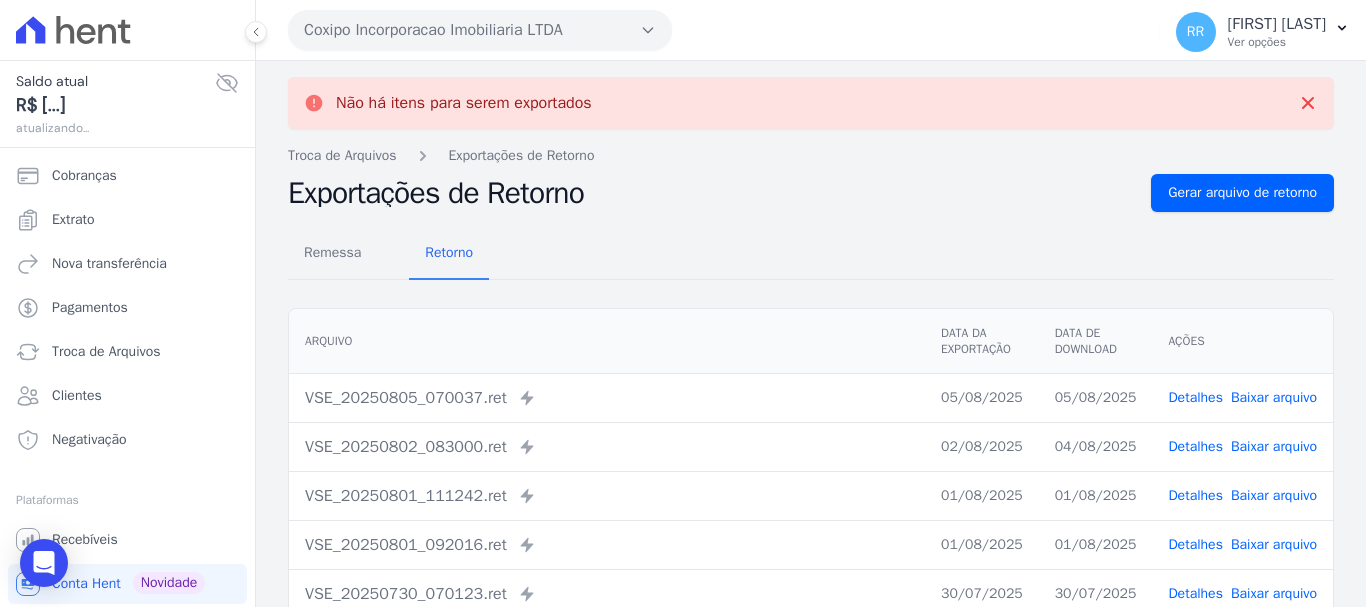 click on "Coxipo Incorporacao Imobiliaria LTDA" at bounding box center [480, 30] 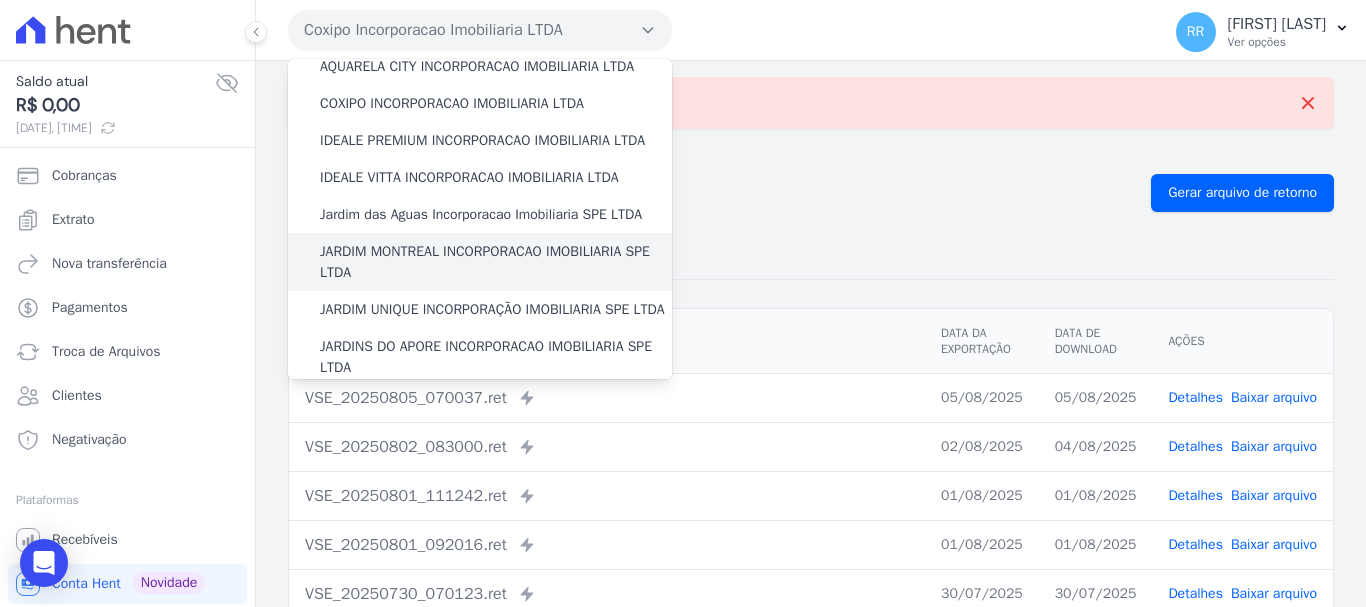 scroll, scrollTop: 200, scrollLeft: 0, axis: vertical 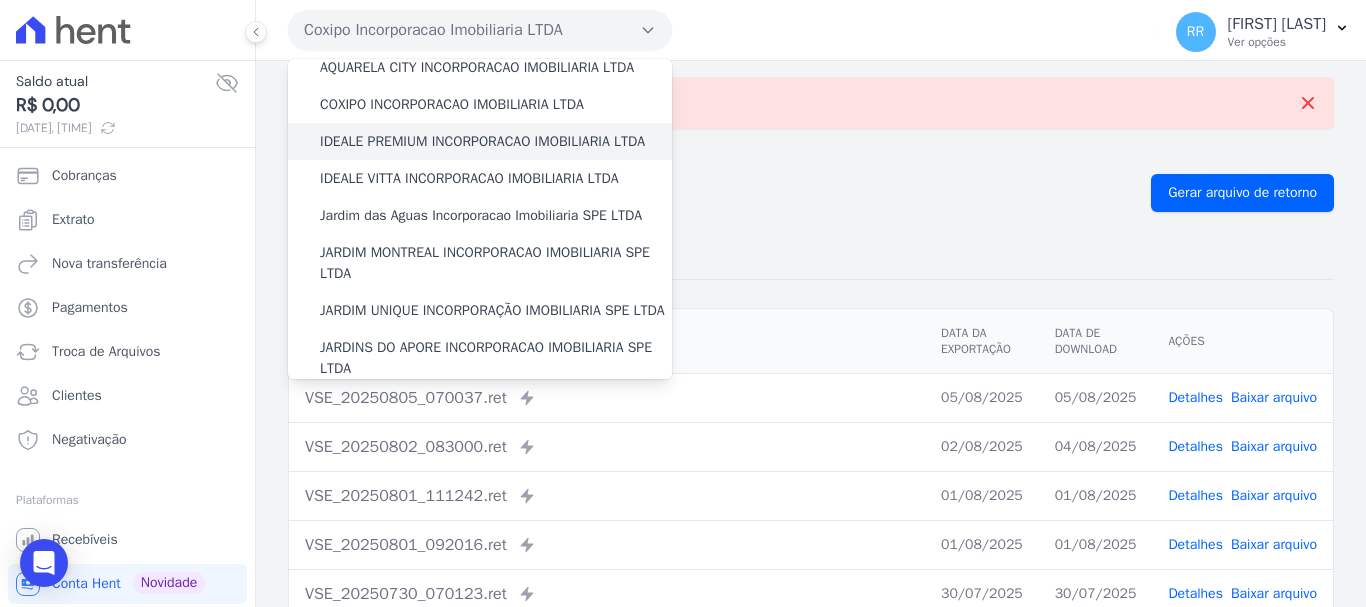 click on "IDEALE PREMIUM INCORPORACAO IMOBILIARIA LTDA" at bounding box center (482, 141) 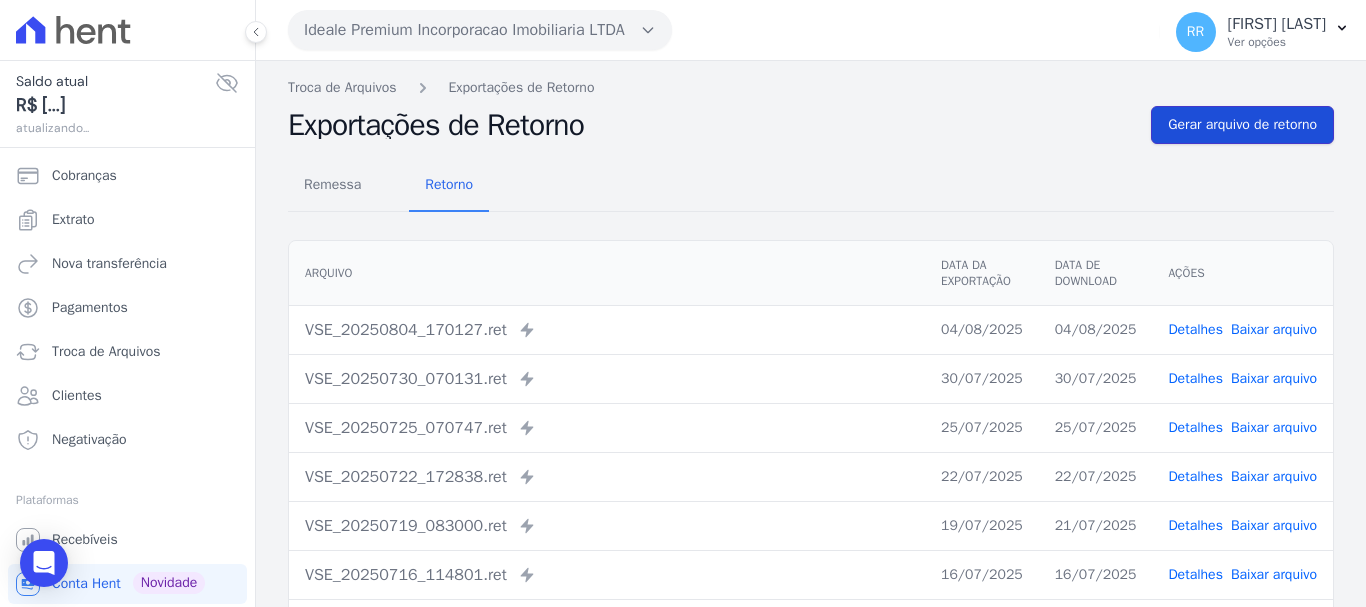 click on "Gerar arquivo de retorno" at bounding box center (1242, 125) 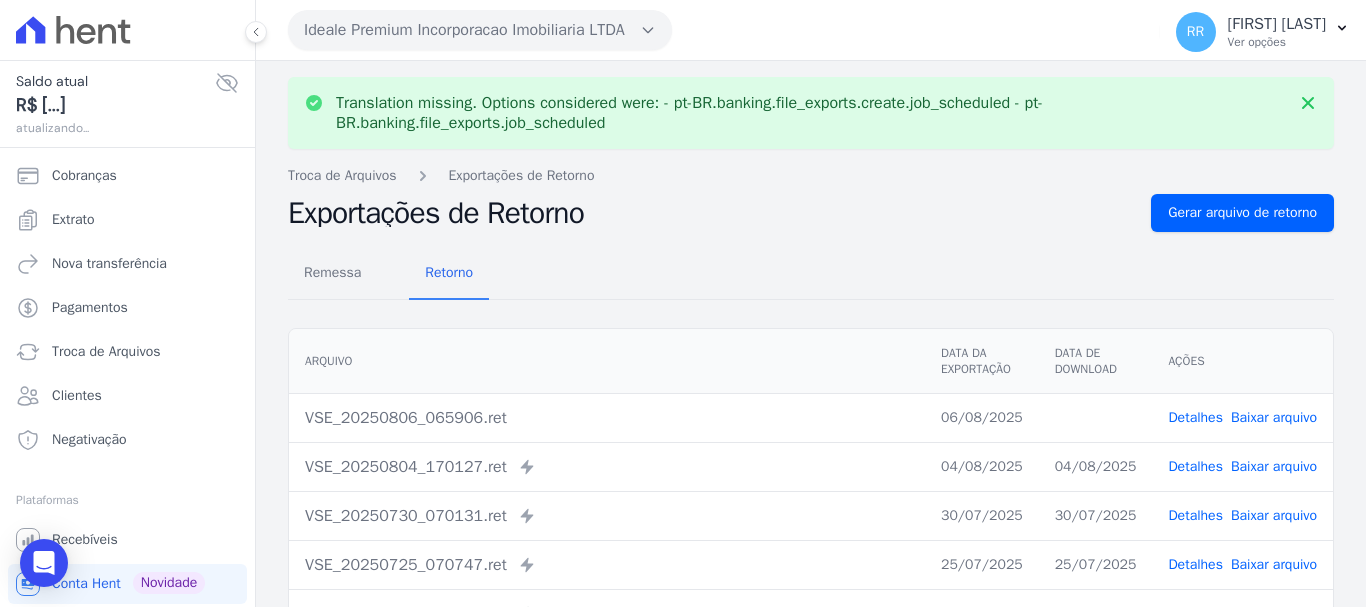 click on "Baixar arquivo" at bounding box center (1274, 417) 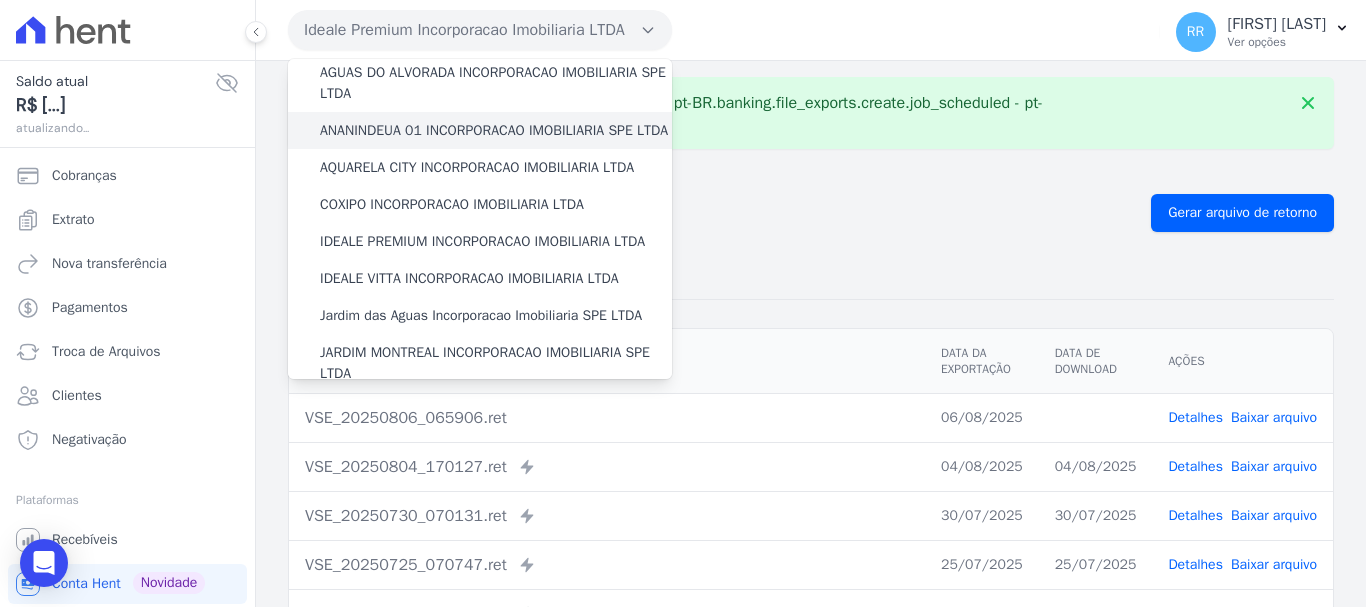 scroll, scrollTop: 200, scrollLeft: 0, axis: vertical 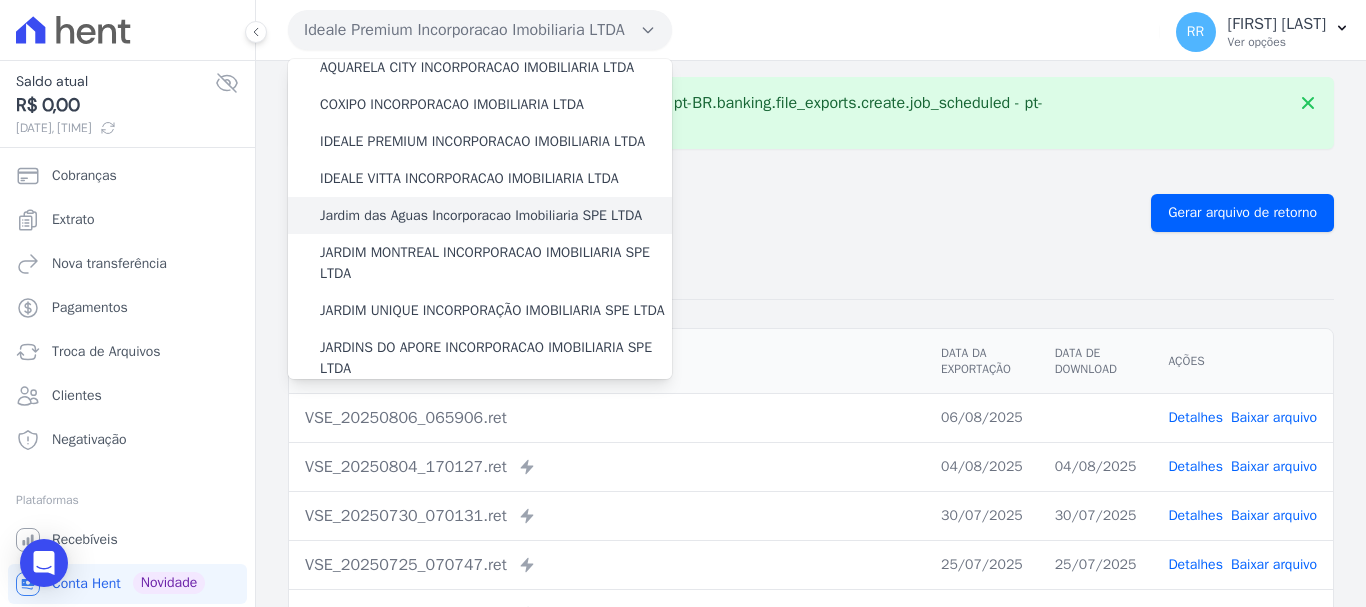 click on "Jardim das Aguas Incorporacao Imobiliaria SPE LTDA" at bounding box center [481, 215] 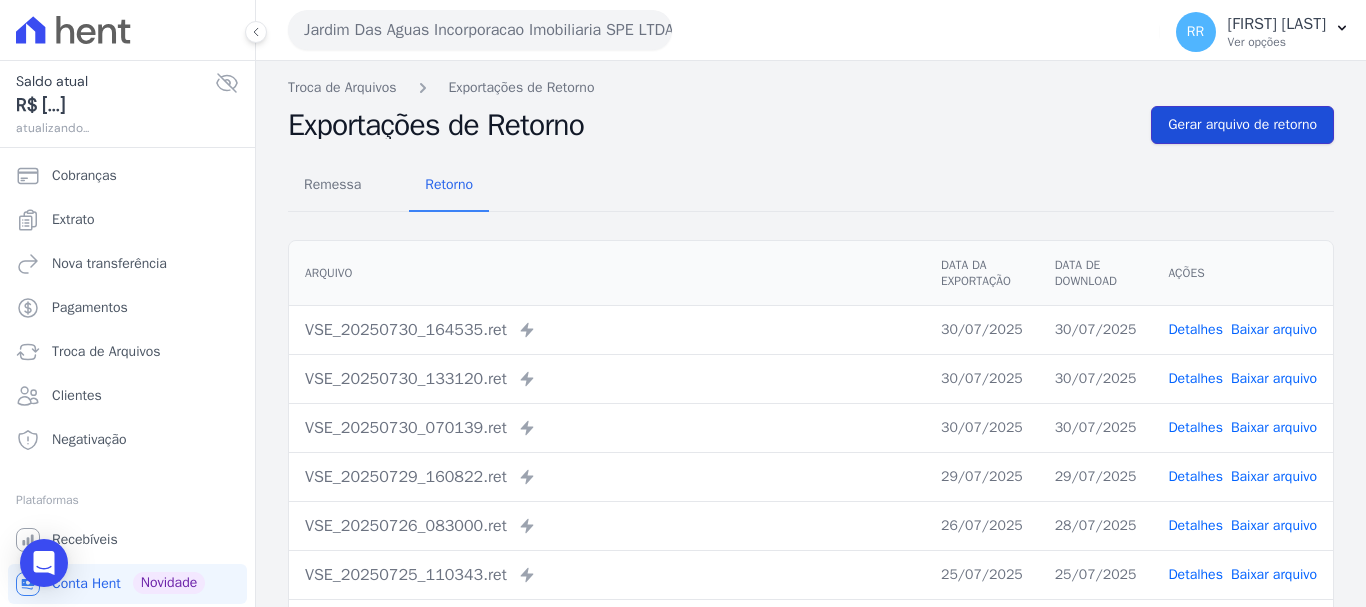 click on "Gerar arquivo de retorno" at bounding box center [1242, 125] 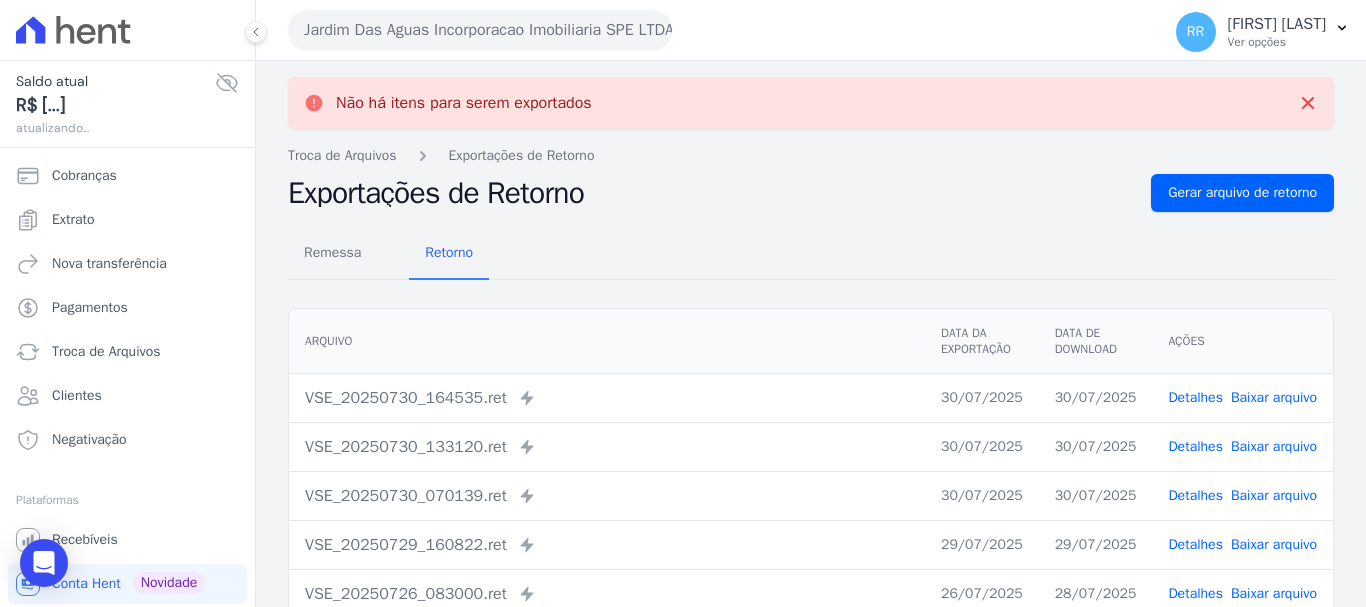 click on "Jardim Das Aguas Incorporacao Imobiliaria SPE LTDA" at bounding box center (480, 30) 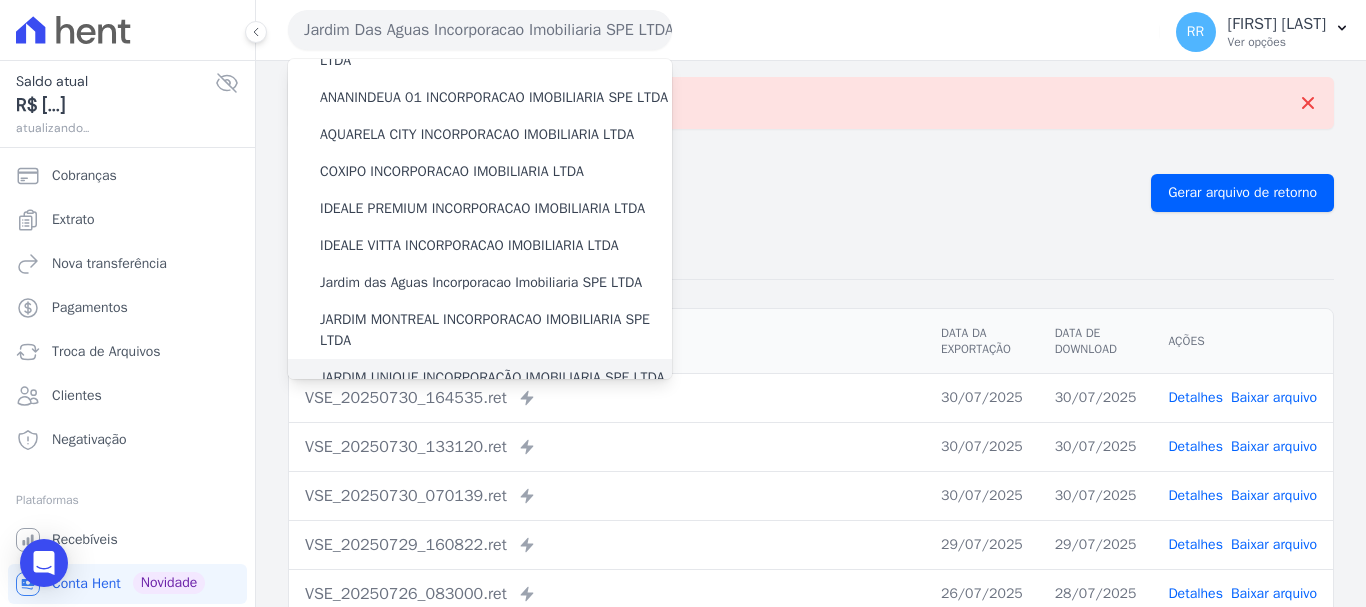 scroll, scrollTop: 300, scrollLeft: 0, axis: vertical 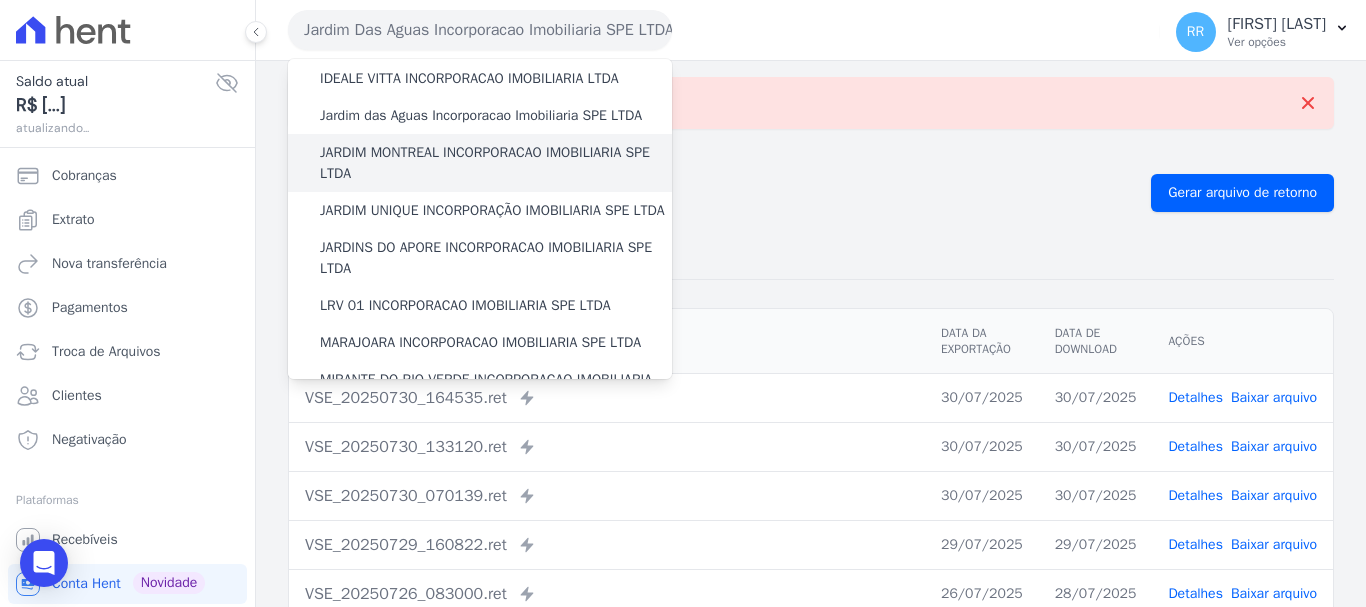 click on "JARDIM MONTREAL INCORPORACAO IMOBILIARIA SPE LTDA" at bounding box center [496, 163] 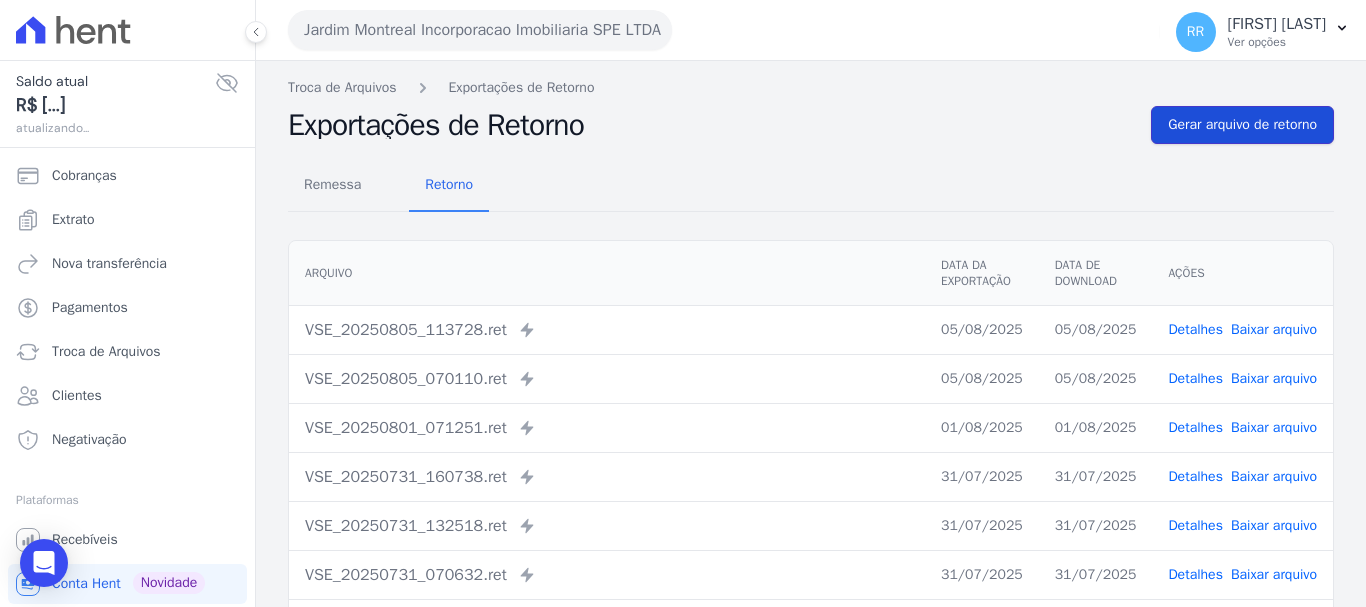 click on "Gerar arquivo de retorno" at bounding box center [1242, 125] 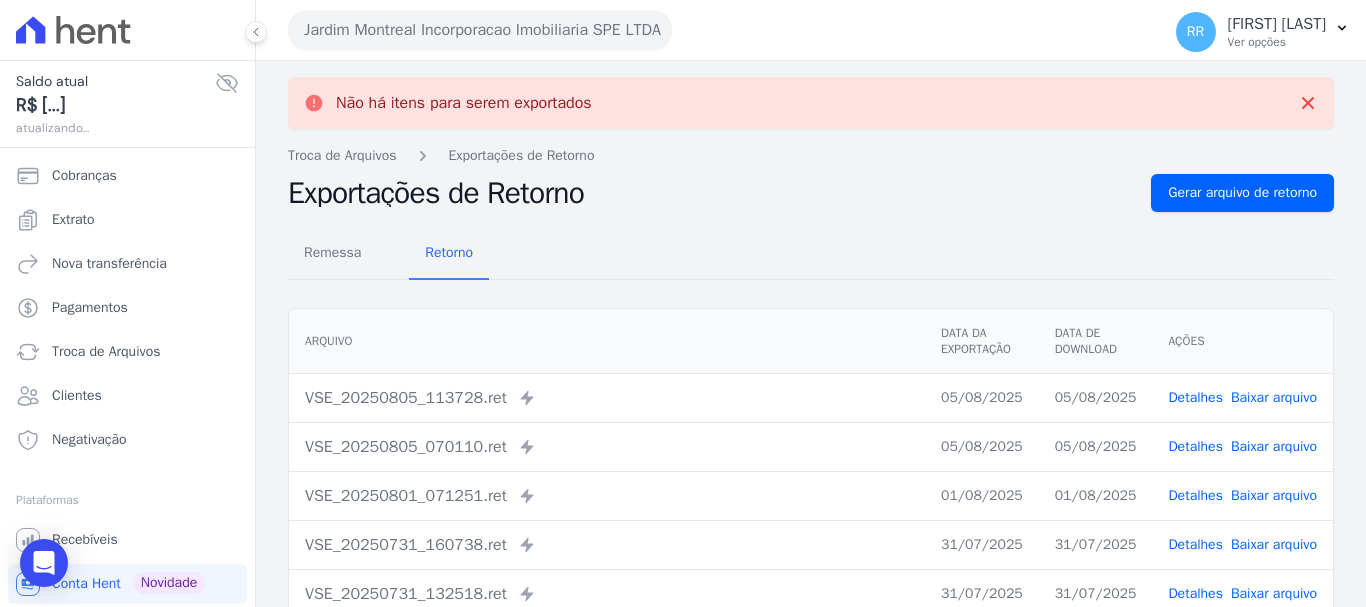 click on "Jardim Montreal Incorporacao Imobiliaria SPE LTDA" at bounding box center (480, 30) 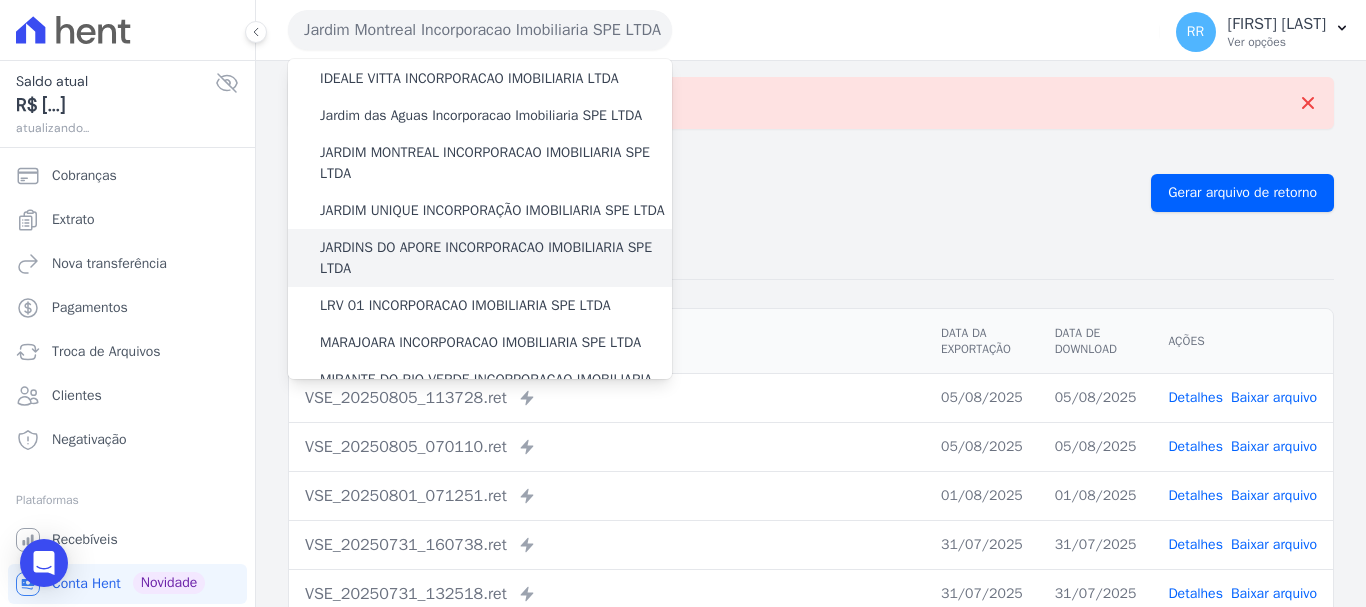 scroll, scrollTop: 400, scrollLeft: 0, axis: vertical 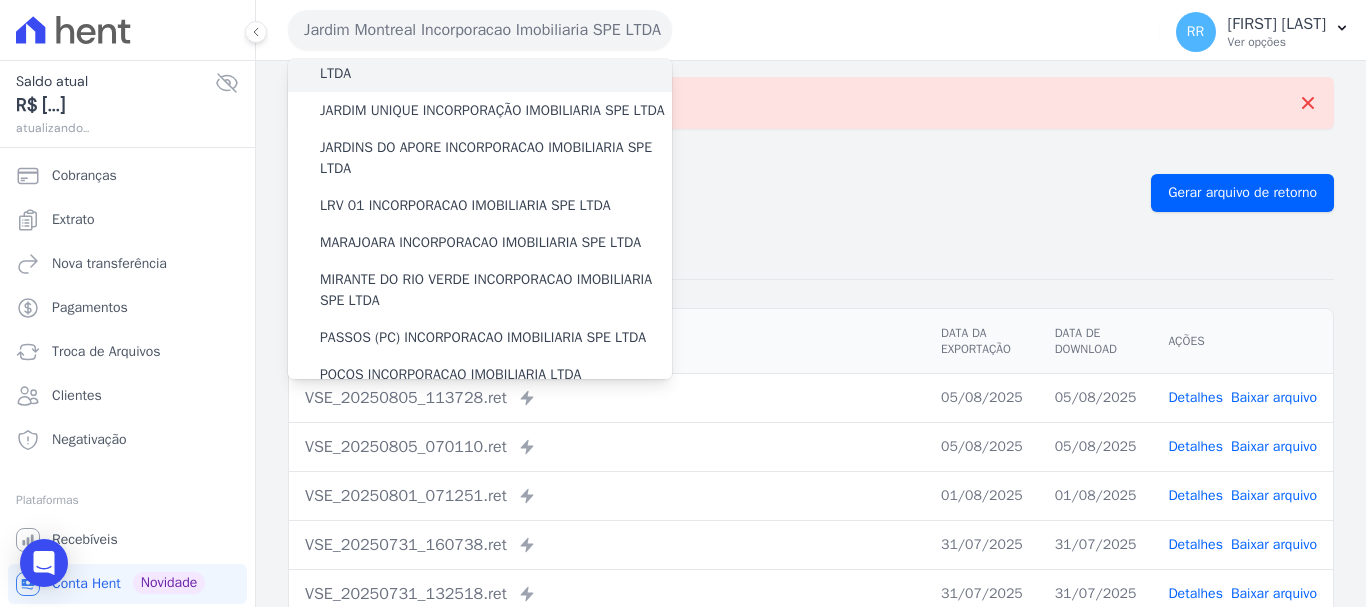 click on "JARDIM MONTREAL INCORPORACAO IMOBILIARIA SPE LTDA" at bounding box center (496, 63) 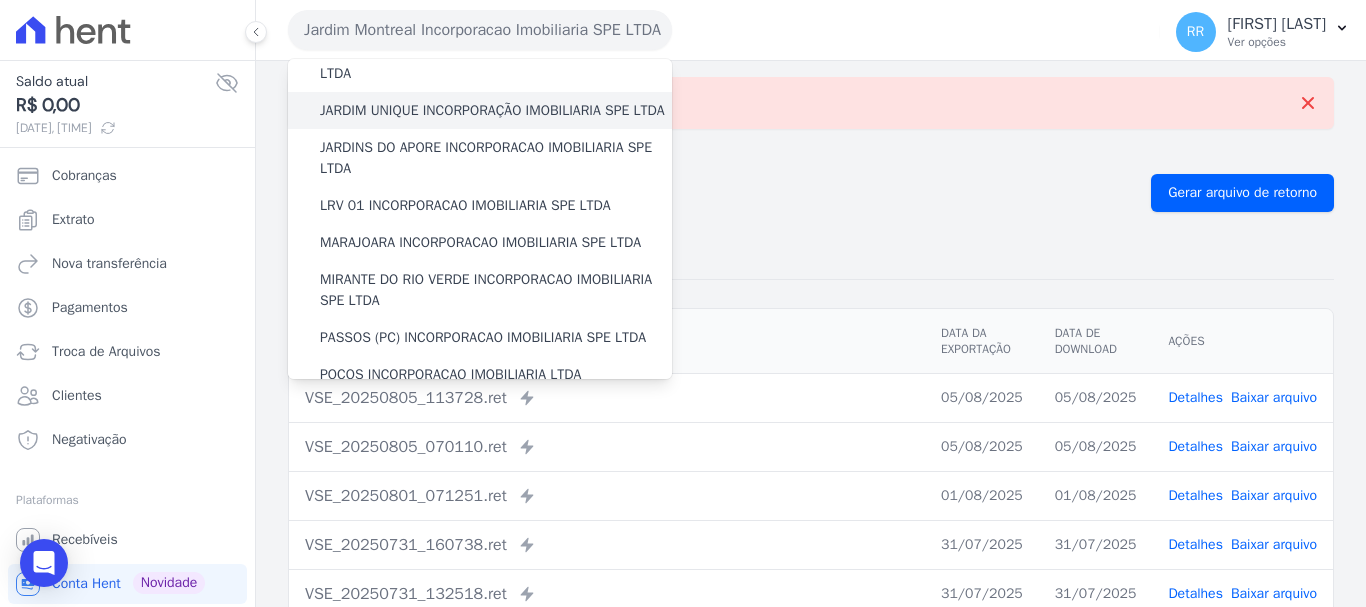 click on "JARDIM UNIQUE INCORPORAÇÃO IMOBILIARIA SPE LTDA" at bounding box center [492, 110] 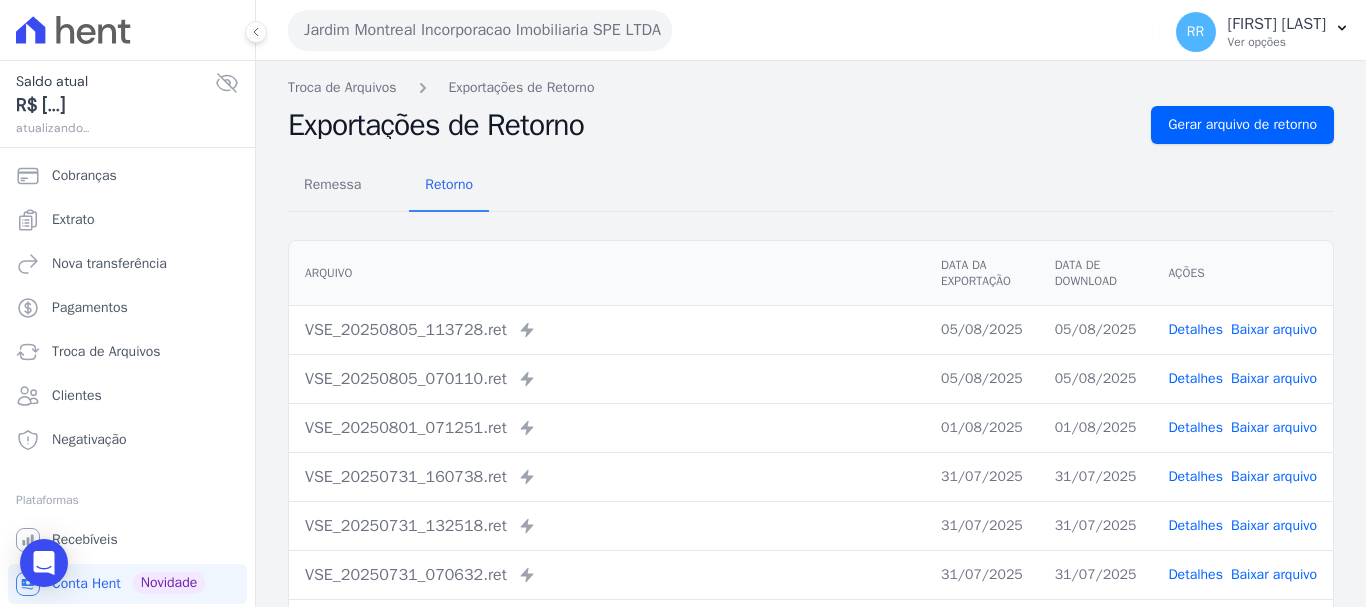 drag, startPoint x: 500, startPoint y: 30, endPoint x: 504, endPoint y: 142, distance: 112.0714 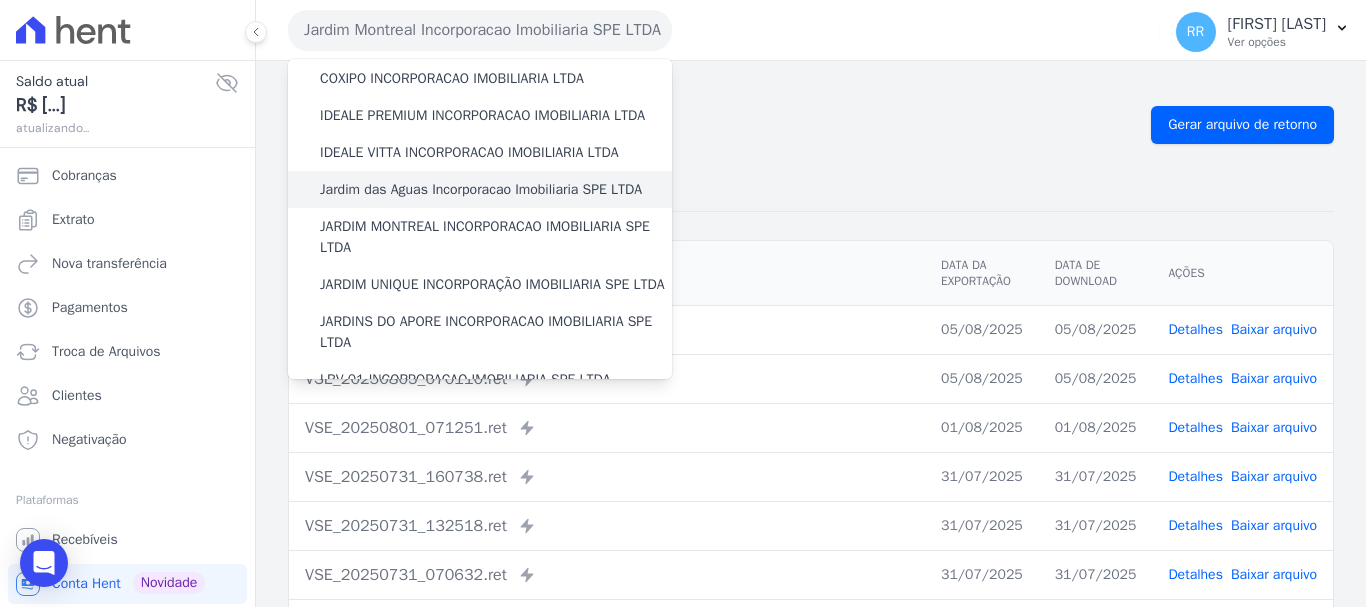 scroll, scrollTop: 300, scrollLeft: 0, axis: vertical 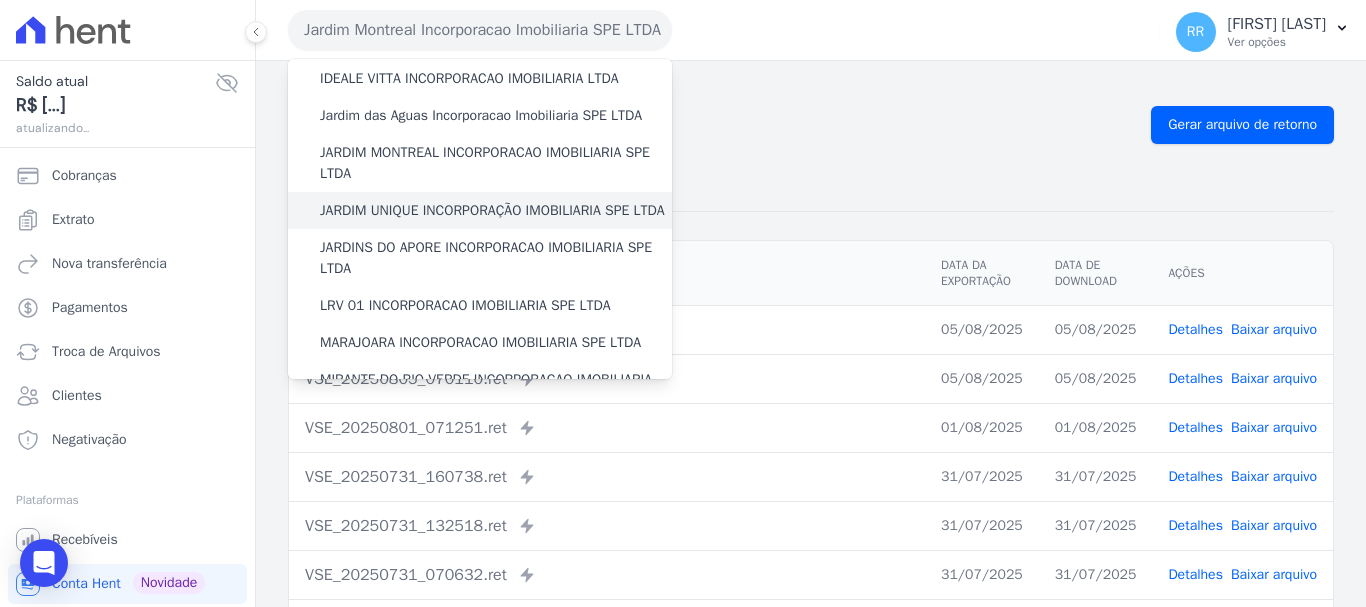 click on "JARDIM UNIQUE INCORPORAÇÃO IMOBILIARIA SPE LTDA" at bounding box center (492, 210) 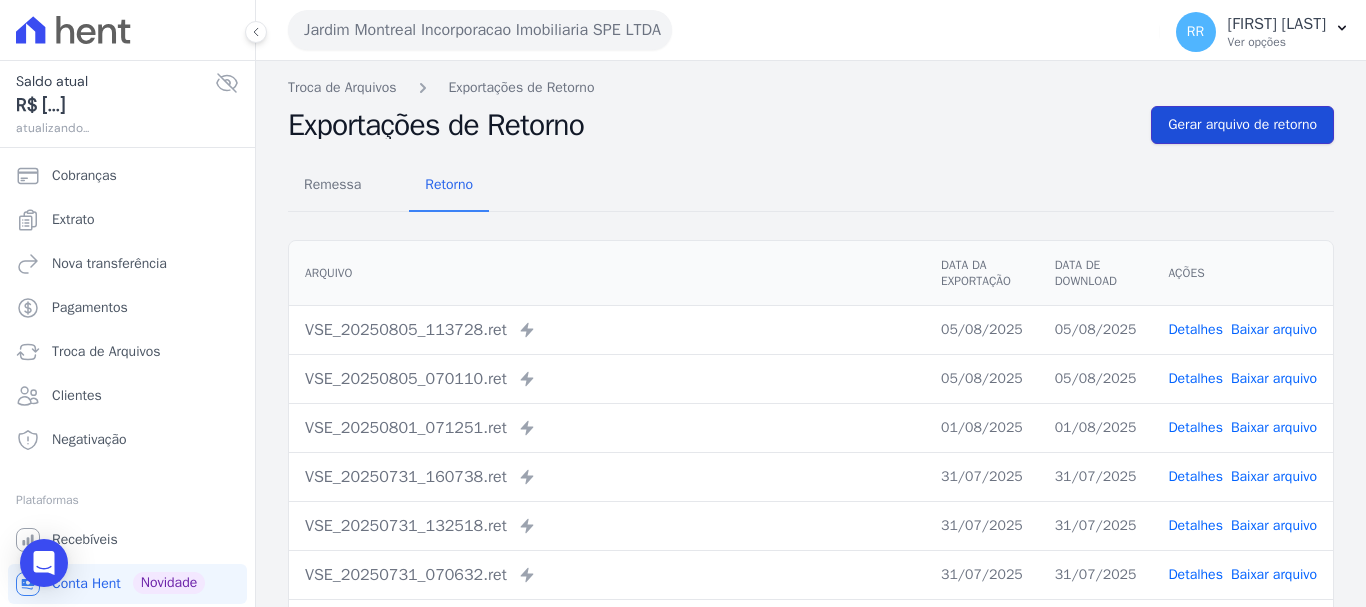 click on "Gerar arquivo de retorno" at bounding box center [1242, 125] 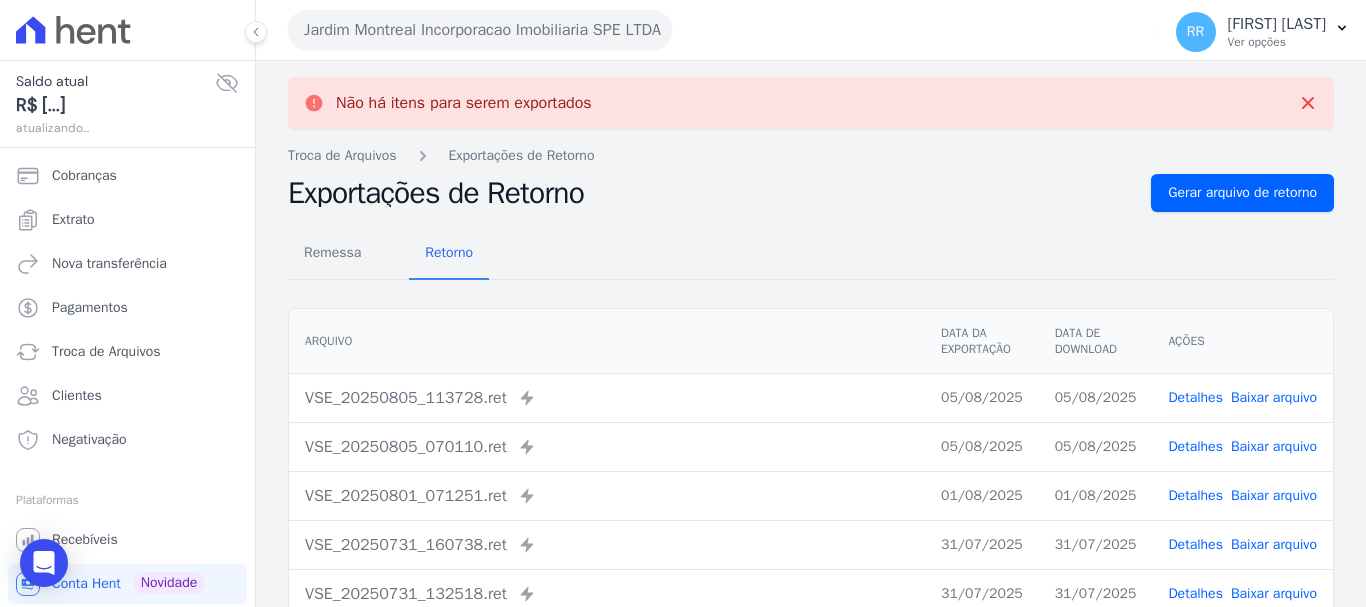 click on "Jardim Montreal Incorporacao Imobiliaria SPE LTDA" at bounding box center (480, 30) 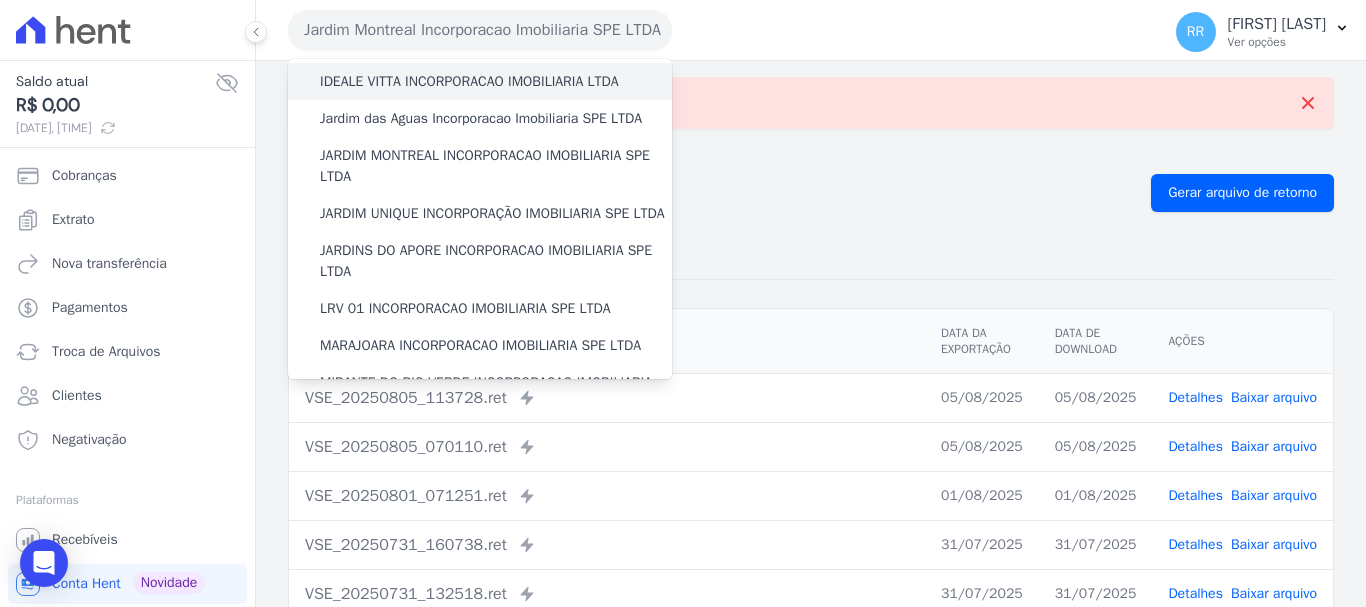 scroll, scrollTop: 300, scrollLeft: 0, axis: vertical 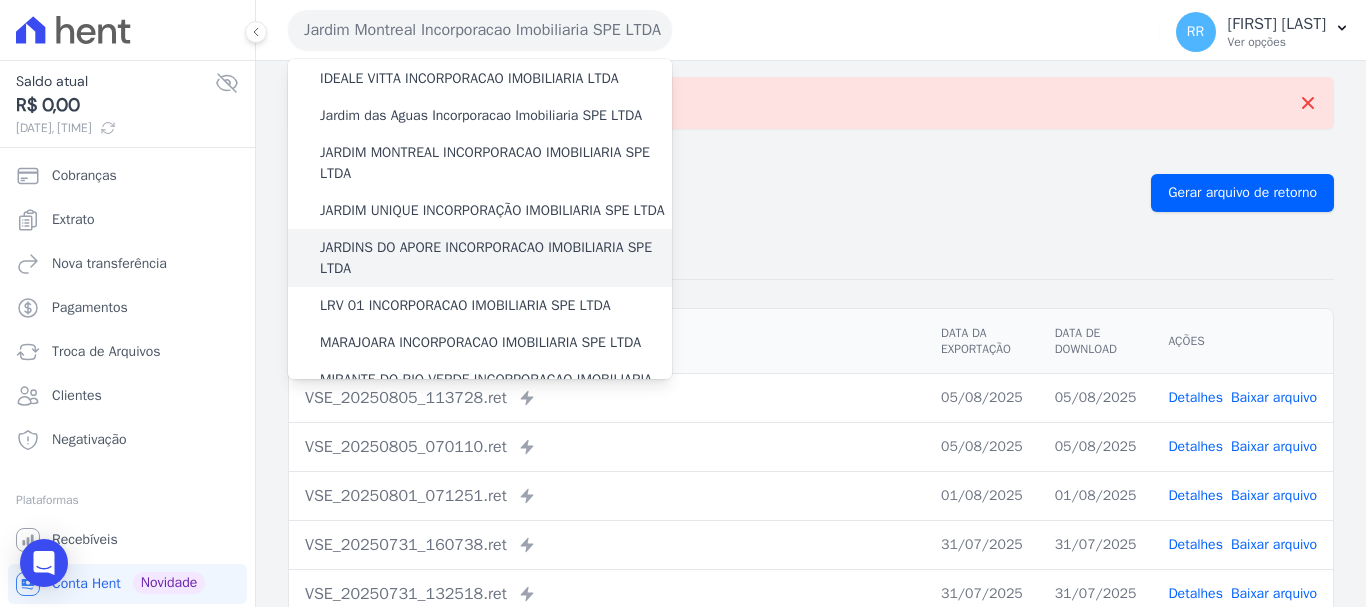 click on "JARDINS DO APORE INCORPORACAO IMOBILIARIA SPE LTDA" at bounding box center [496, 258] 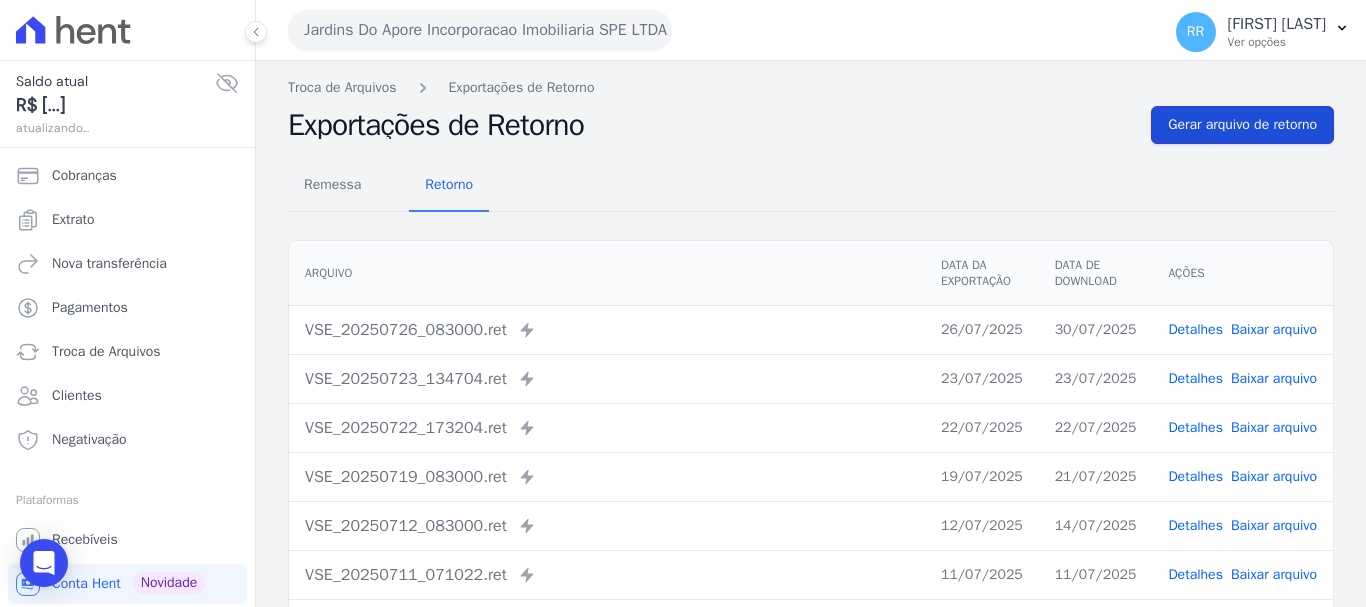 click on "Gerar arquivo de retorno" at bounding box center (1242, 125) 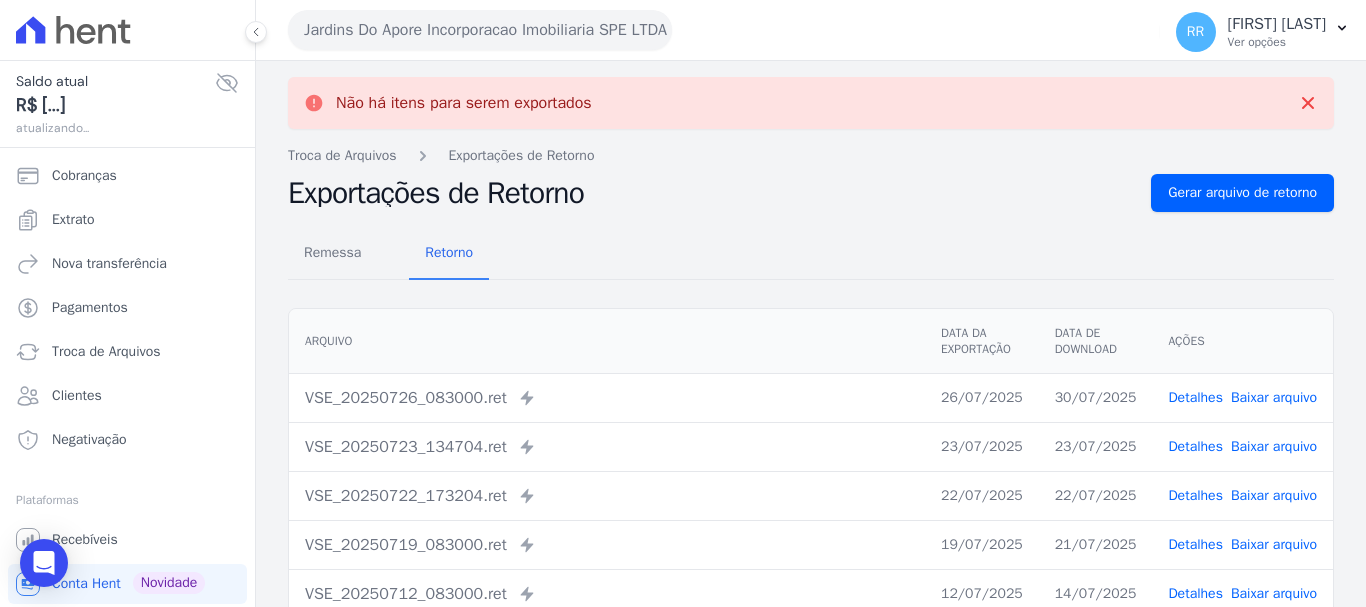 click on "Jardins Do Apore Incorporacao Imobiliaria SPE LTDA" at bounding box center (480, 30) 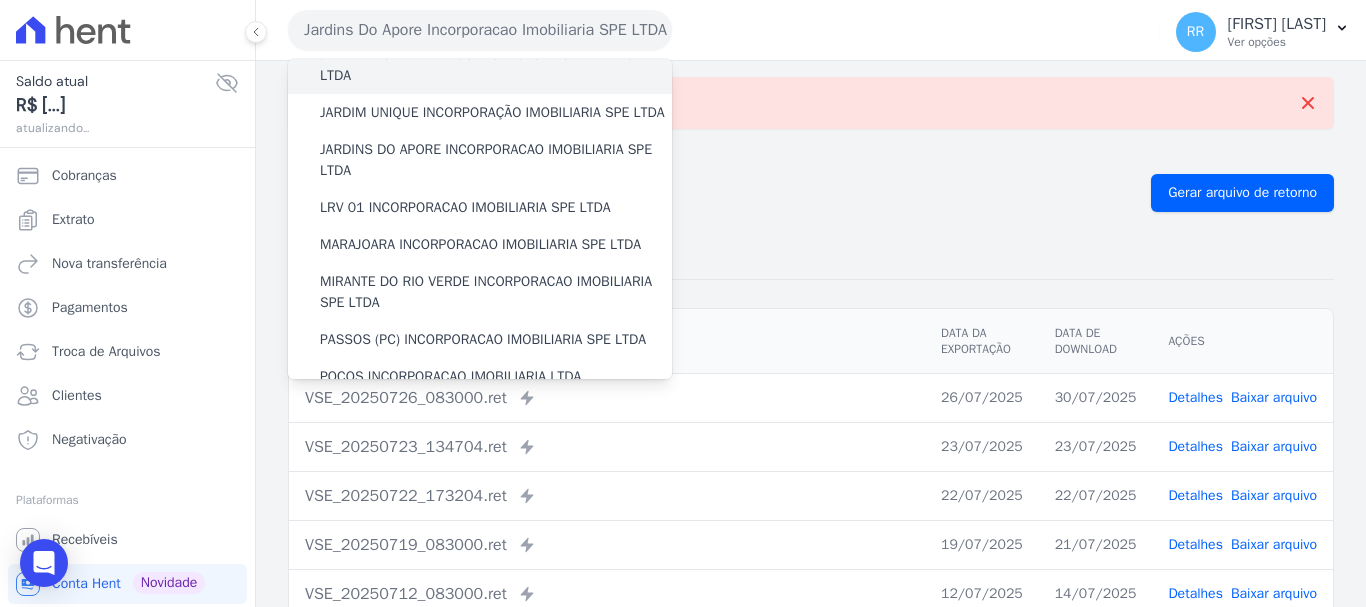 scroll, scrollTop: 400, scrollLeft: 0, axis: vertical 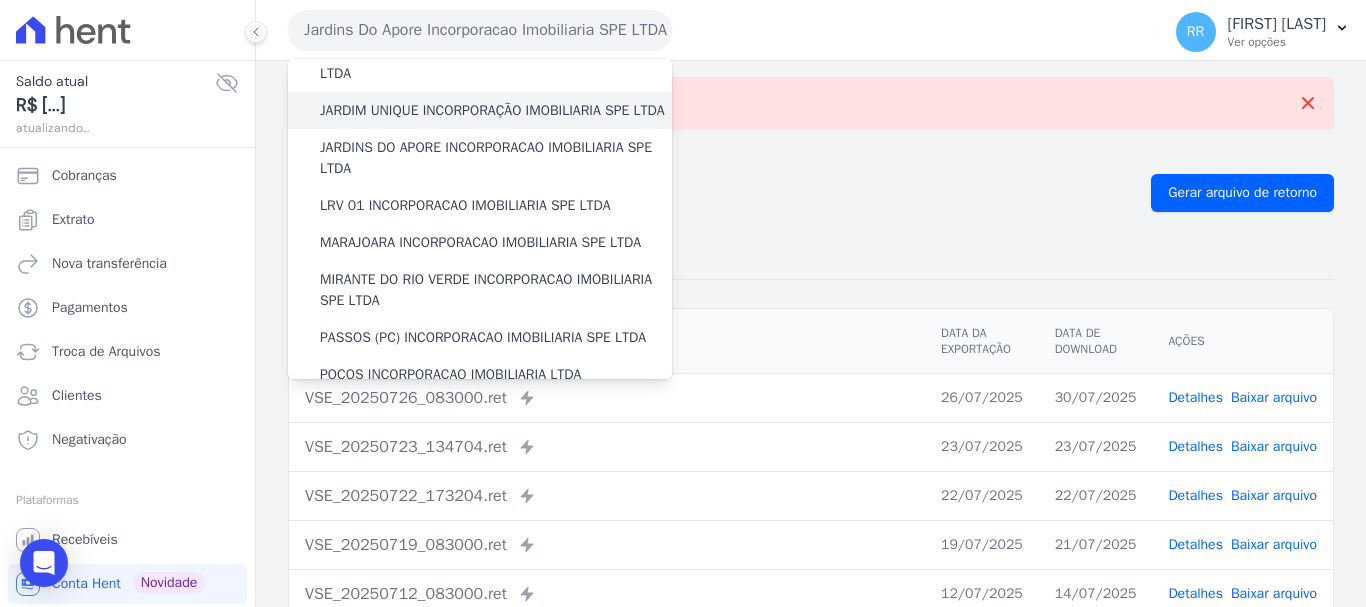 click on "JARDIM UNIQUE INCORPORAÇÃO IMOBILIARIA SPE LTDA" at bounding box center [492, 110] 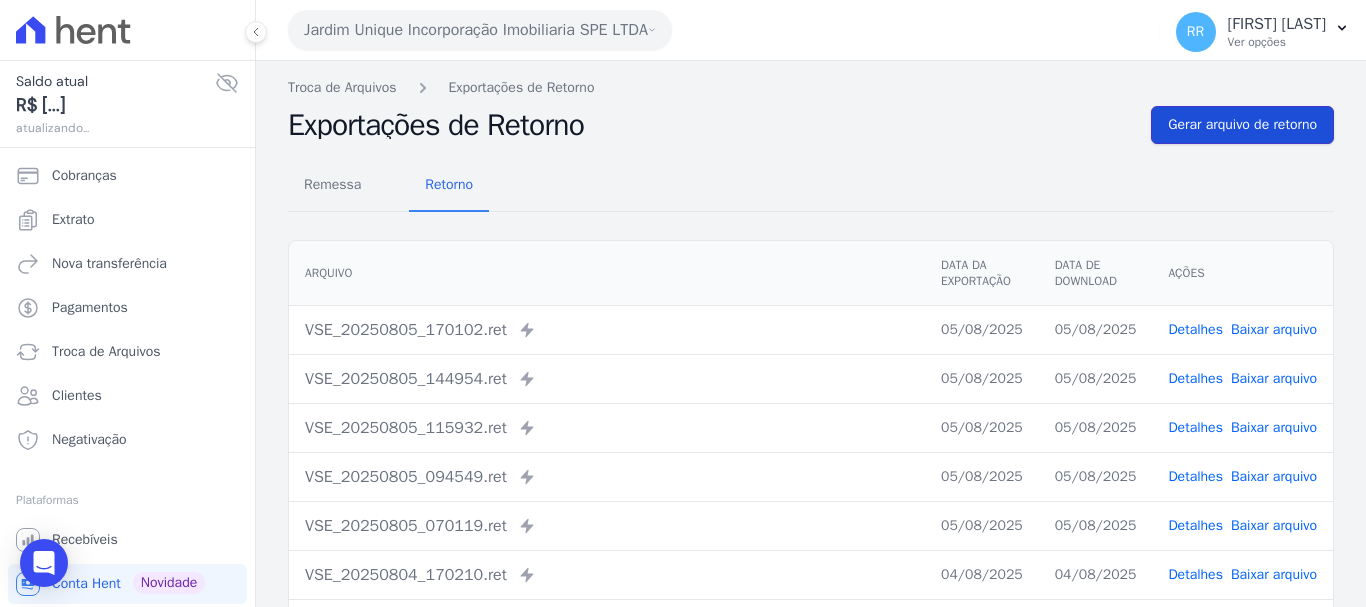 drag, startPoint x: 1203, startPoint y: 118, endPoint x: 1182, endPoint y: 120, distance: 21.095022 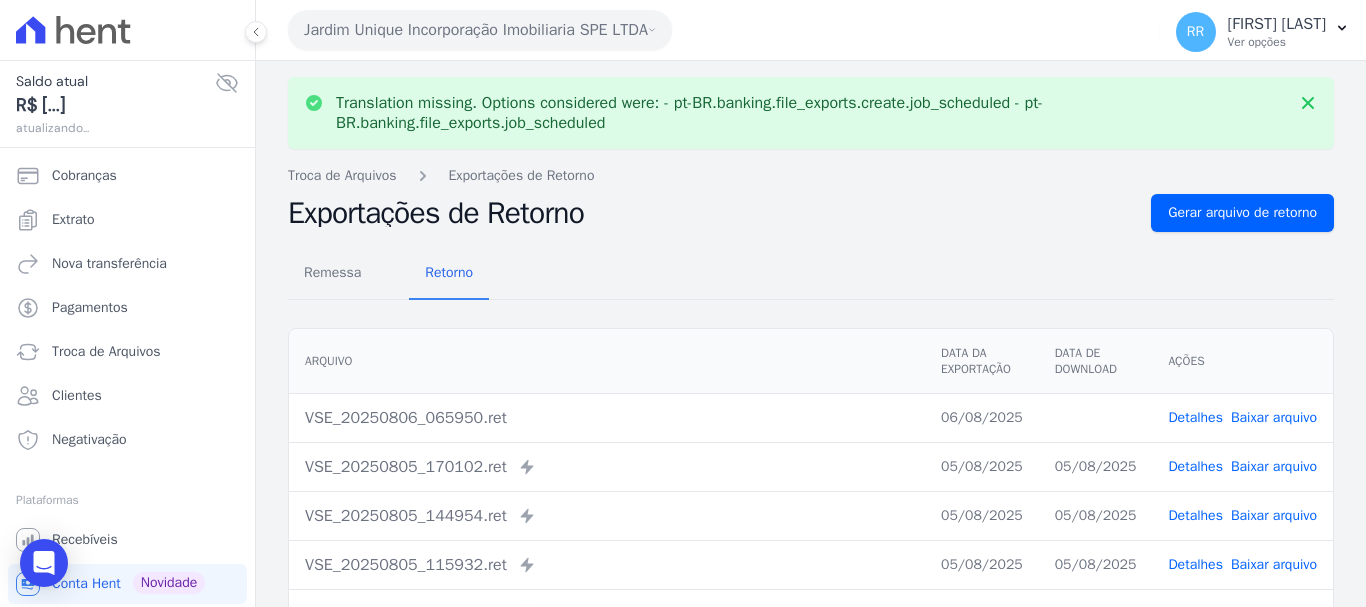 click on "Baixar arquivo" at bounding box center [1274, 417] 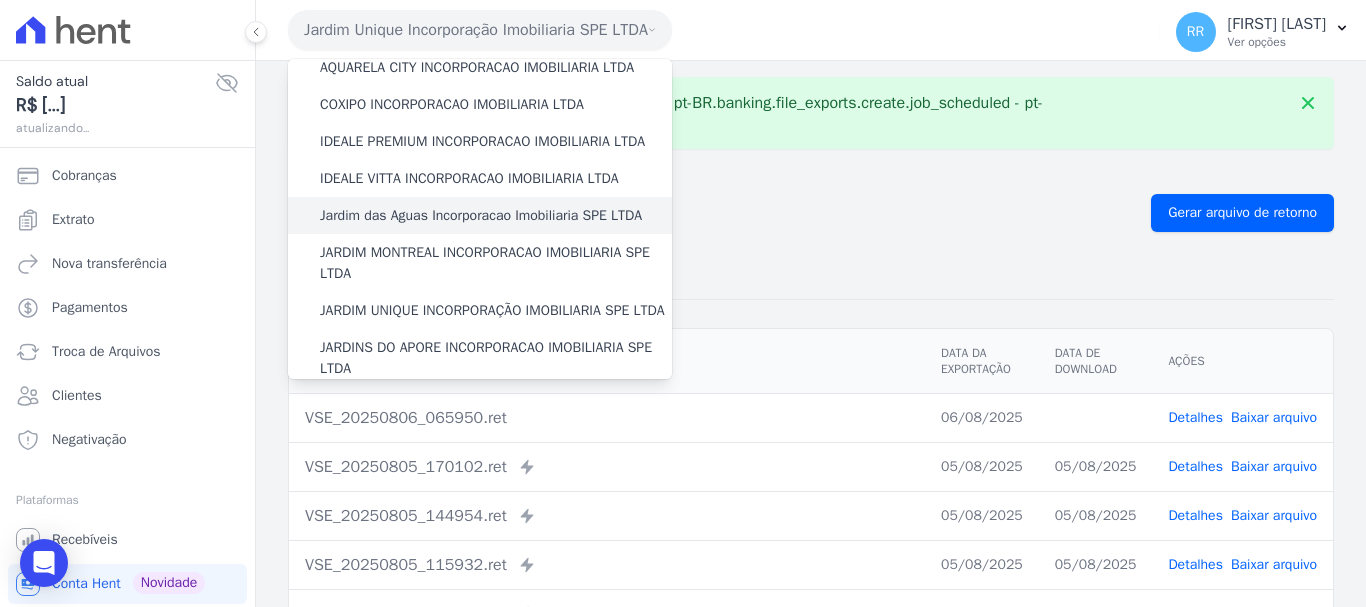 scroll, scrollTop: 300, scrollLeft: 0, axis: vertical 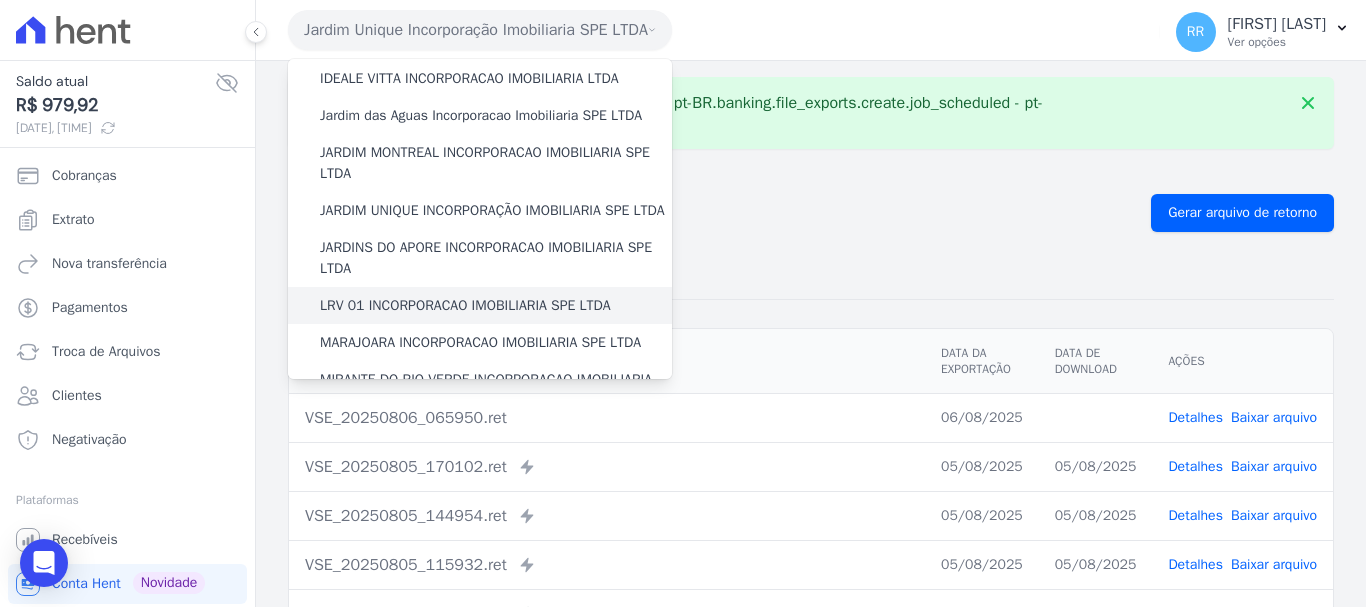 click on "LRV 01 INCORPORACAO IMOBILIARIA SPE LTDA" at bounding box center [465, 305] 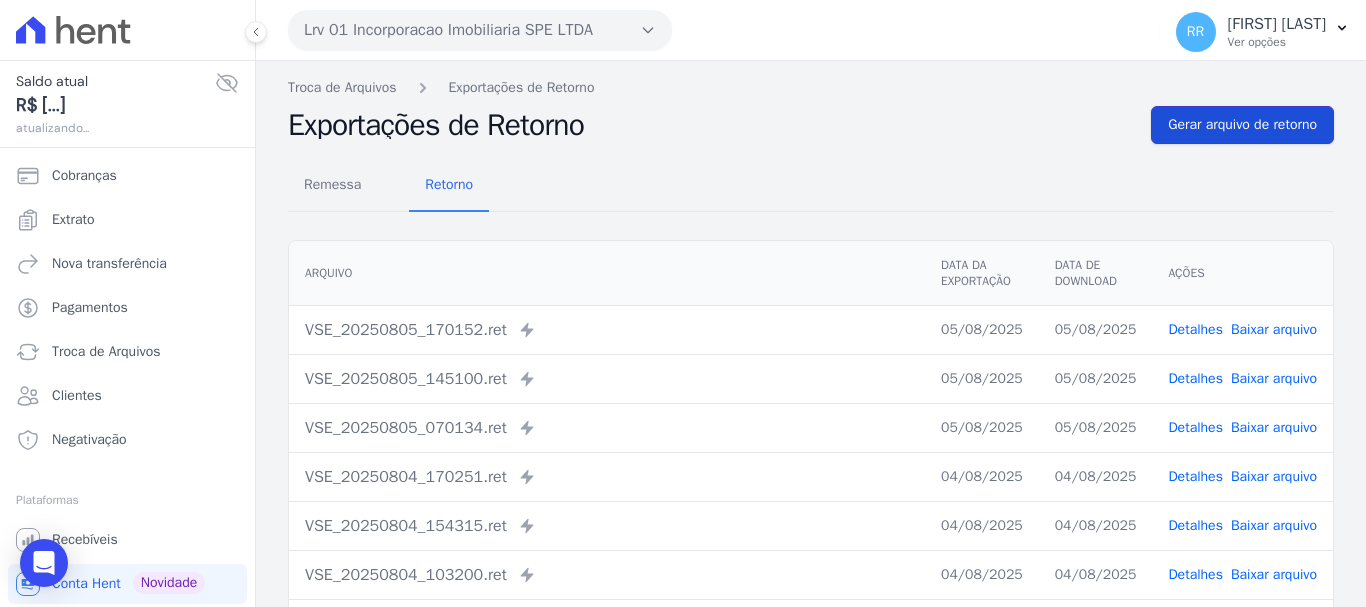 click on "Gerar arquivo de retorno" at bounding box center (1242, 125) 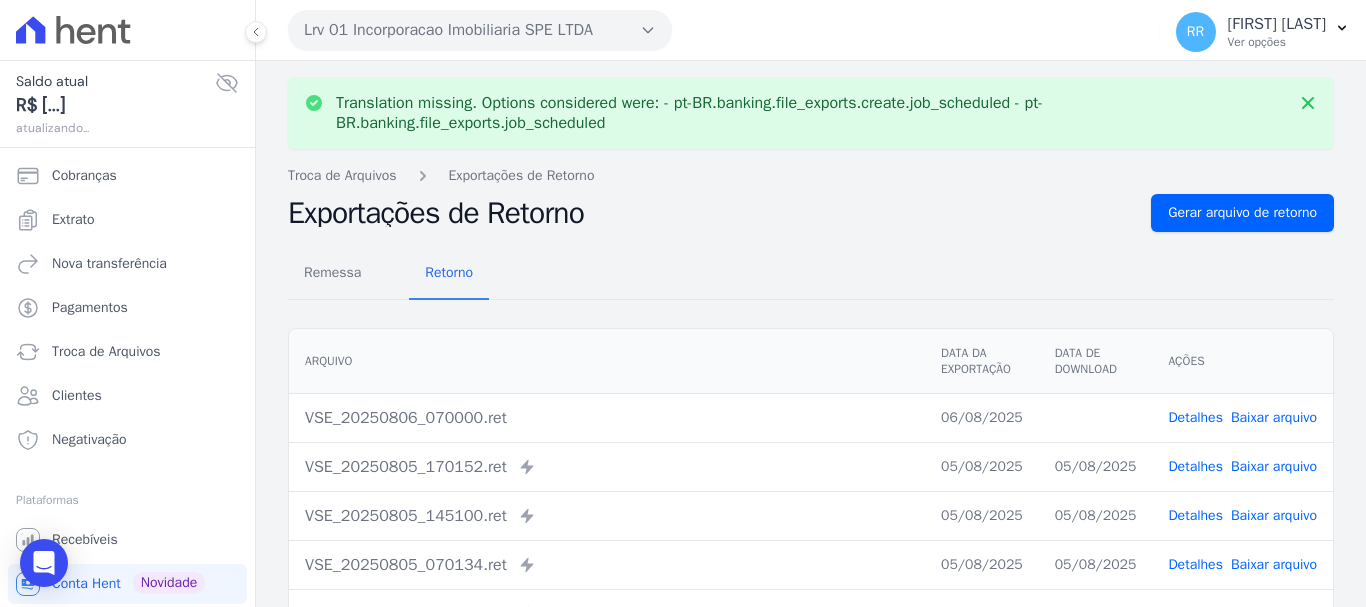 click on "Baixar arquivo" at bounding box center [1274, 417] 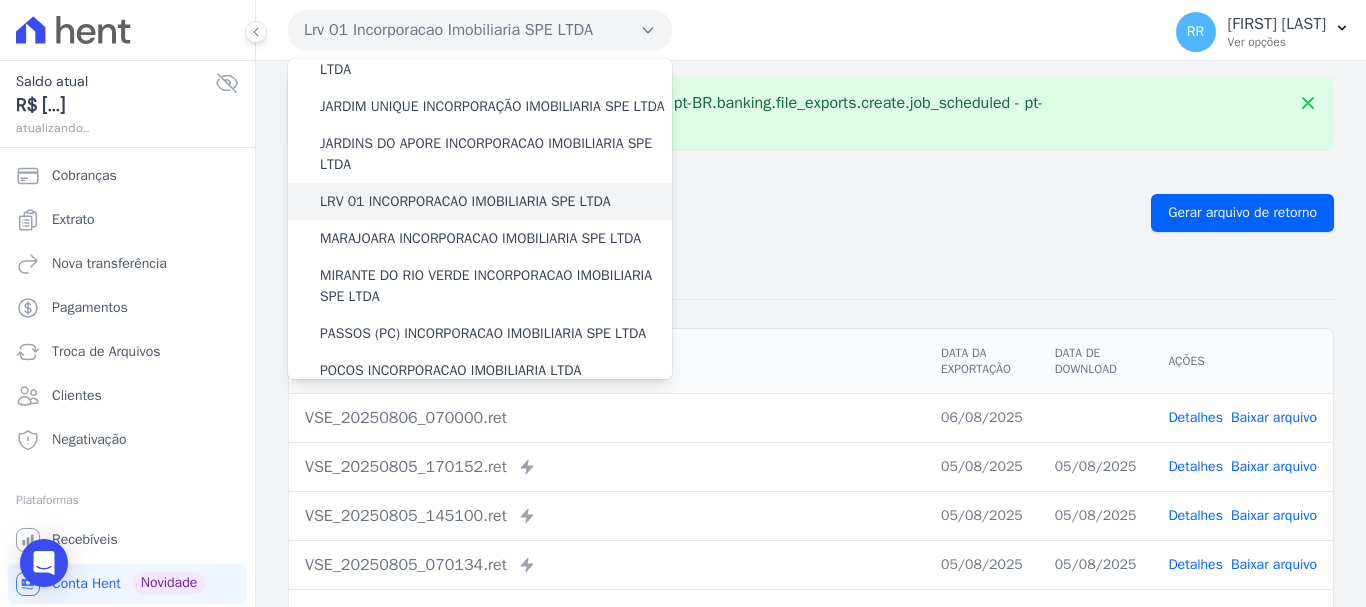 scroll, scrollTop: 400, scrollLeft: 0, axis: vertical 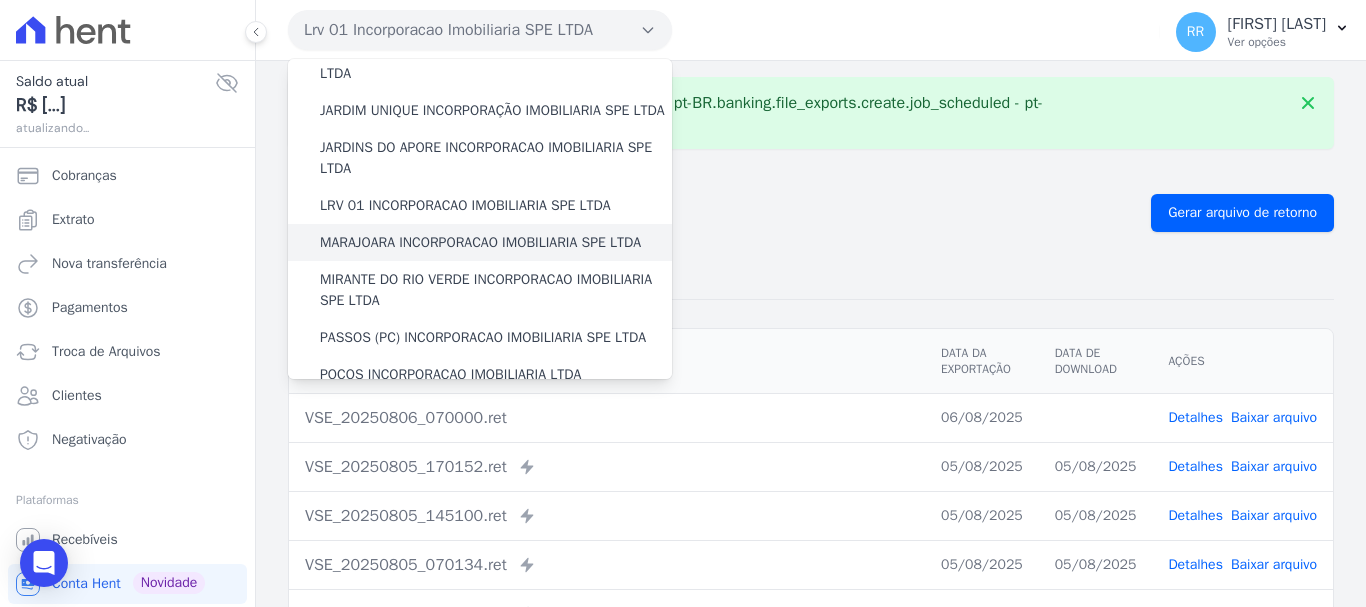 click on "MARAJOARA INCORPORACAO IMOBILIARIA SPE LTDA" at bounding box center [480, 242] 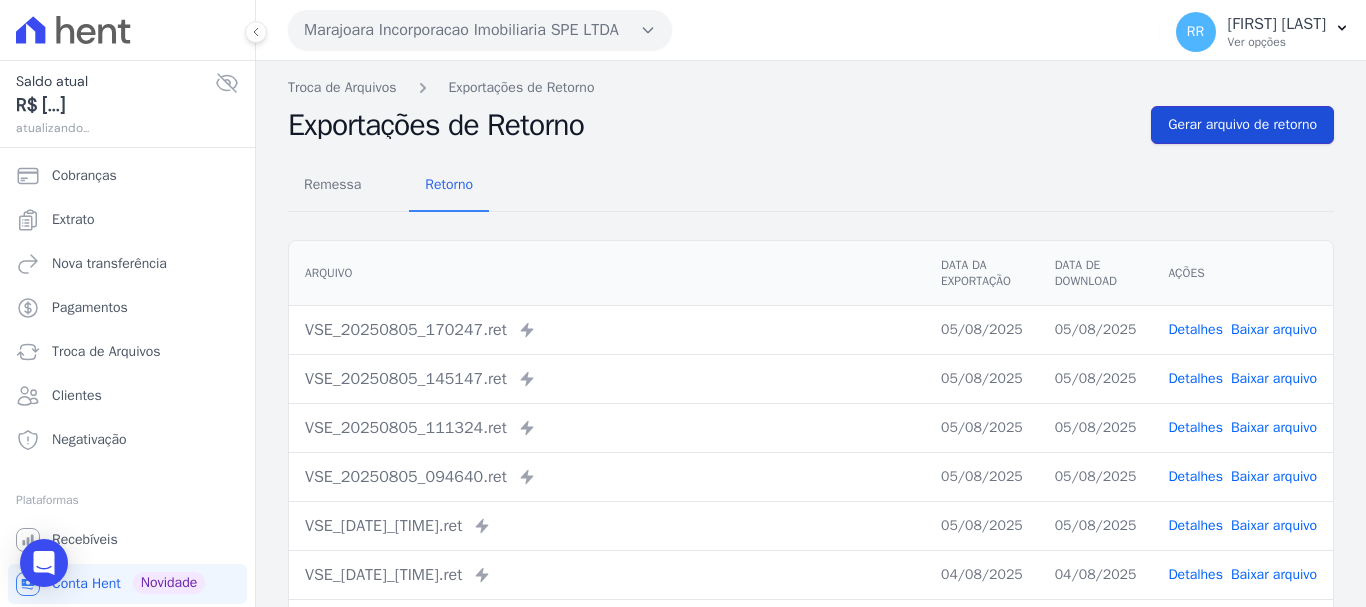 click on "Gerar arquivo de retorno" at bounding box center (1242, 125) 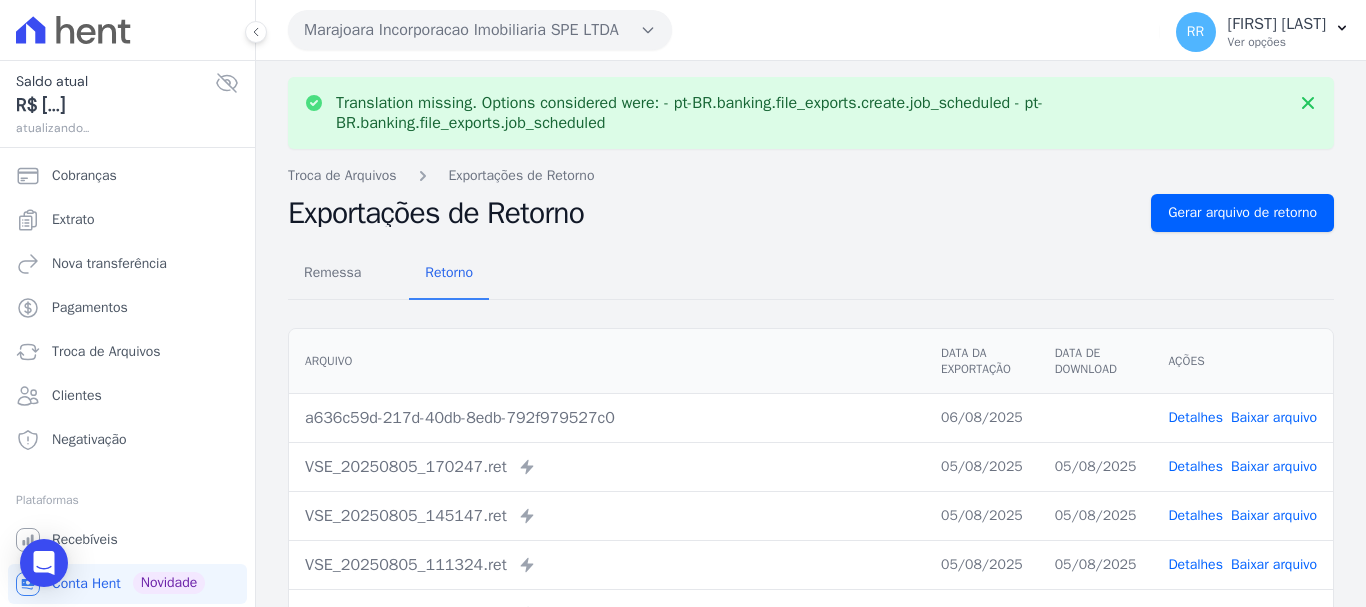 click on "Baixar arquivo" at bounding box center (1274, 417) 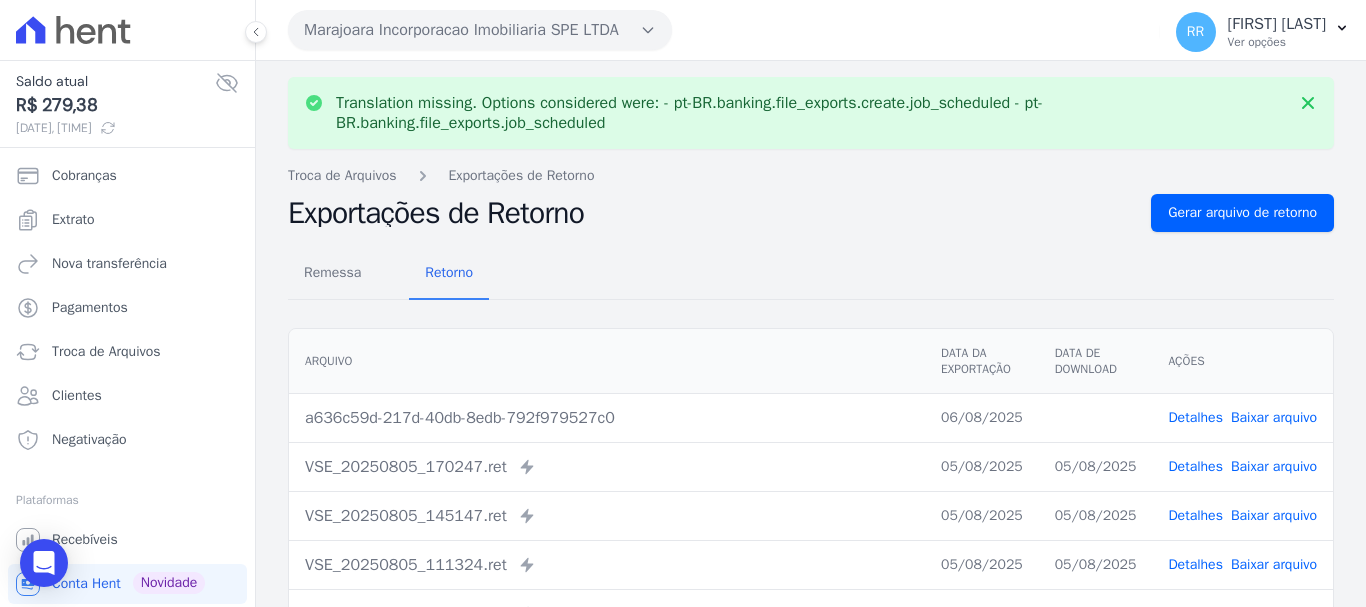 drag, startPoint x: 473, startPoint y: 29, endPoint x: 461, endPoint y: 71, distance: 43.68066 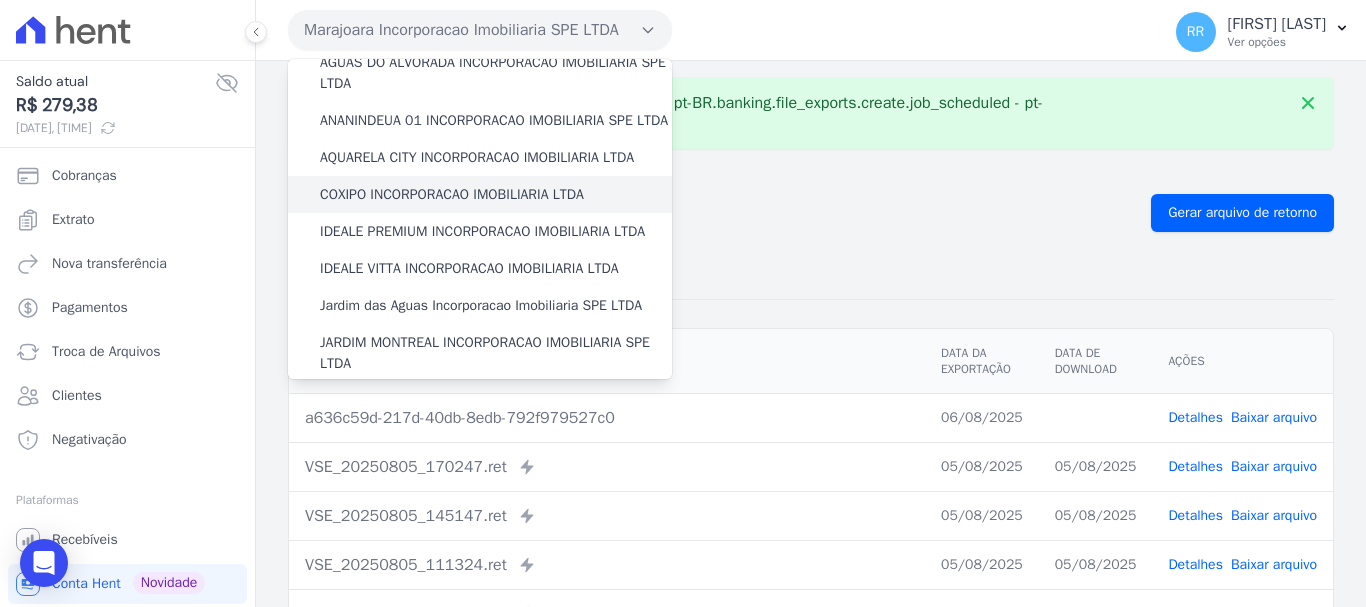 scroll, scrollTop: 400, scrollLeft: 0, axis: vertical 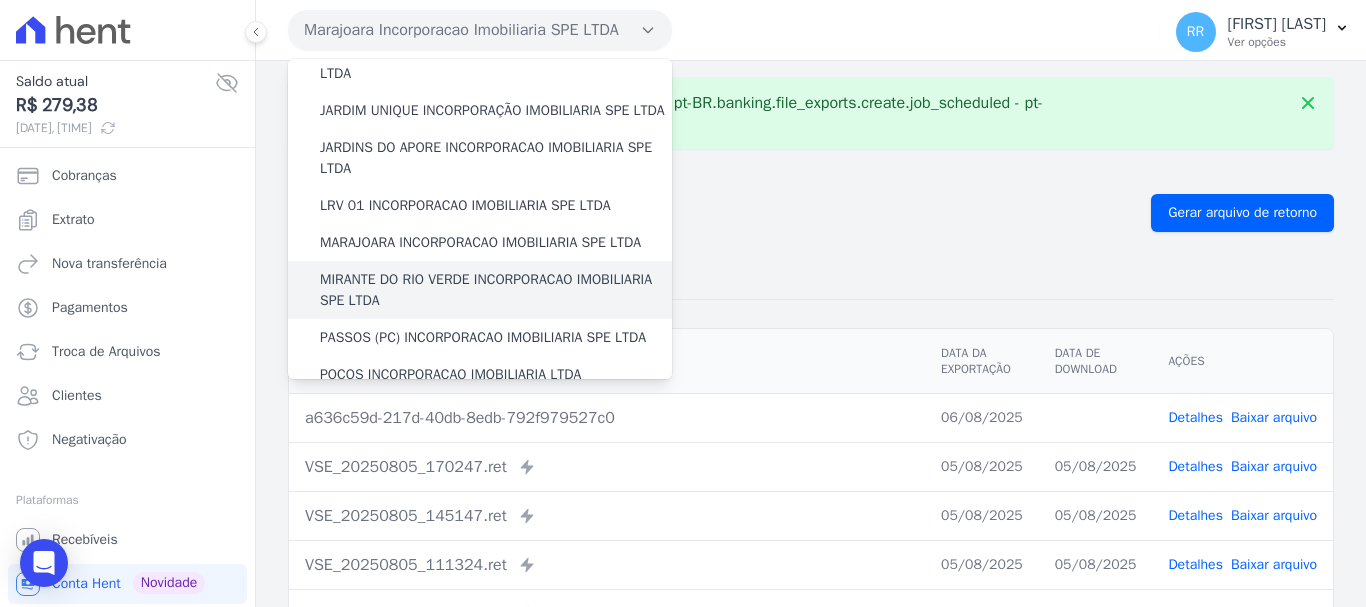 click on "MIRANTE DO RIO VERDE INCORPORACAO IMOBILIARIA SPE LTDA" at bounding box center [496, 290] 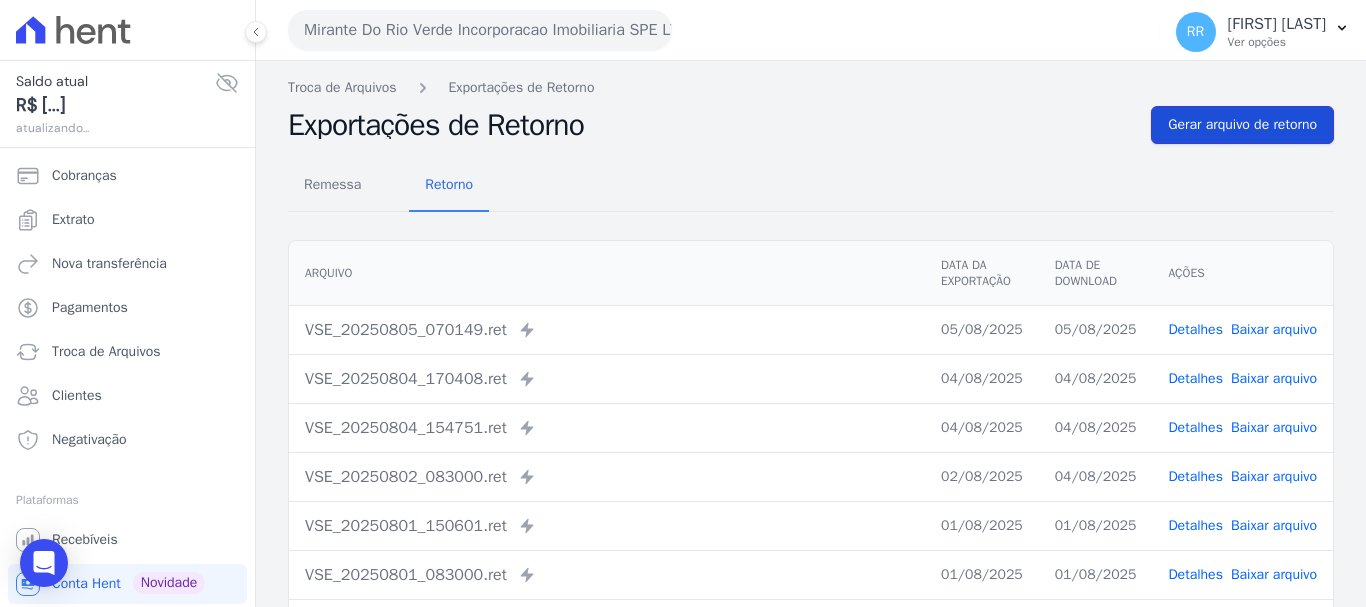 click on "Gerar arquivo de retorno" at bounding box center (1242, 125) 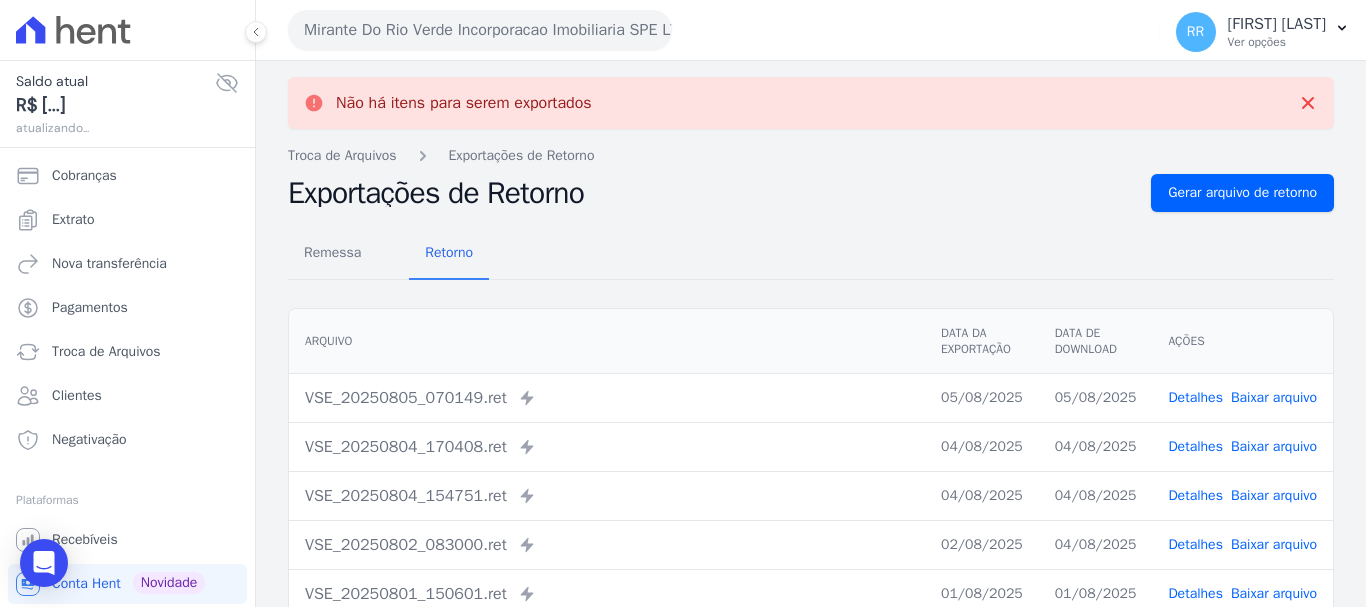 click on "Mirante Do Rio Verde Incorporacao Imobiliaria SPE LTDA" at bounding box center [480, 30] 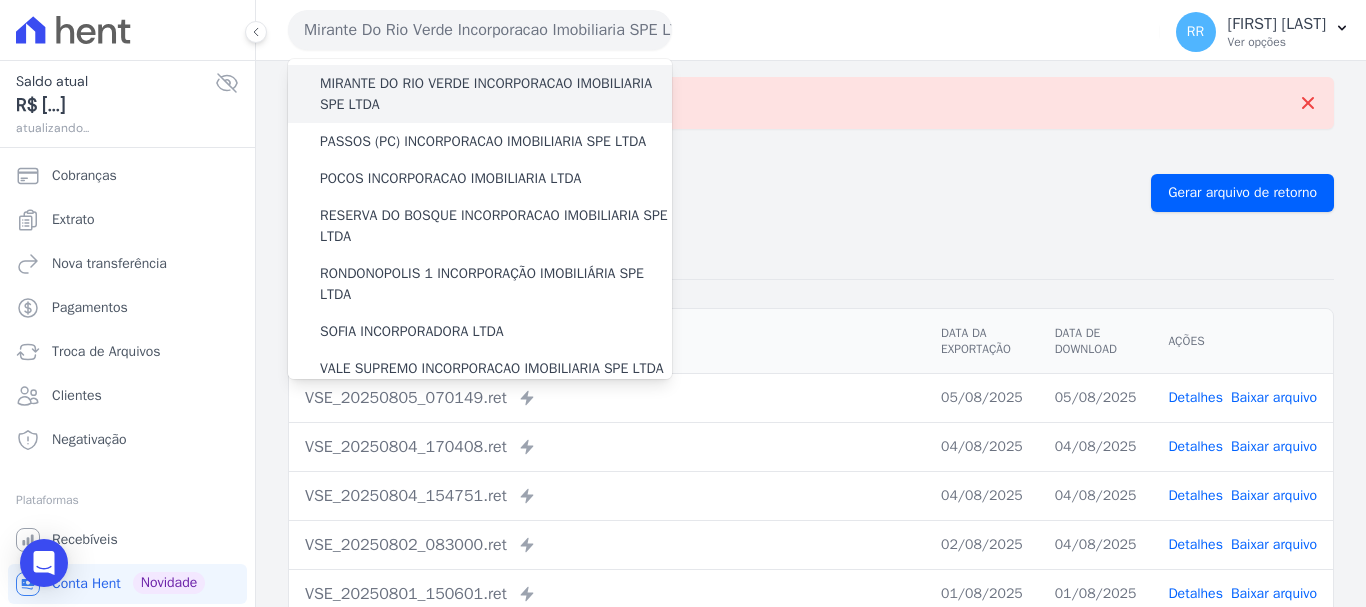 scroll, scrollTop: 600, scrollLeft: 0, axis: vertical 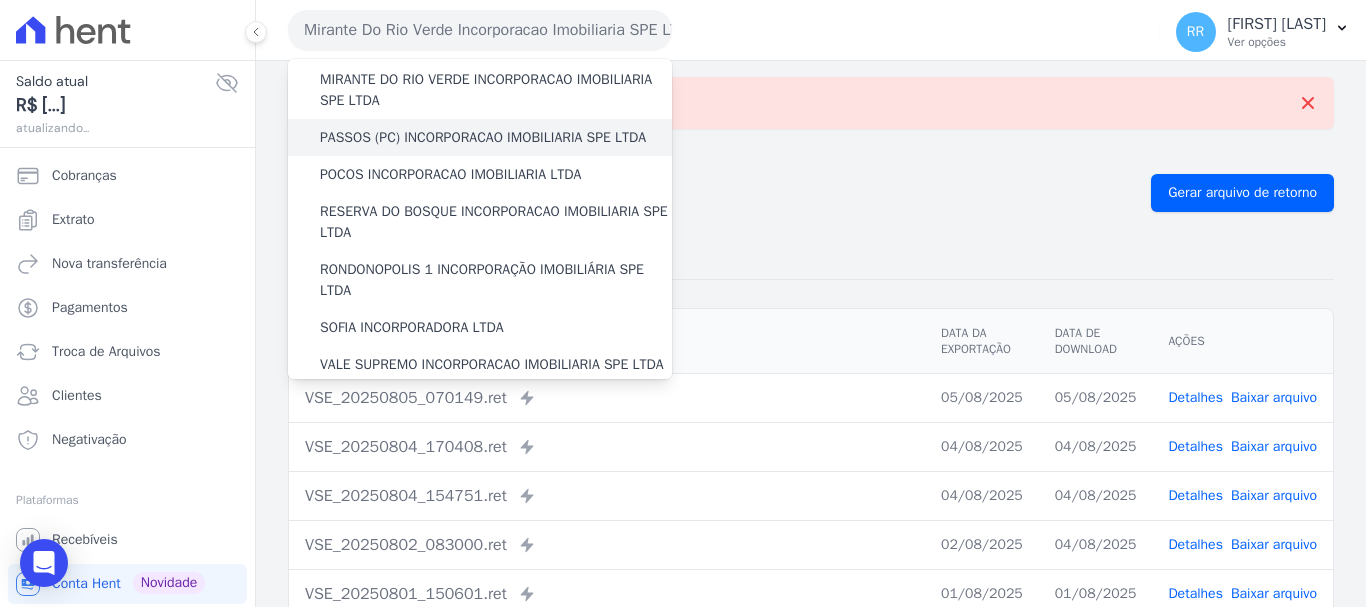 click on "PASSOS (PC) INCORPORACAO IMOBILIARIA SPE LTDA" at bounding box center [480, 137] 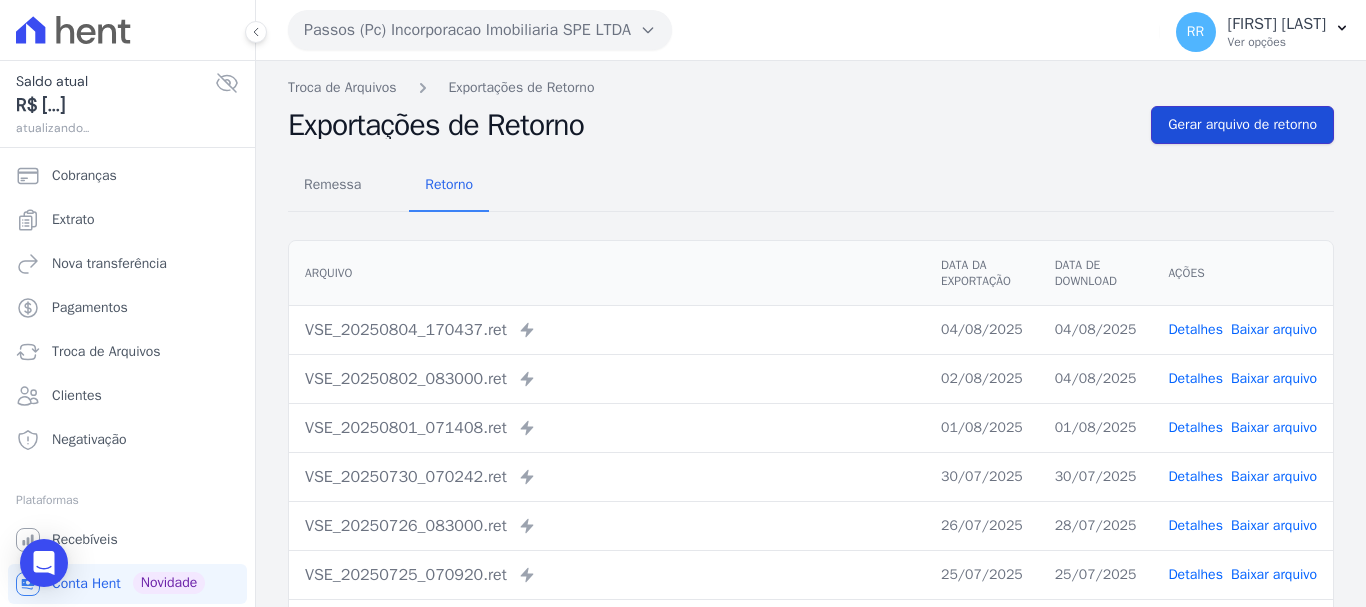click on "Gerar arquivo de retorno" at bounding box center (1242, 125) 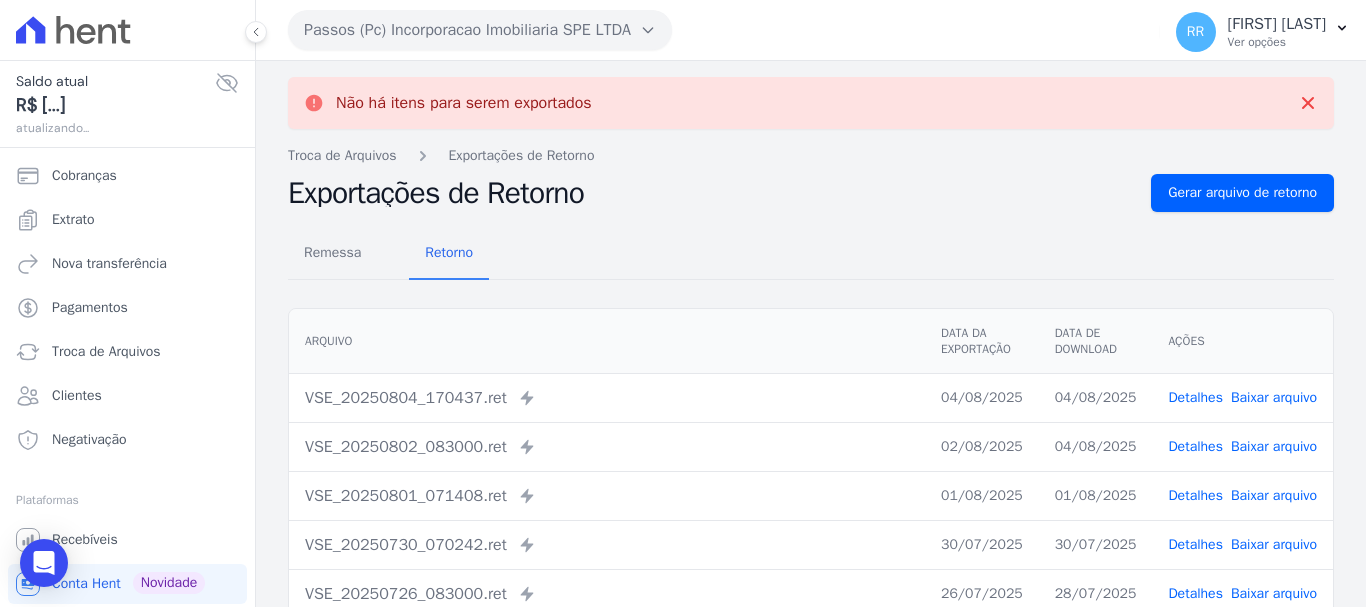 click on "Passos (Pc) Incorporacao Imobiliaria SPE LTDA" at bounding box center (480, 30) 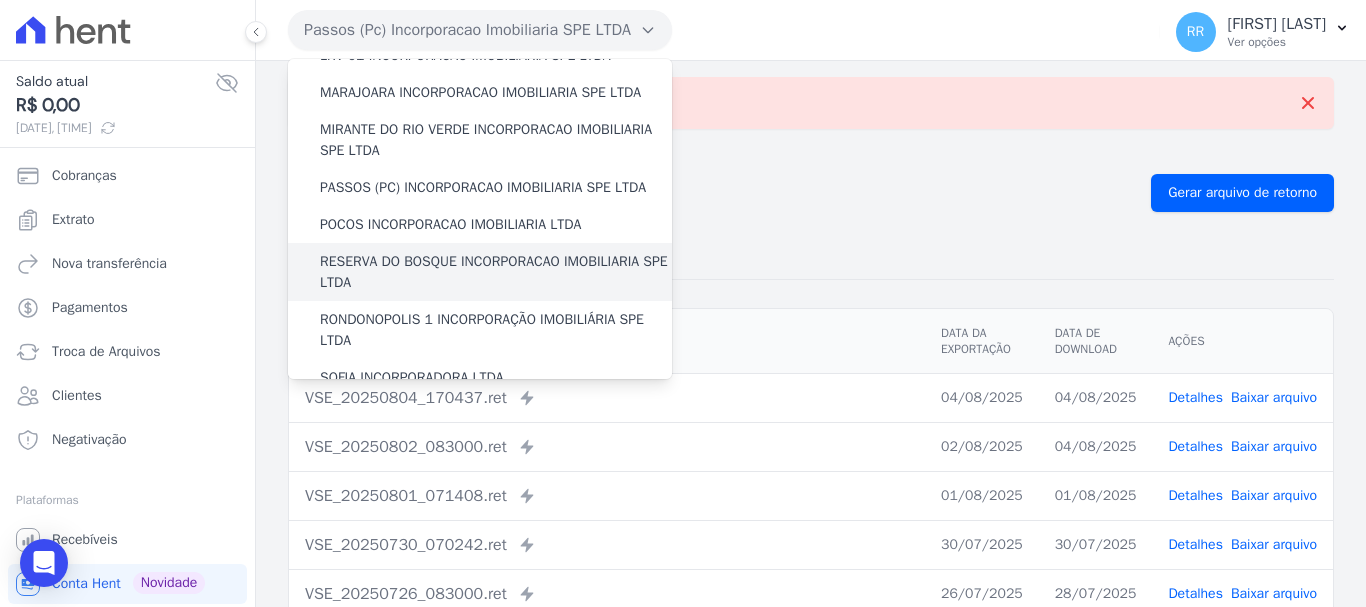 scroll, scrollTop: 600, scrollLeft: 0, axis: vertical 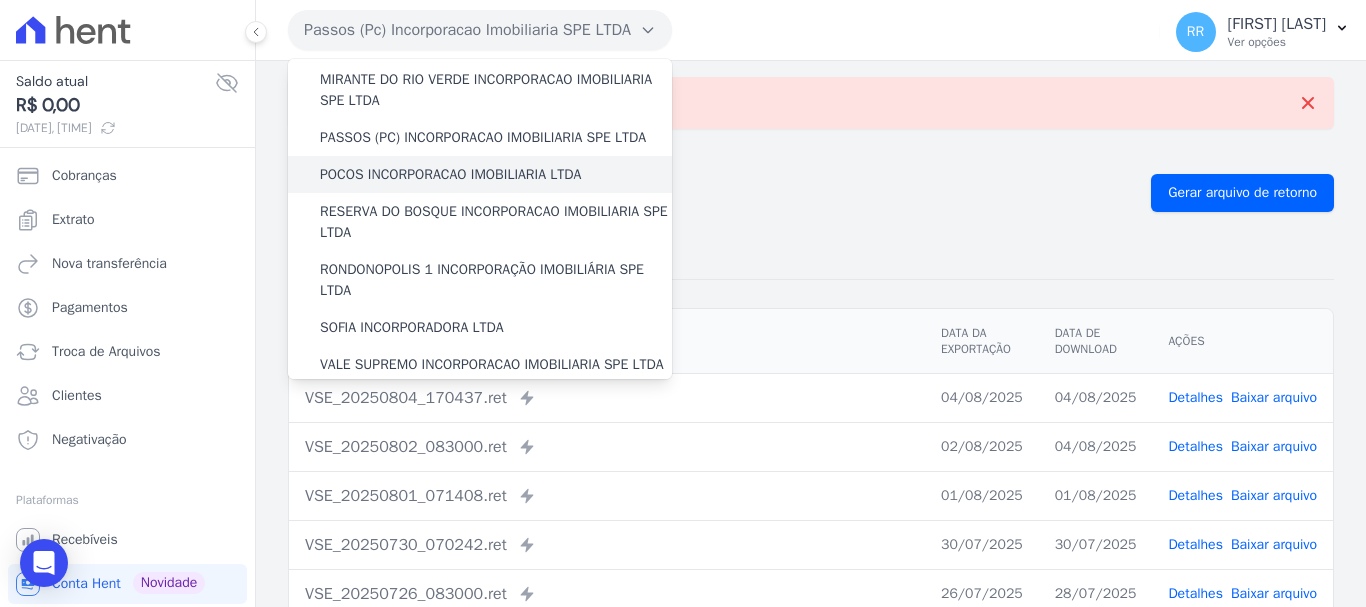 click on "POCOS INCORPORACAO IMOBILIARIA LTDA" at bounding box center [480, 174] 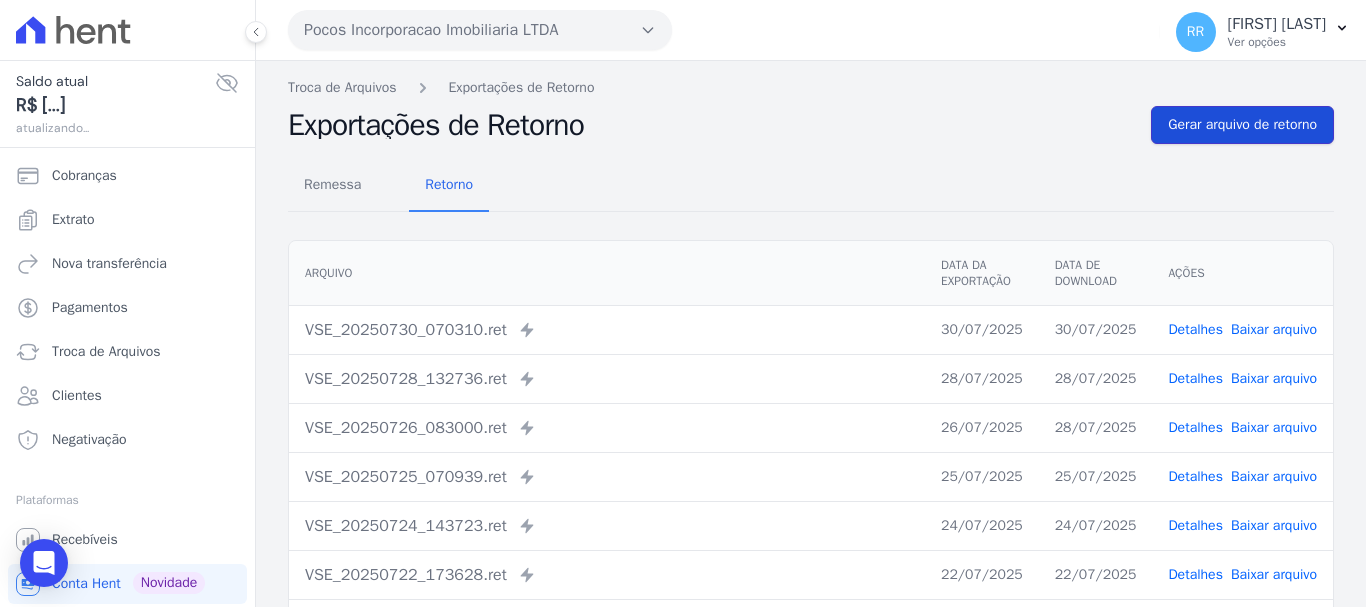 click on "Gerar arquivo de retorno" at bounding box center [1242, 125] 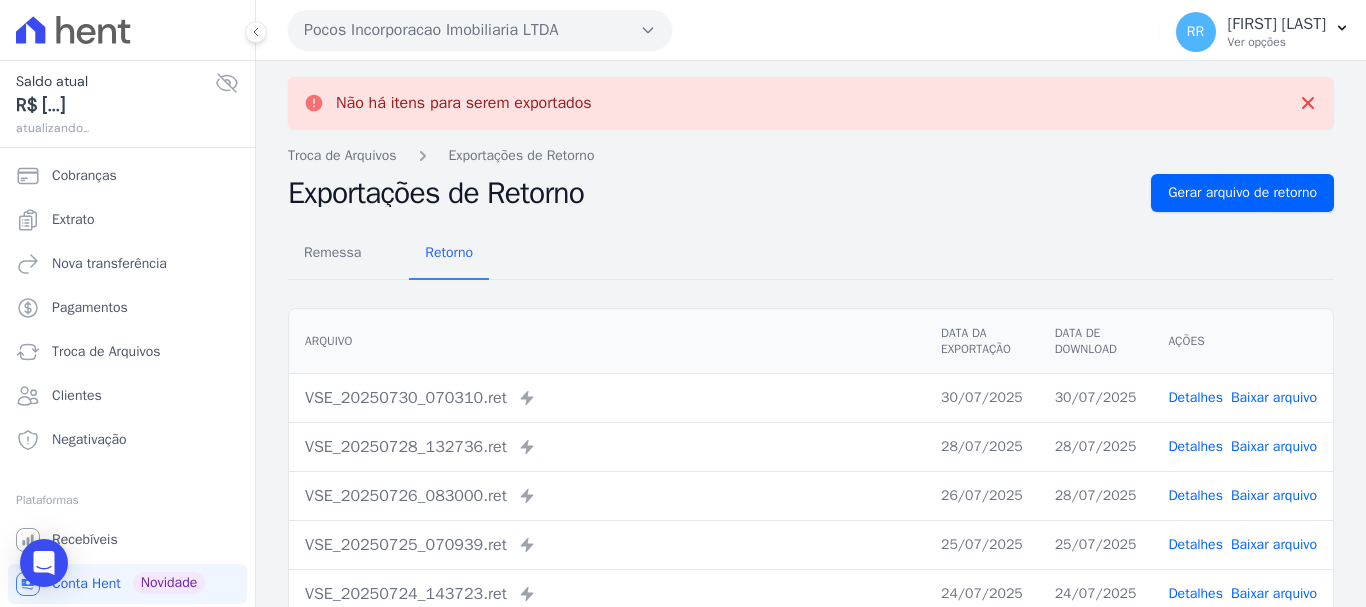 click on "Pocos Incorporacao Imobiliaria LTDA" at bounding box center (480, 30) 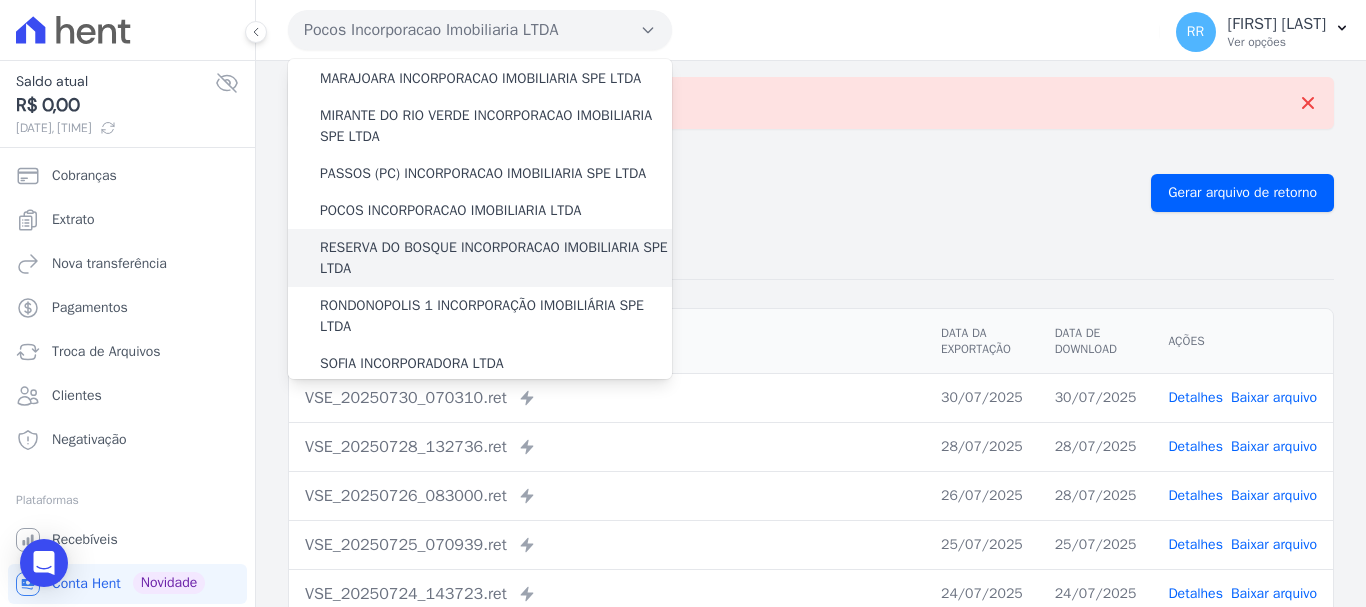 scroll, scrollTop: 600, scrollLeft: 0, axis: vertical 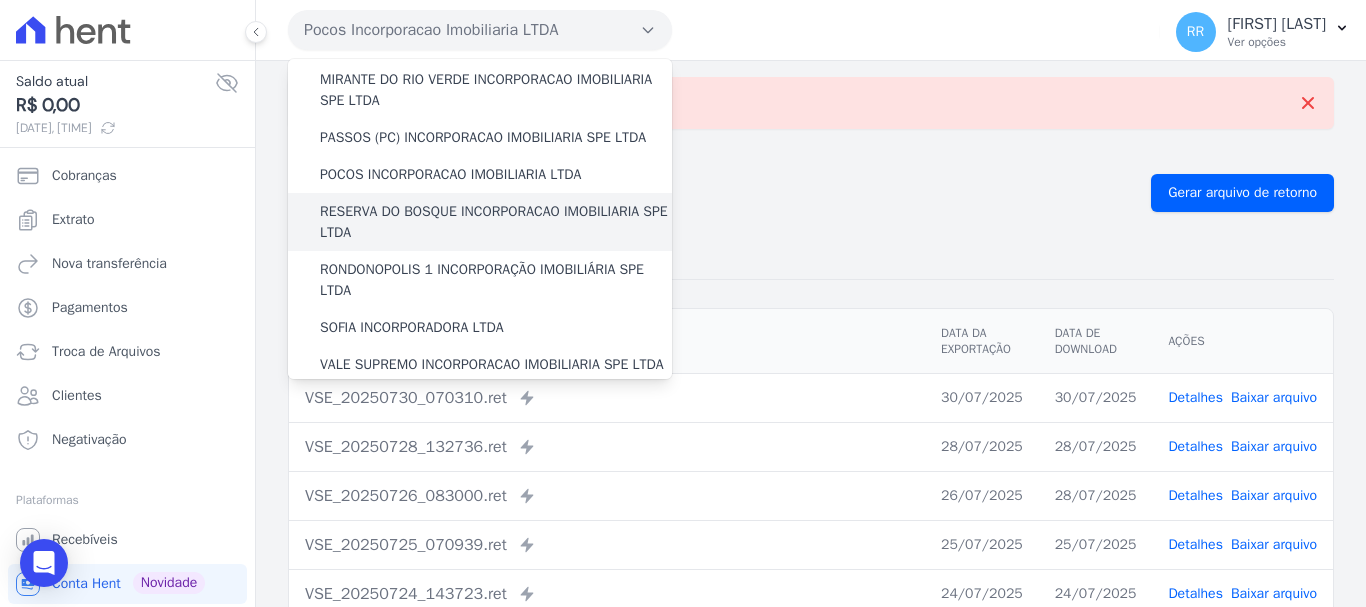 click on "RESERVA DO BOSQUE INCORPORACAO IMOBILIARIA SPE LTDA" at bounding box center [496, 222] 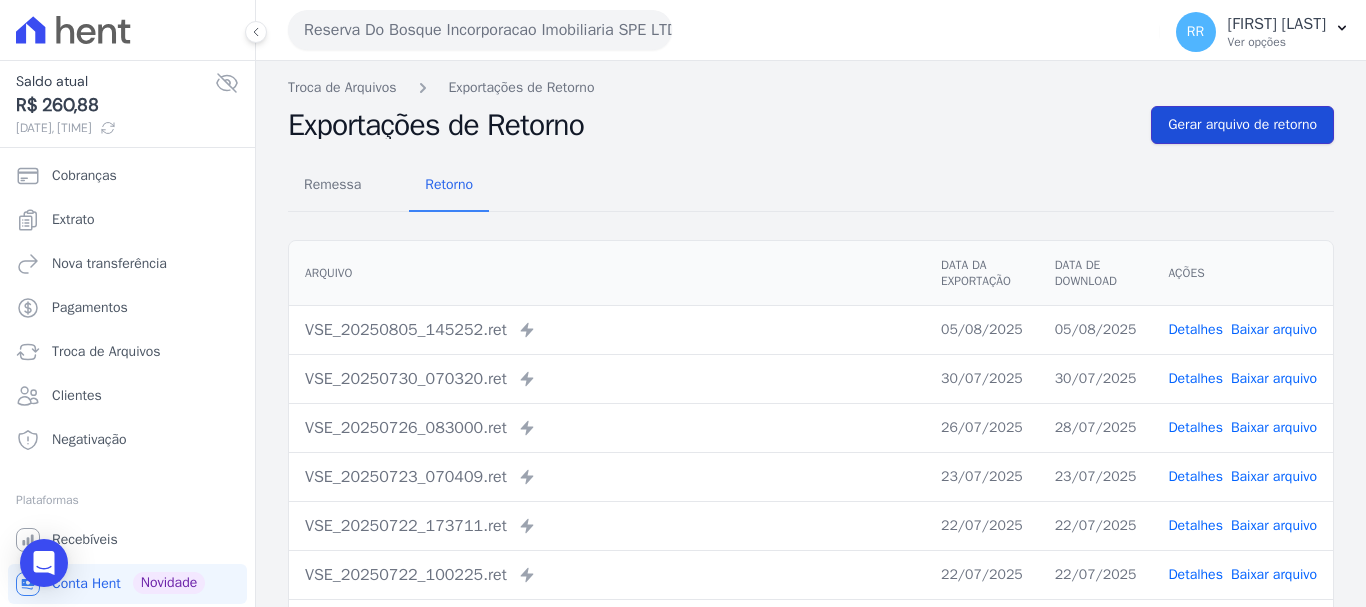 click on "Gerar arquivo de retorno" at bounding box center (1242, 125) 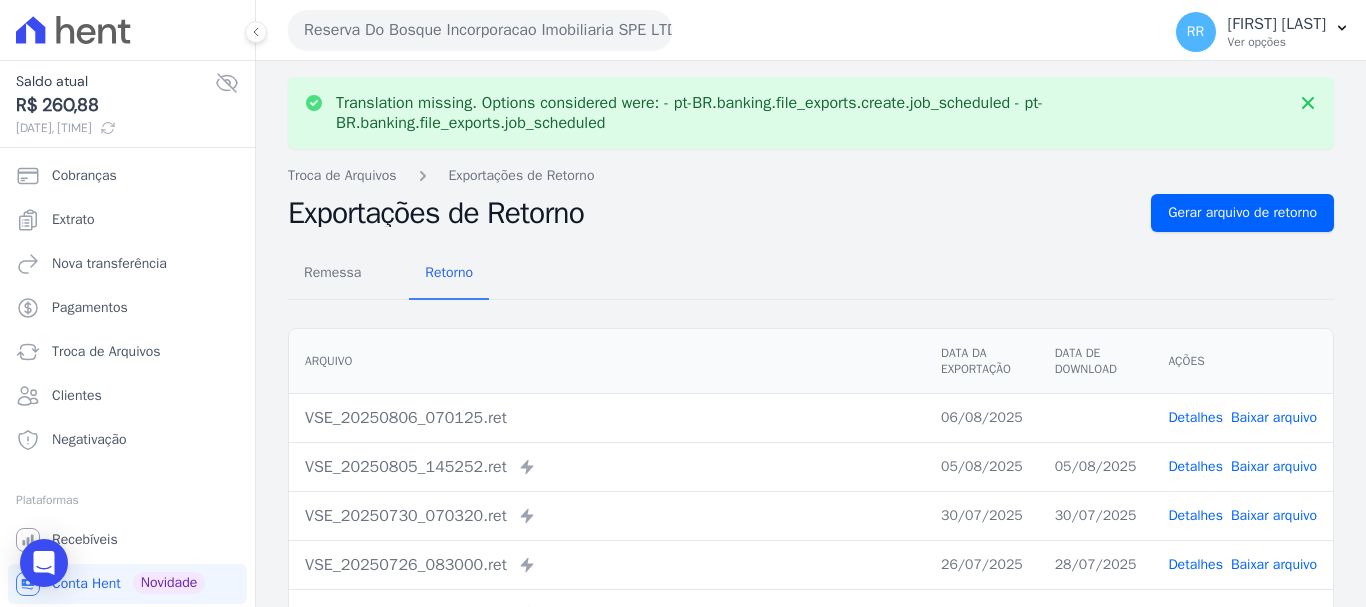 click on "Baixar arquivo" at bounding box center (1274, 417) 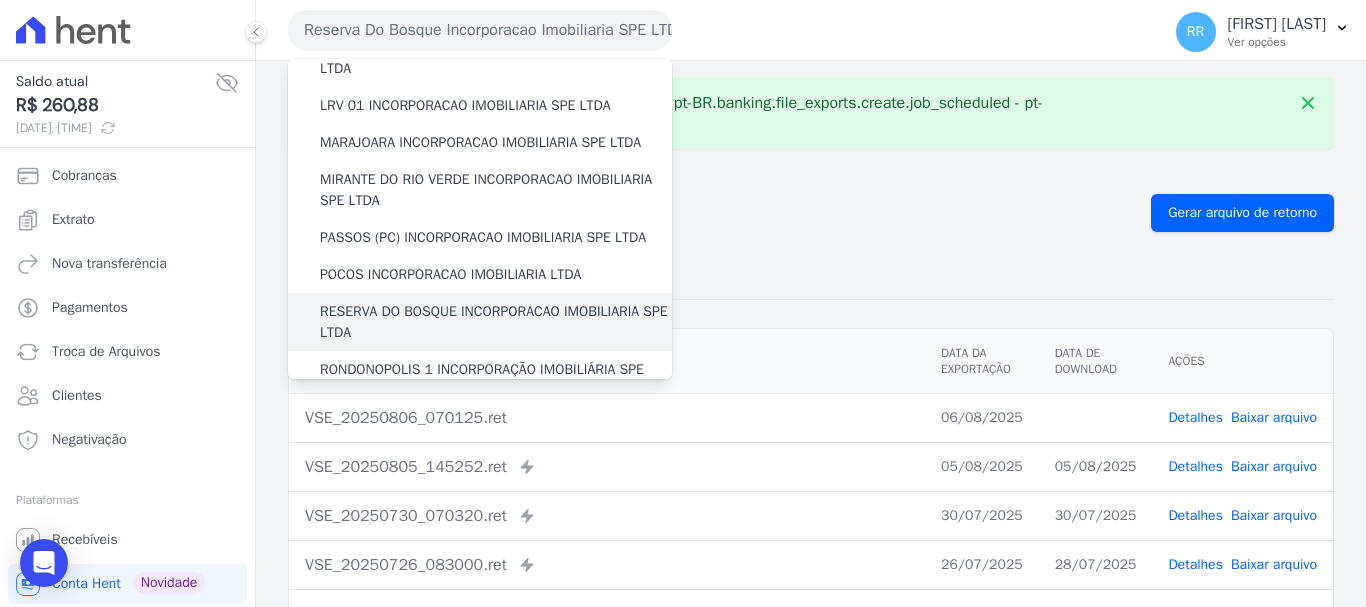 scroll, scrollTop: 600, scrollLeft: 0, axis: vertical 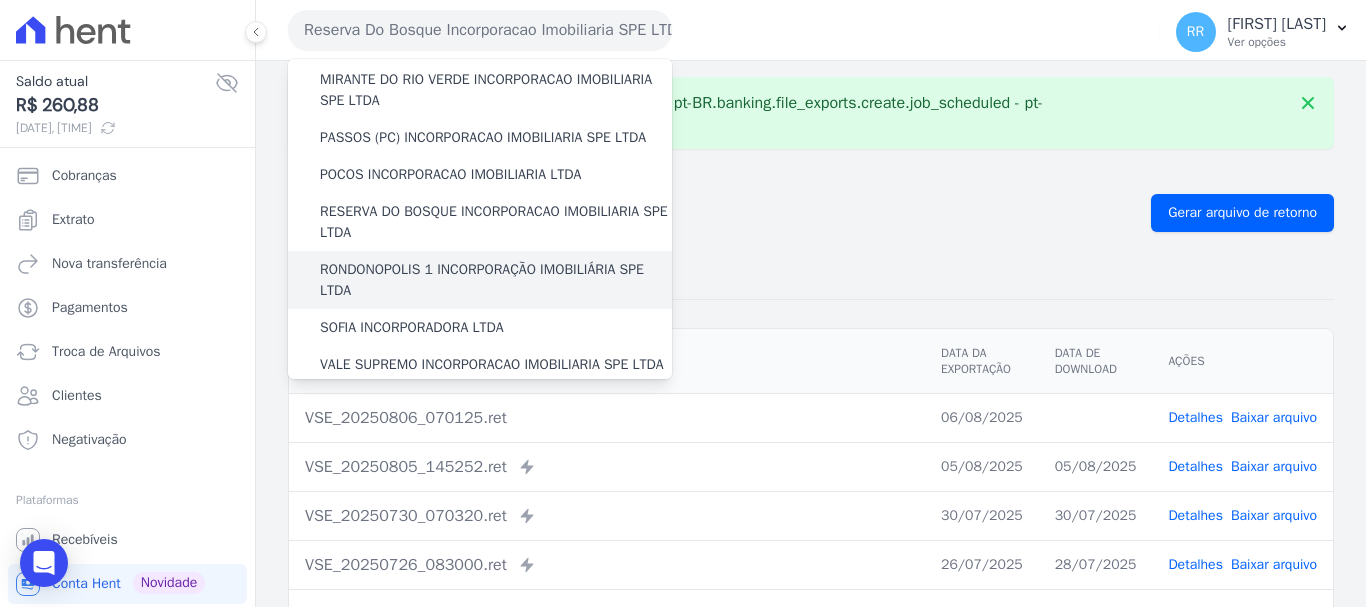 click on "RONDONOPOLIS 1 INCORPORAÇÃO IMOBILIÁRIA SPE LTDA" at bounding box center [496, 280] 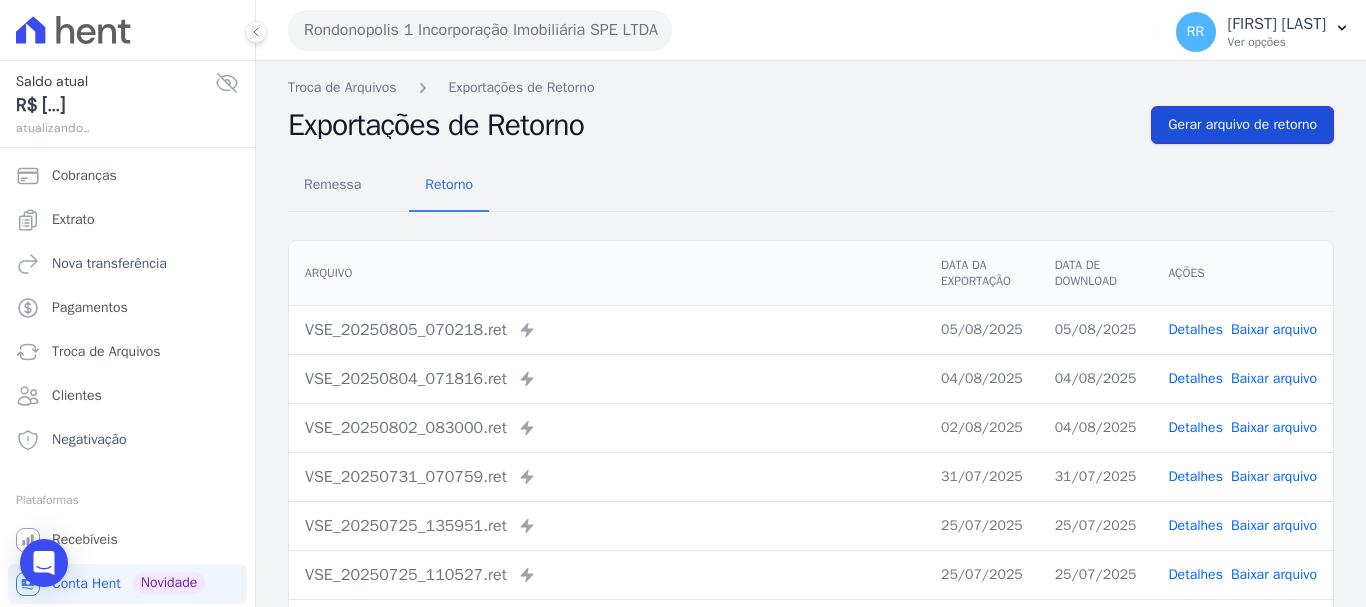 click on "Gerar arquivo de retorno" at bounding box center (1242, 125) 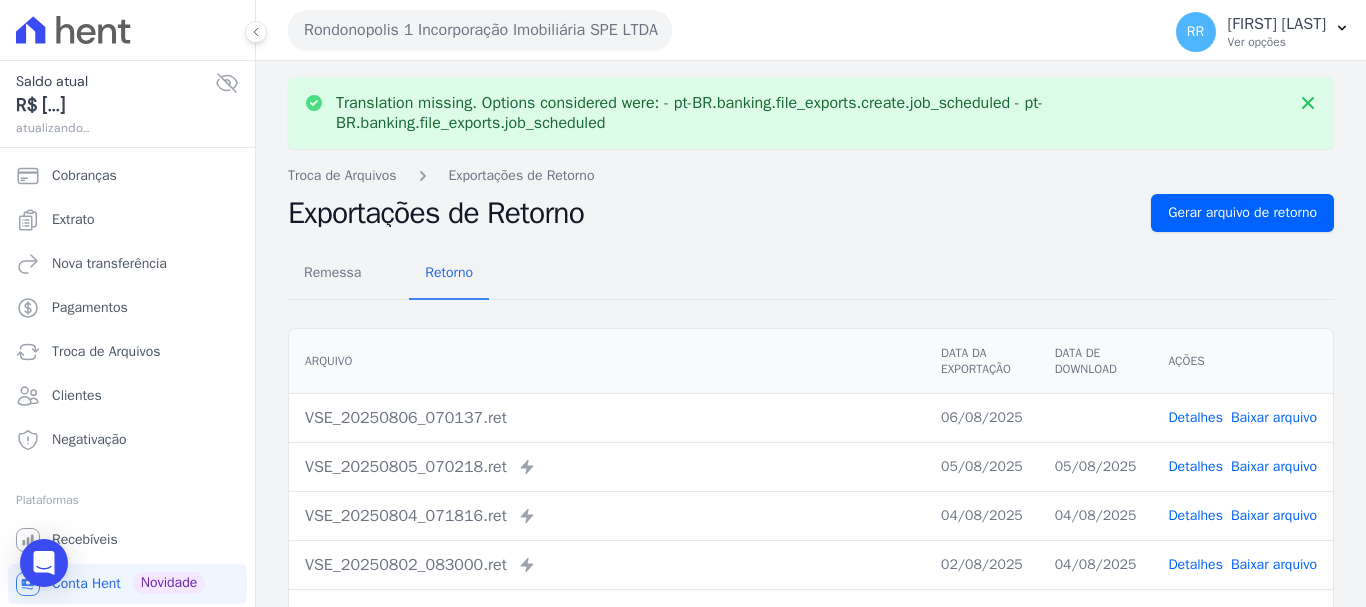click on "Baixar arquivo" at bounding box center (1274, 417) 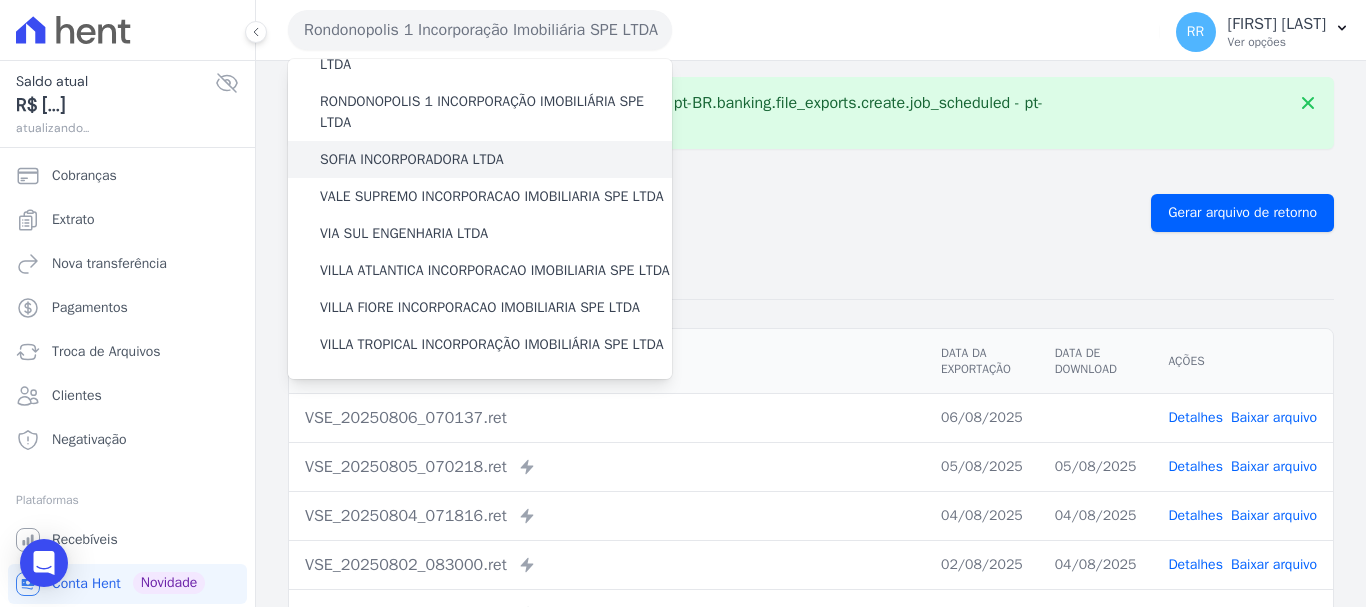 scroll, scrollTop: 873, scrollLeft: 0, axis: vertical 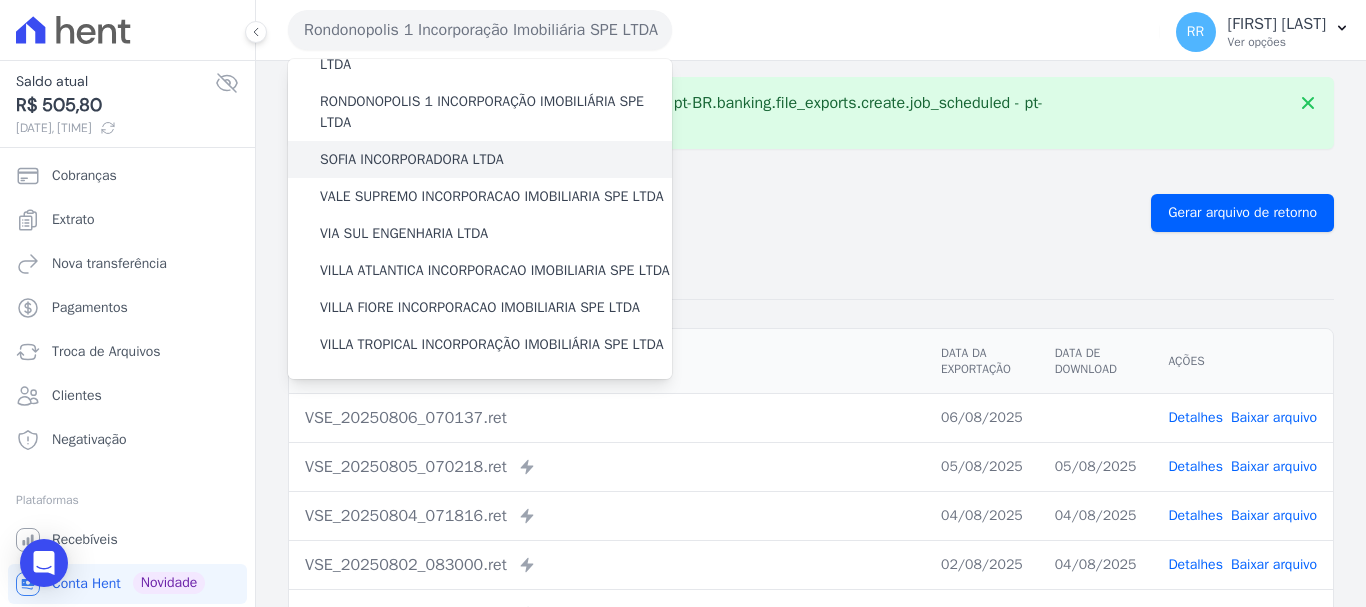 click on "SOFIA INCORPORADORA LTDA" at bounding box center [480, 159] 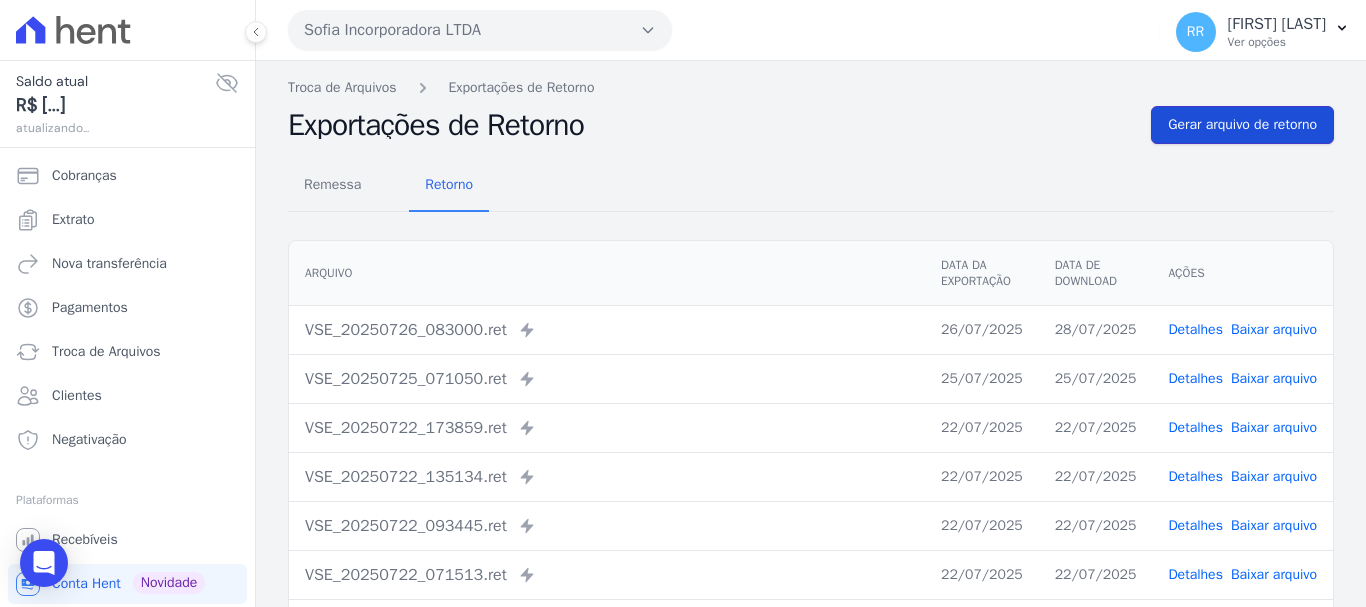 click on "Gerar arquivo de retorno" at bounding box center (1242, 125) 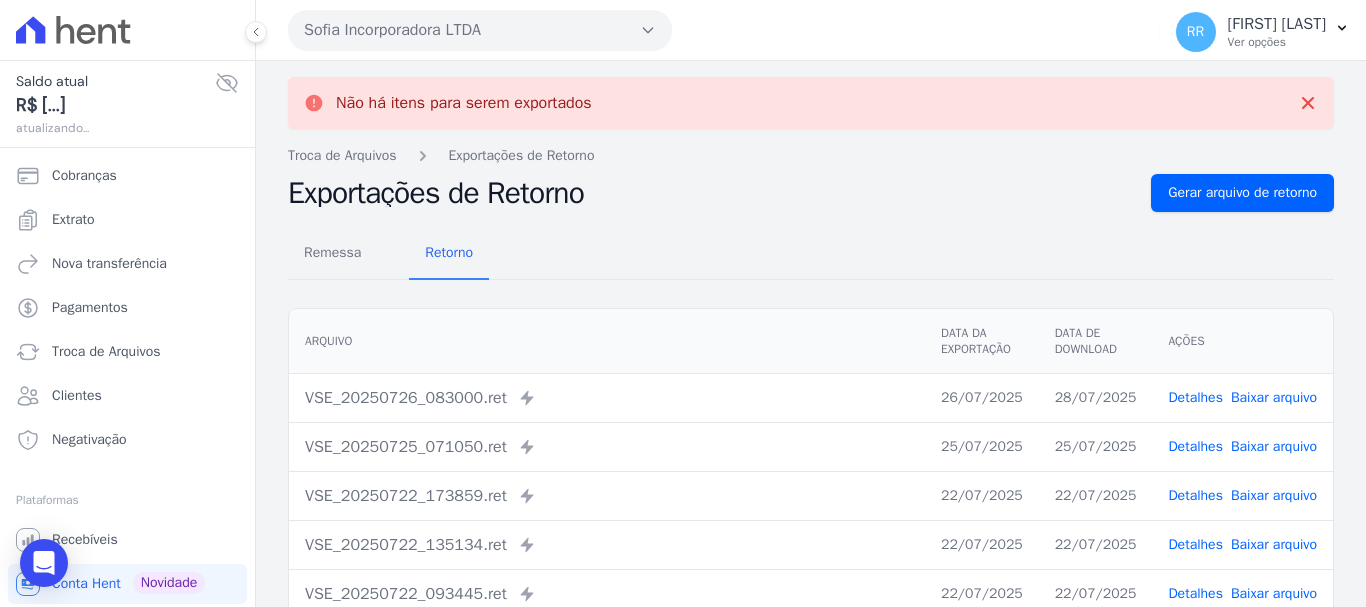 click on "Sofia Incorporadora LTDA" at bounding box center (480, 30) 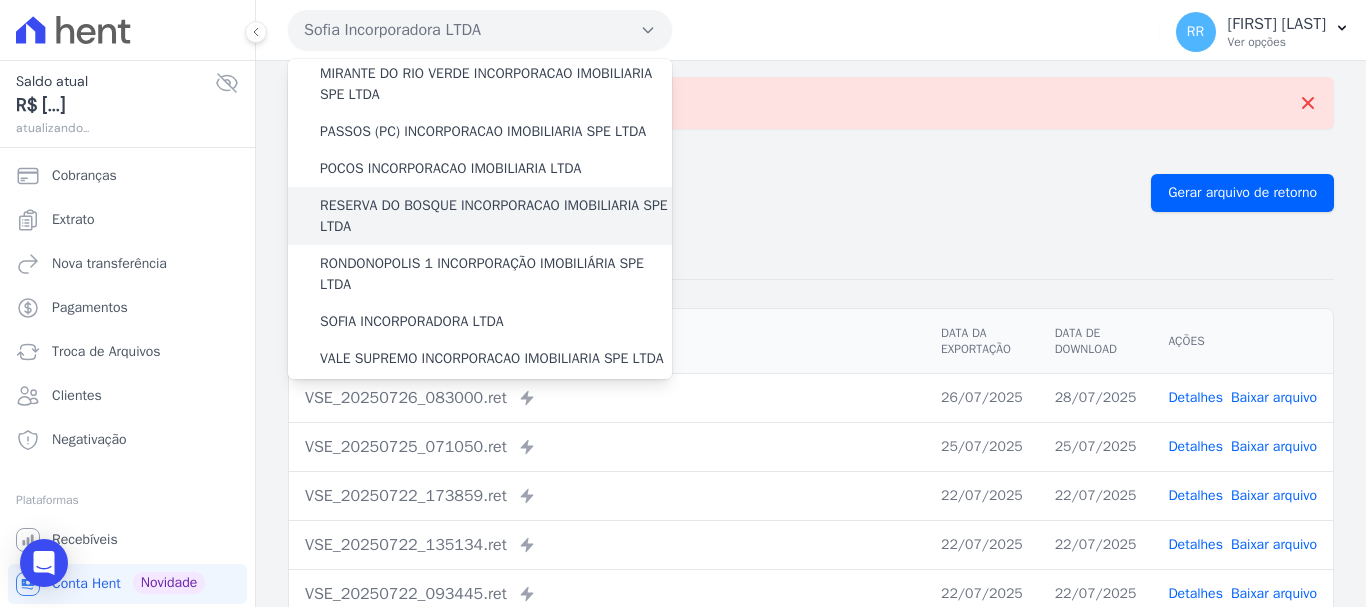 scroll, scrollTop: 873, scrollLeft: 0, axis: vertical 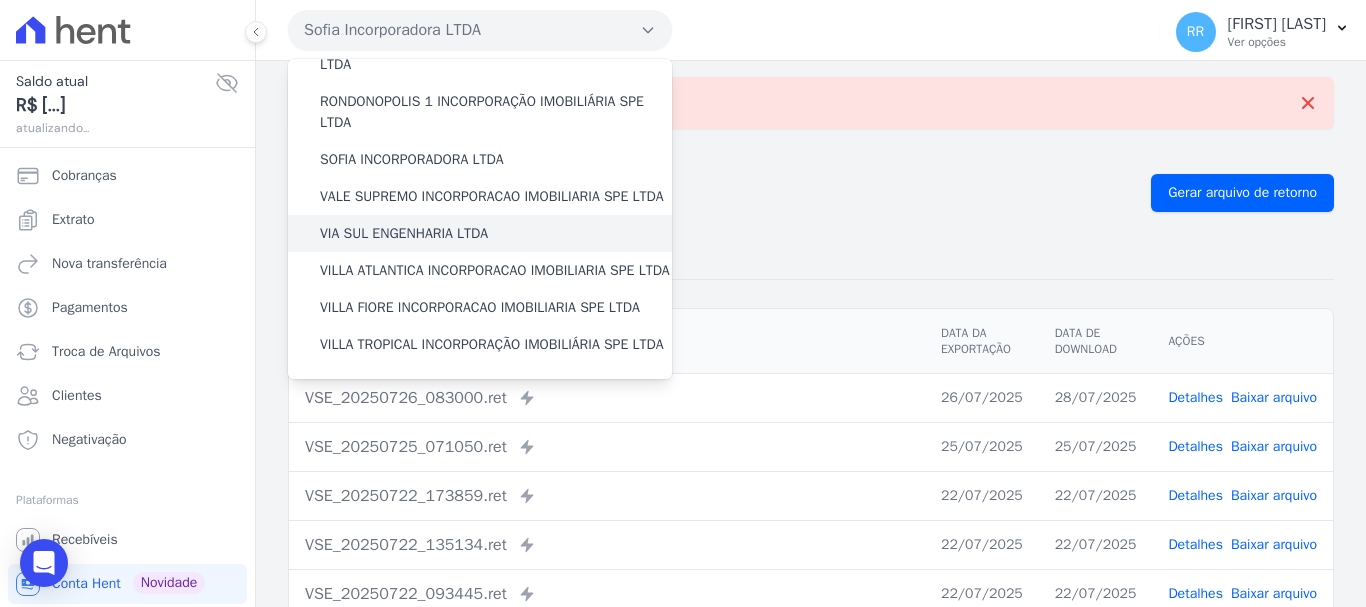 click on "VIA SUL ENGENHARIA LTDA" at bounding box center [404, 233] 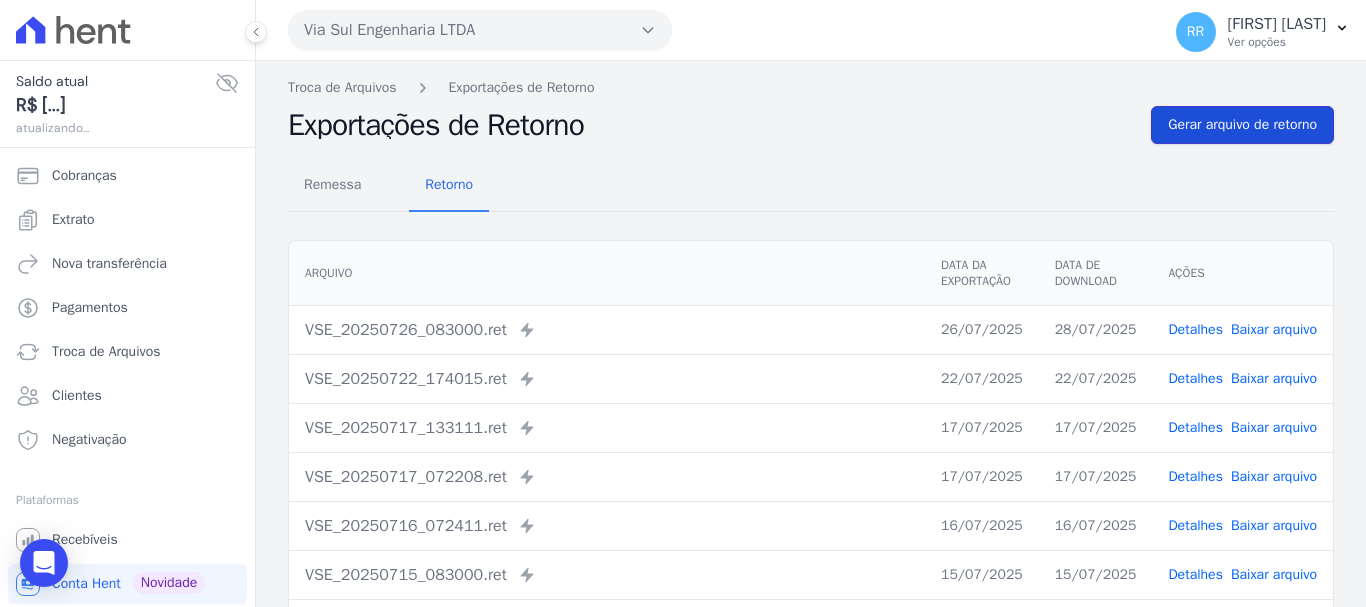 click on "Gerar arquivo de retorno" at bounding box center [1242, 125] 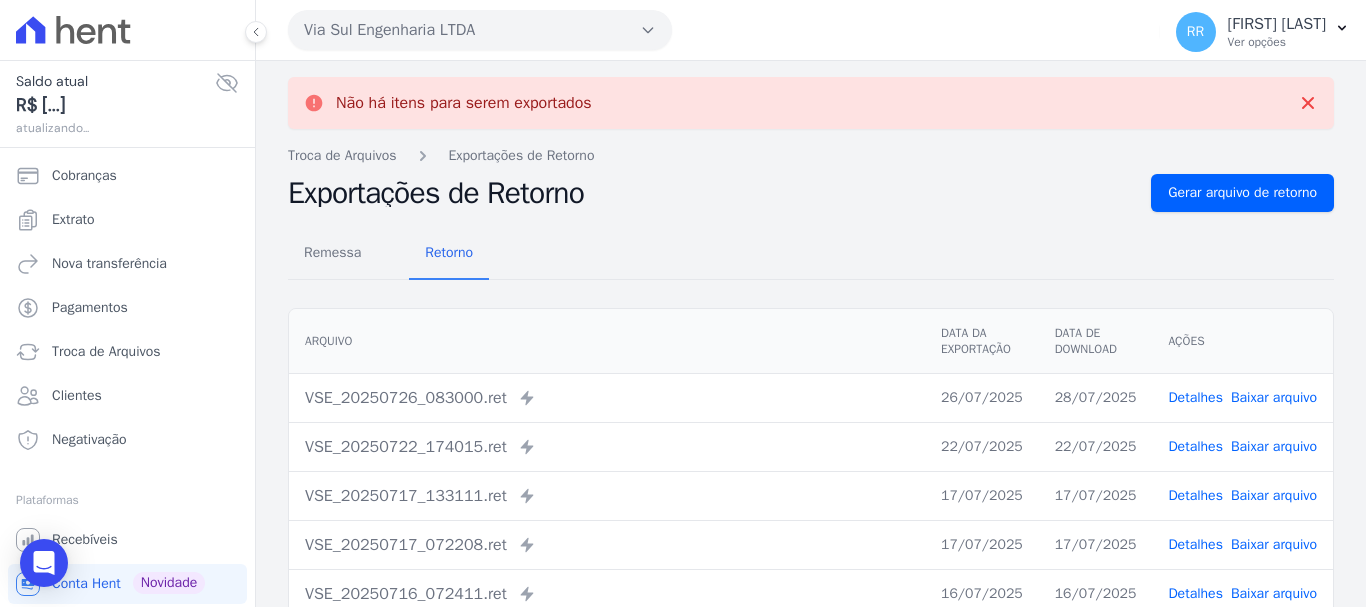 click on "Via Sul Engenharia LTDA" at bounding box center [480, 30] 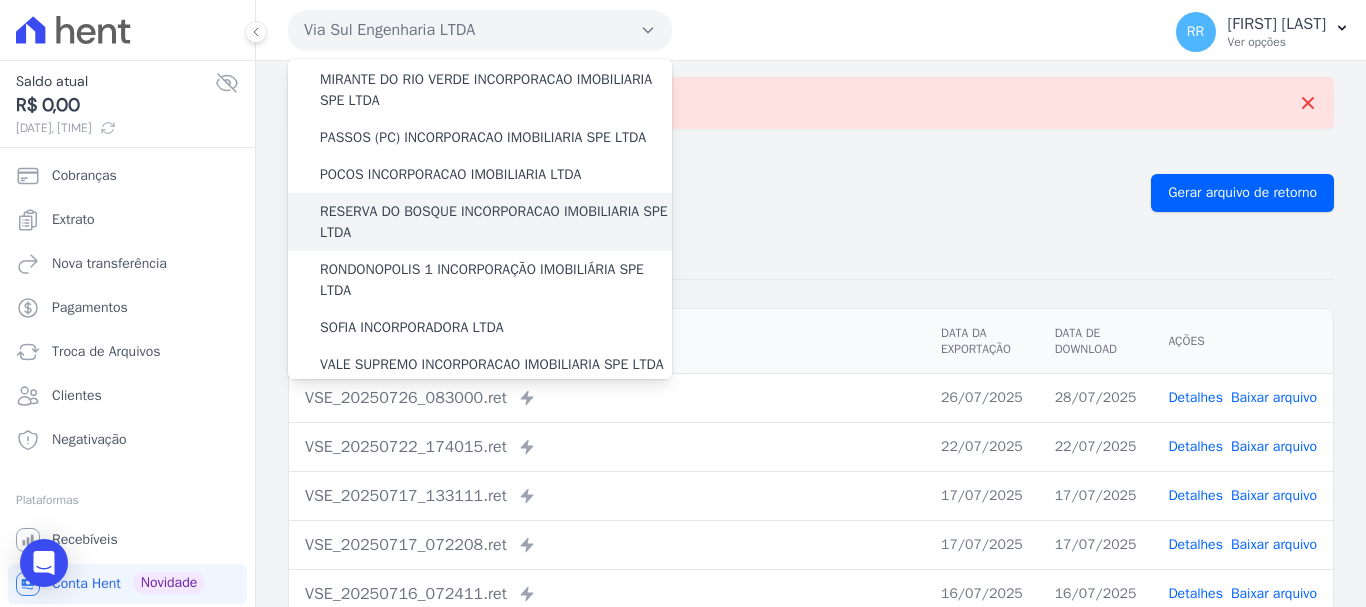 scroll, scrollTop: 873, scrollLeft: 0, axis: vertical 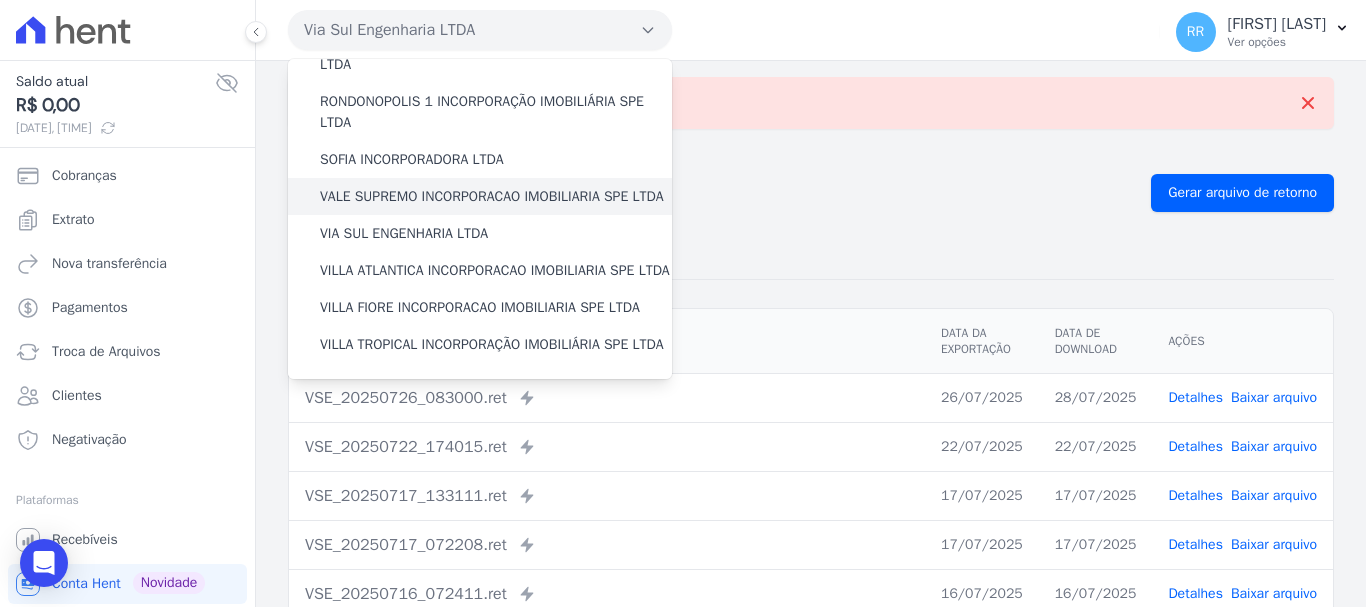 click on "VALE SUPREMO INCORPORACAO IMOBILIARIA SPE LTDA" at bounding box center (492, 196) 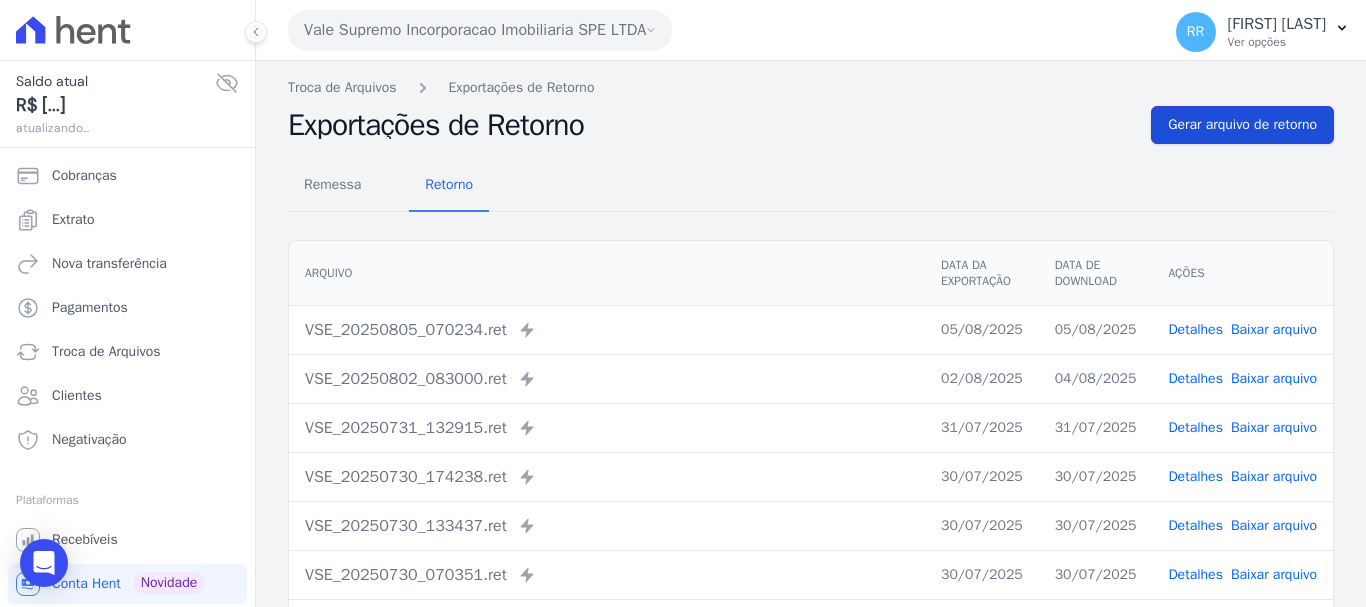 click on "Gerar arquivo de retorno" at bounding box center [1242, 125] 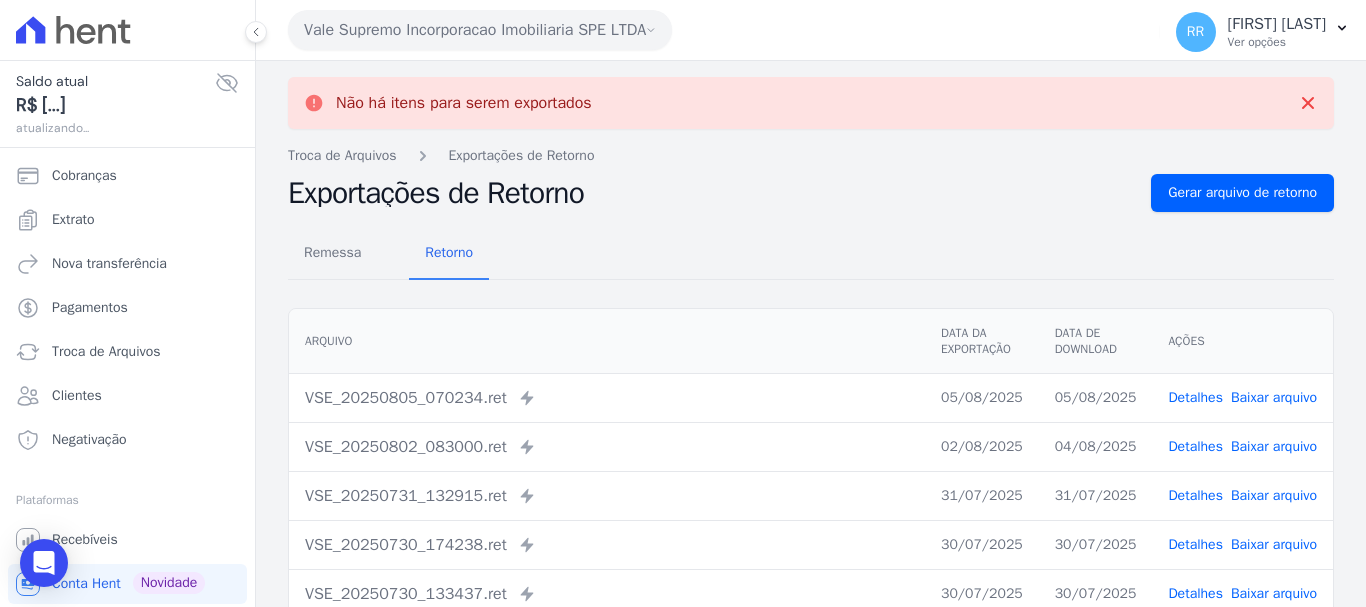 click on "Vale Supremo Incorporacao Imobiliaria SPE LTDA" at bounding box center (480, 30) 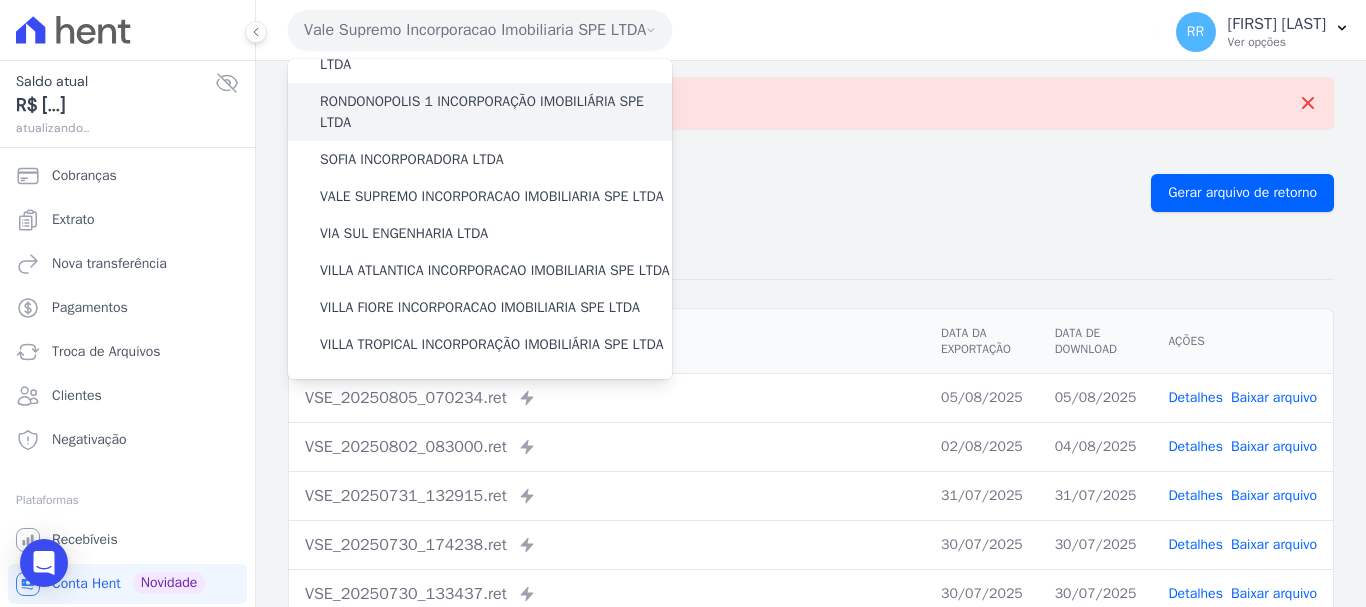 scroll, scrollTop: 873, scrollLeft: 0, axis: vertical 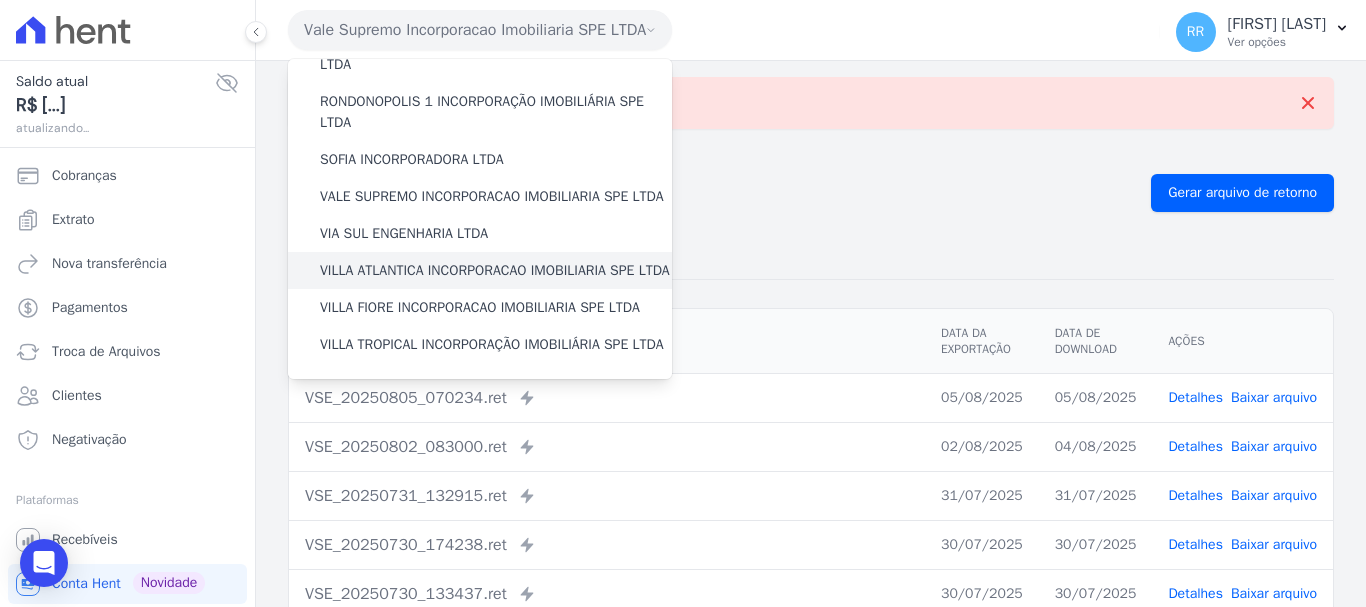 click on "VILLA ATLANTICA INCORPORACAO IMOBILIARIA SPE LTDA" at bounding box center (495, 270) 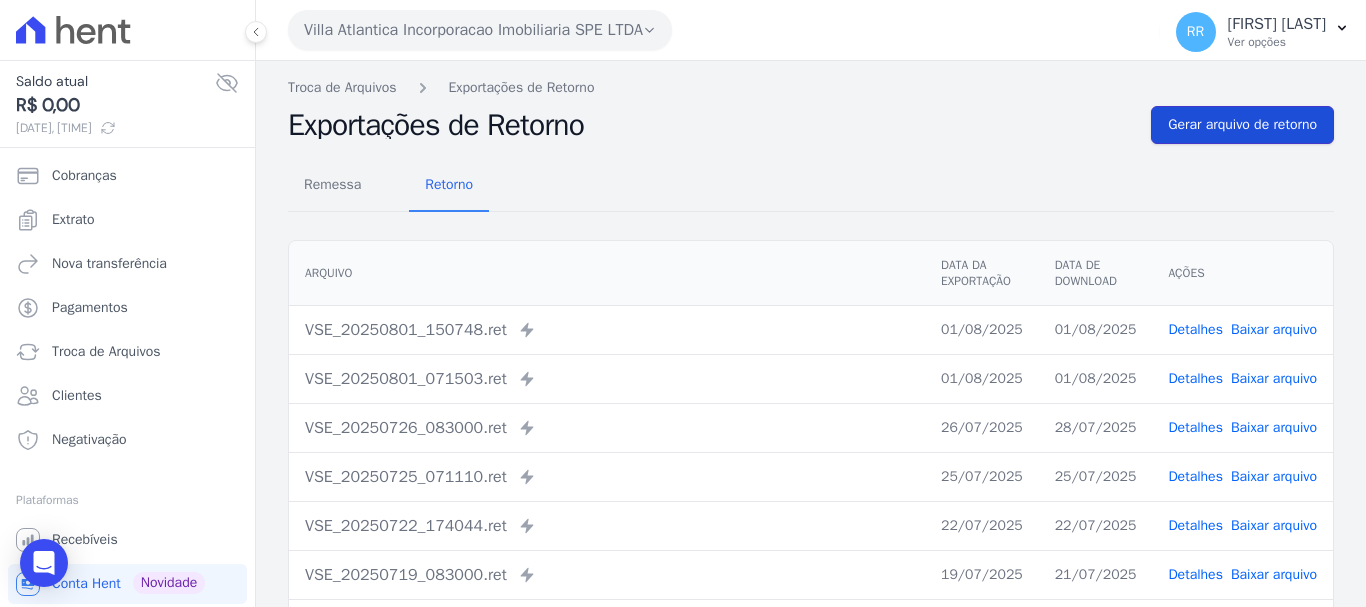 click on "Gerar arquivo de retorno" at bounding box center [1242, 125] 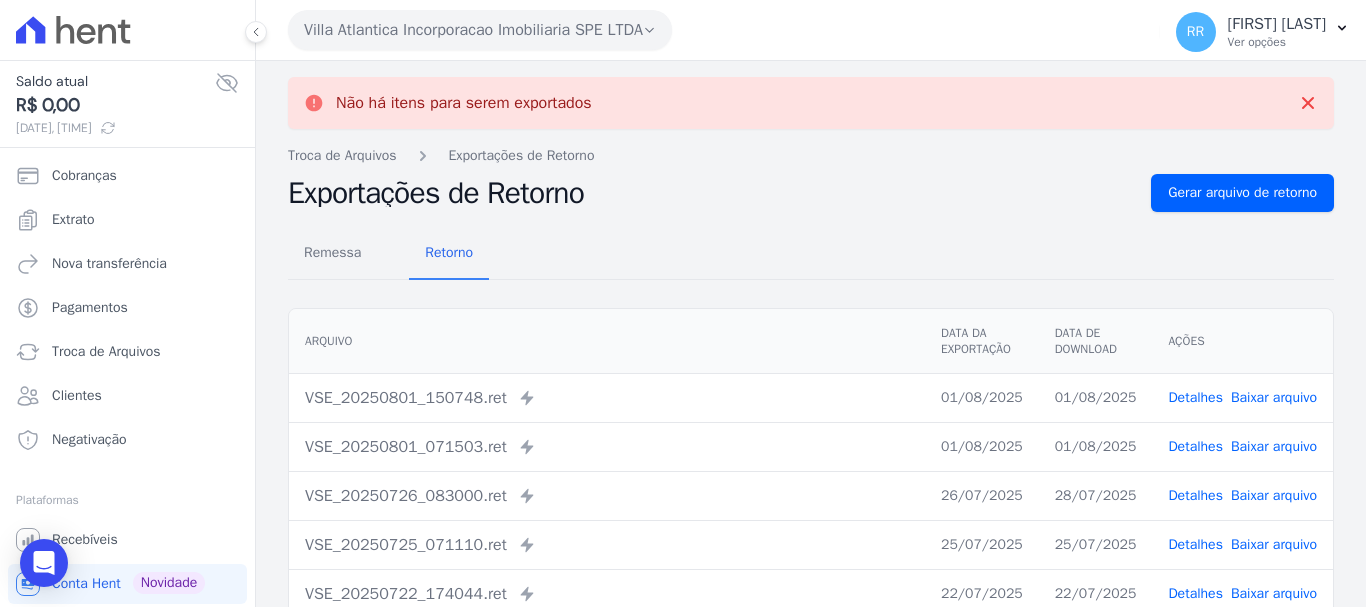 click on "Villa Atlantica Incorporacao Imobiliaria SPE LTDA" at bounding box center [480, 30] 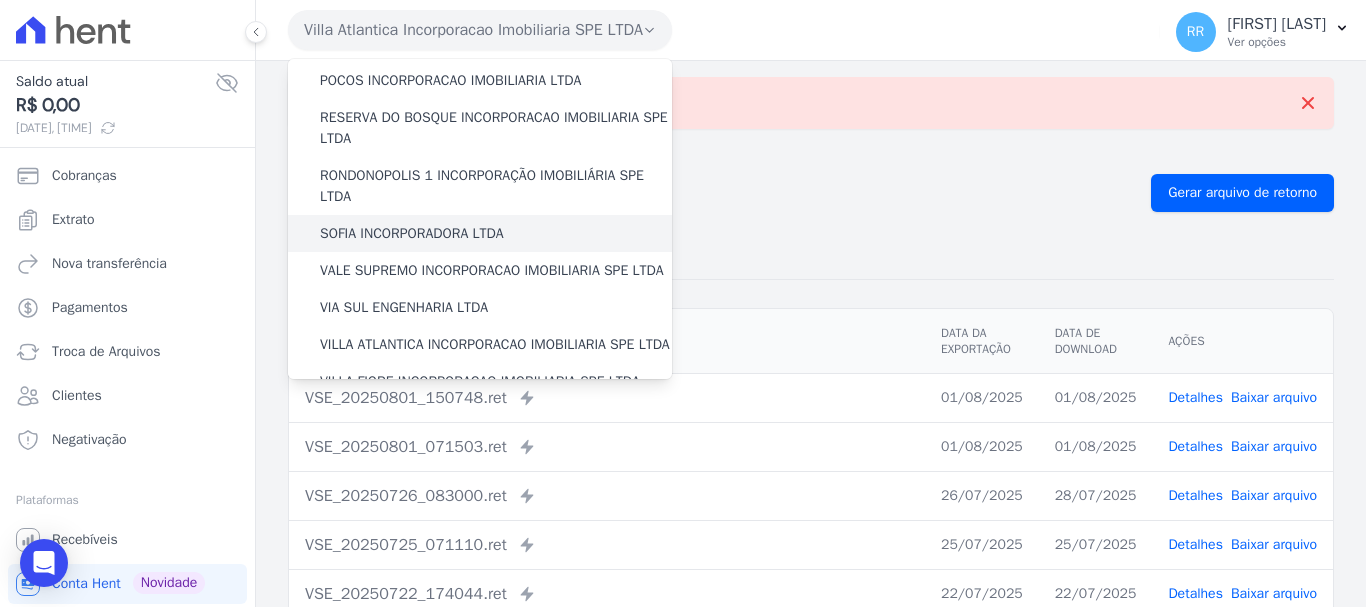 scroll, scrollTop: 873, scrollLeft: 0, axis: vertical 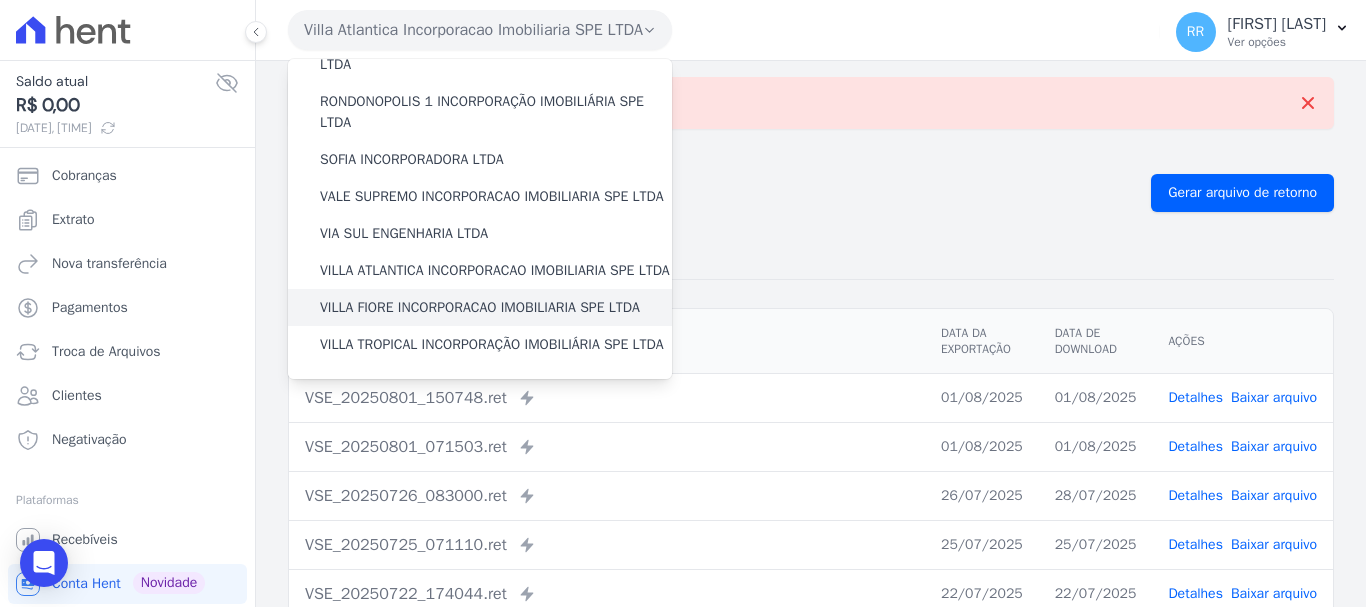 click on "VILLA FIORE INCORPORACAO IMOBILIARIA SPE LTDA" at bounding box center [480, 307] 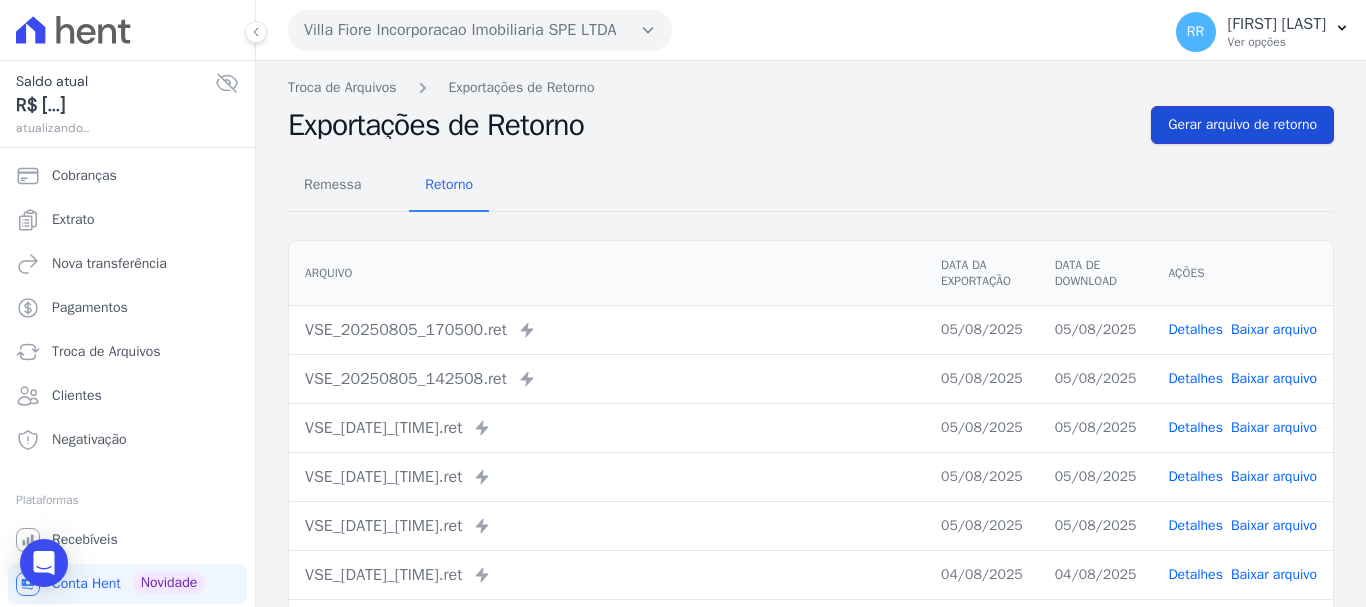 click on "Gerar arquivo de retorno" at bounding box center (1242, 125) 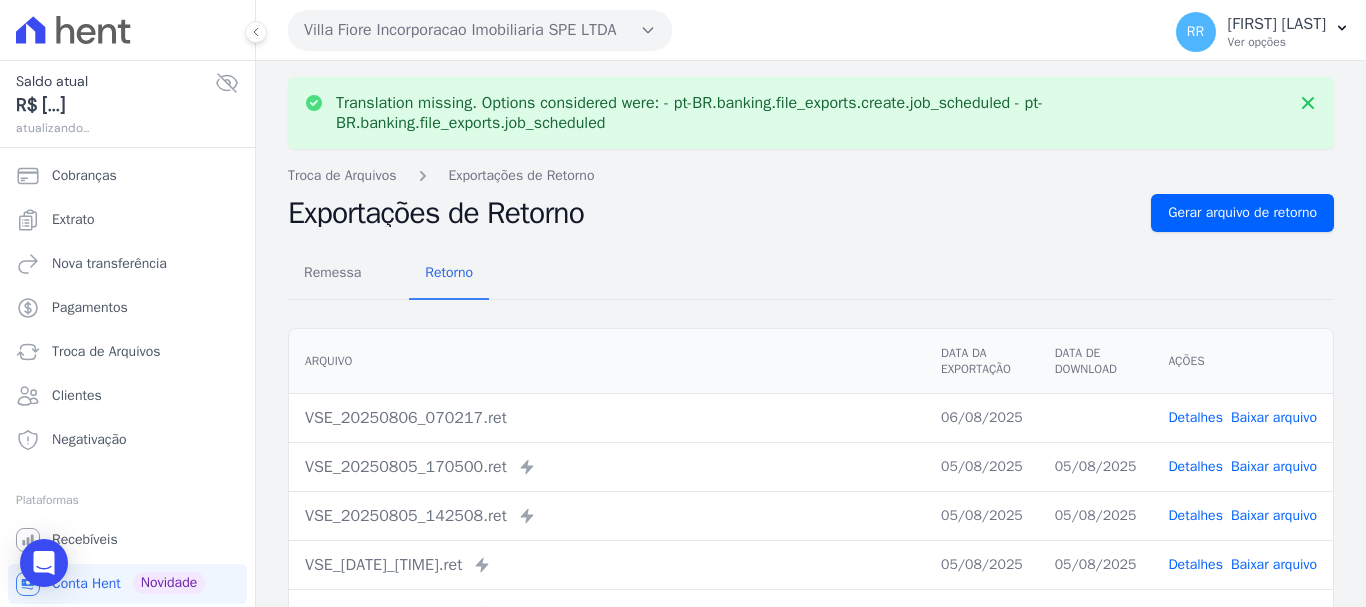 click on "Baixar arquivo" at bounding box center [1274, 417] 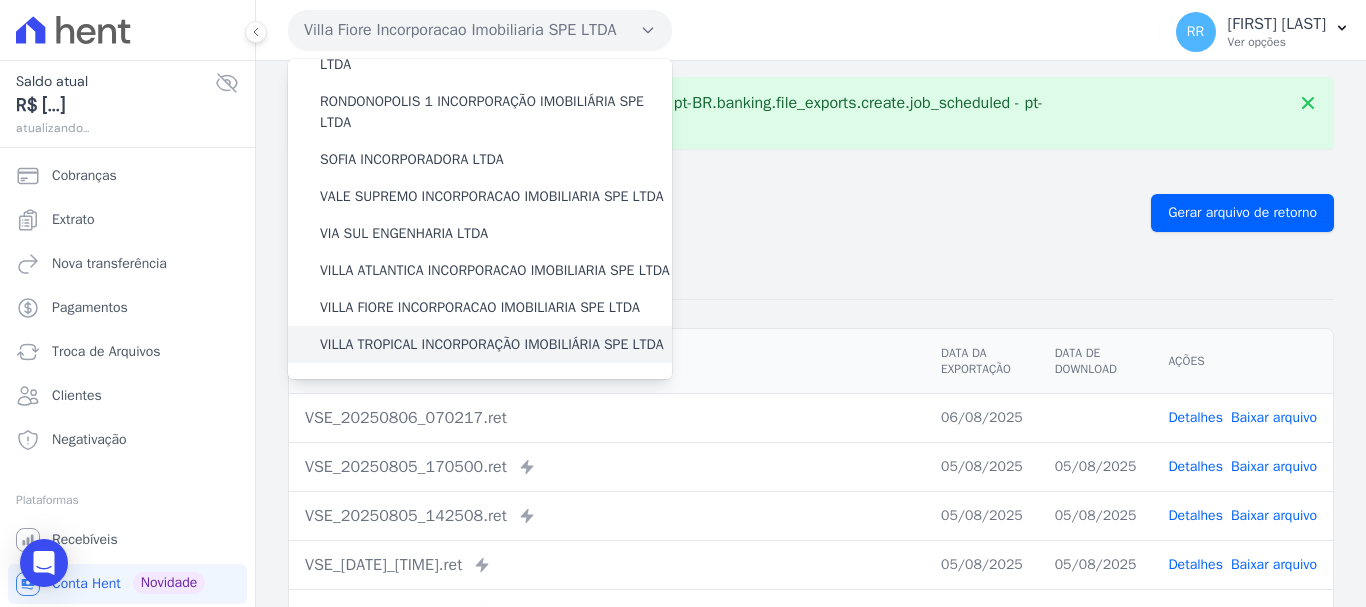 scroll, scrollTop: 873, scrollLeft: 0, axis: vertical 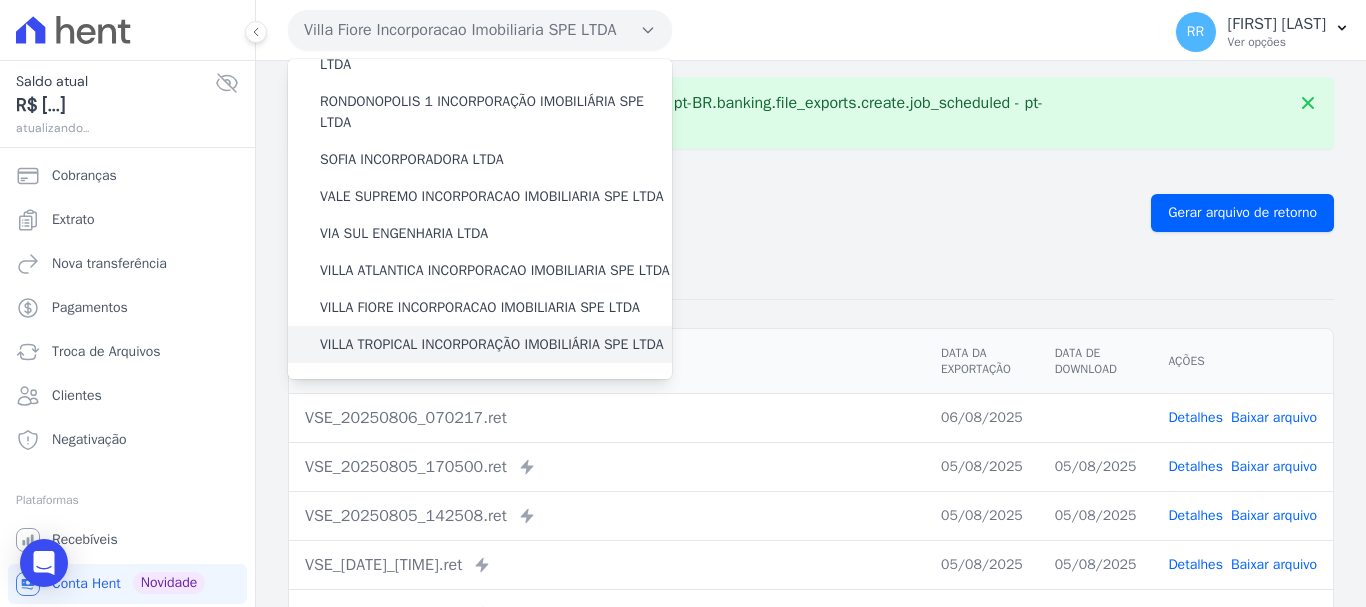 click on "VILLA TROPICAL INCORPORAÇÃO IMOBILIÁRIA SPE LTDA" at bounding box center [492, 344] 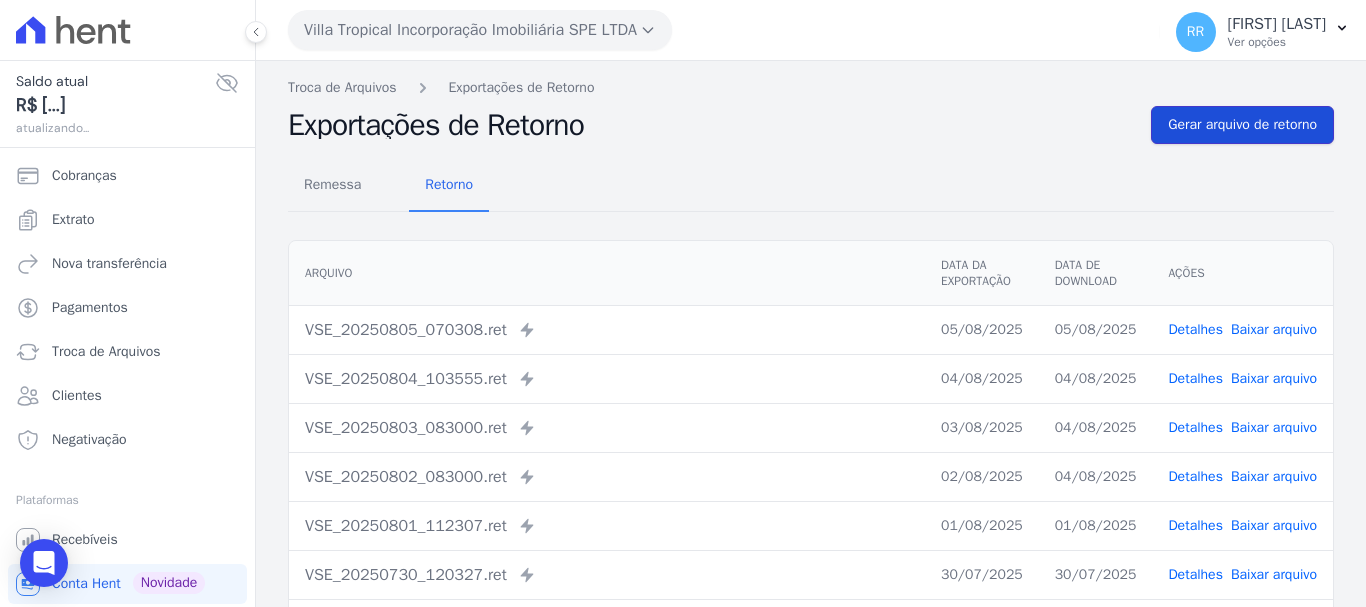 click on "Gerar arquivo de retorno" at bounding box center (1242, 125) 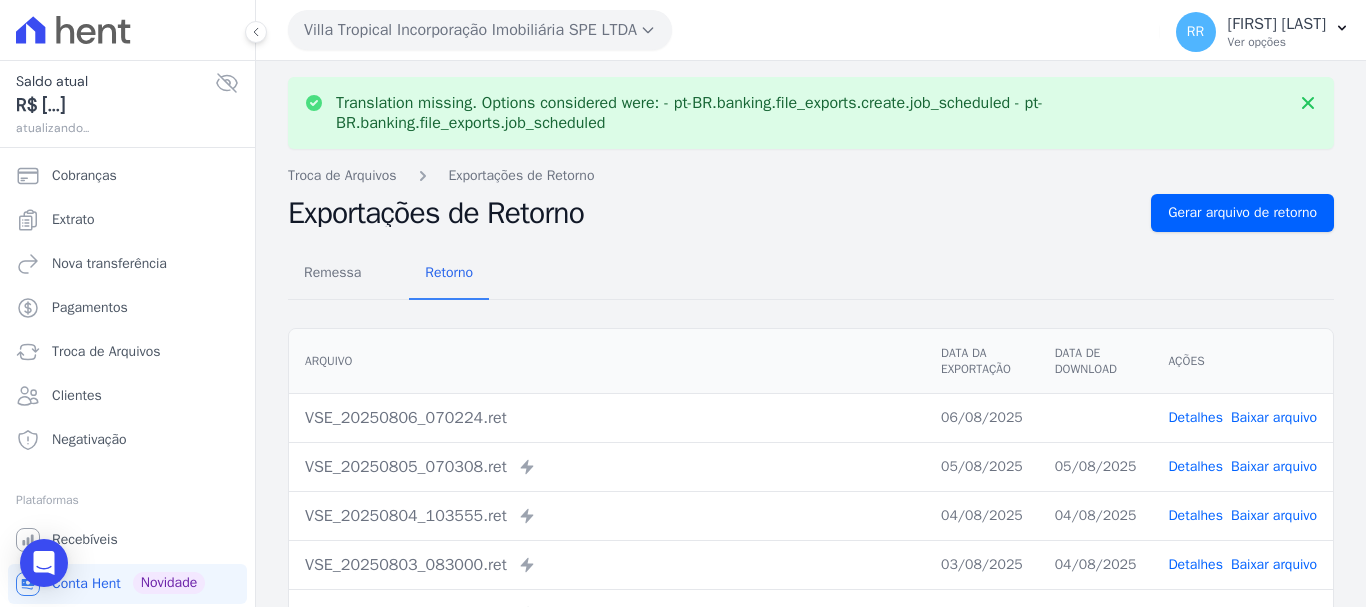 click on "Baixar arquivo" at bounding box center (1274, 417) 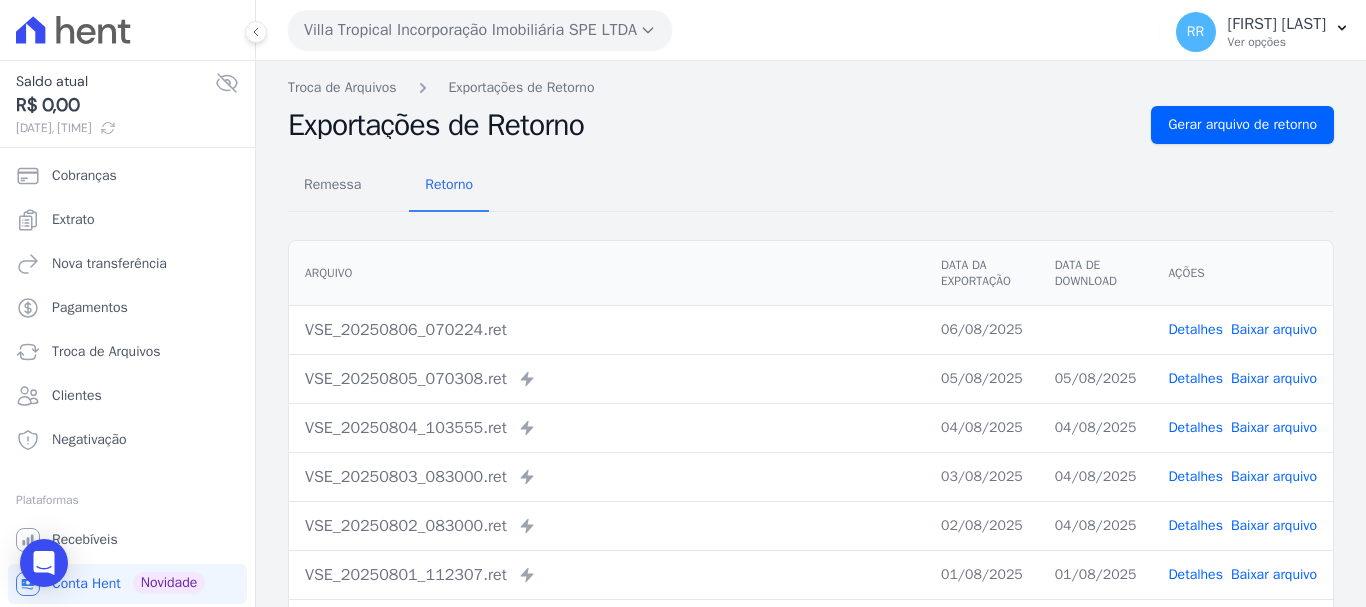 click on "Villa Tropical Incorporação Imobiliária SPE LTDA" at bounding box center (480, 30) 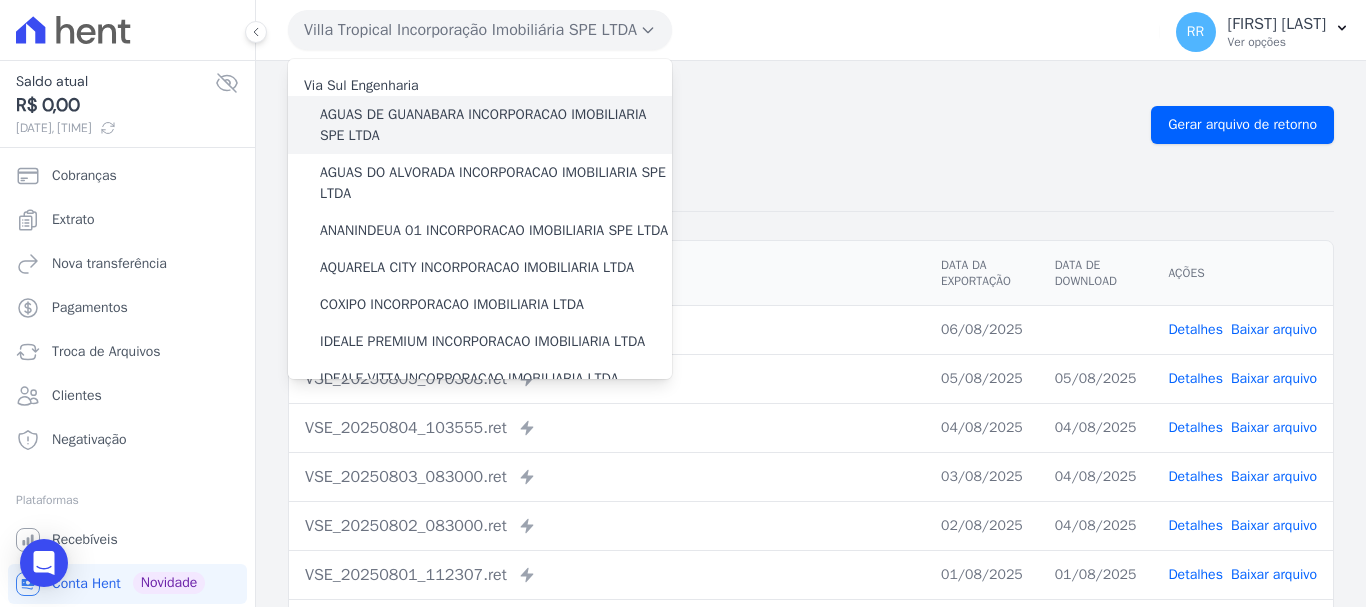 click on "AGUAS DE GUANABARA INCORPORACAO IMOBILIARIA SPE LTDA" at bounding box center (496, 125) 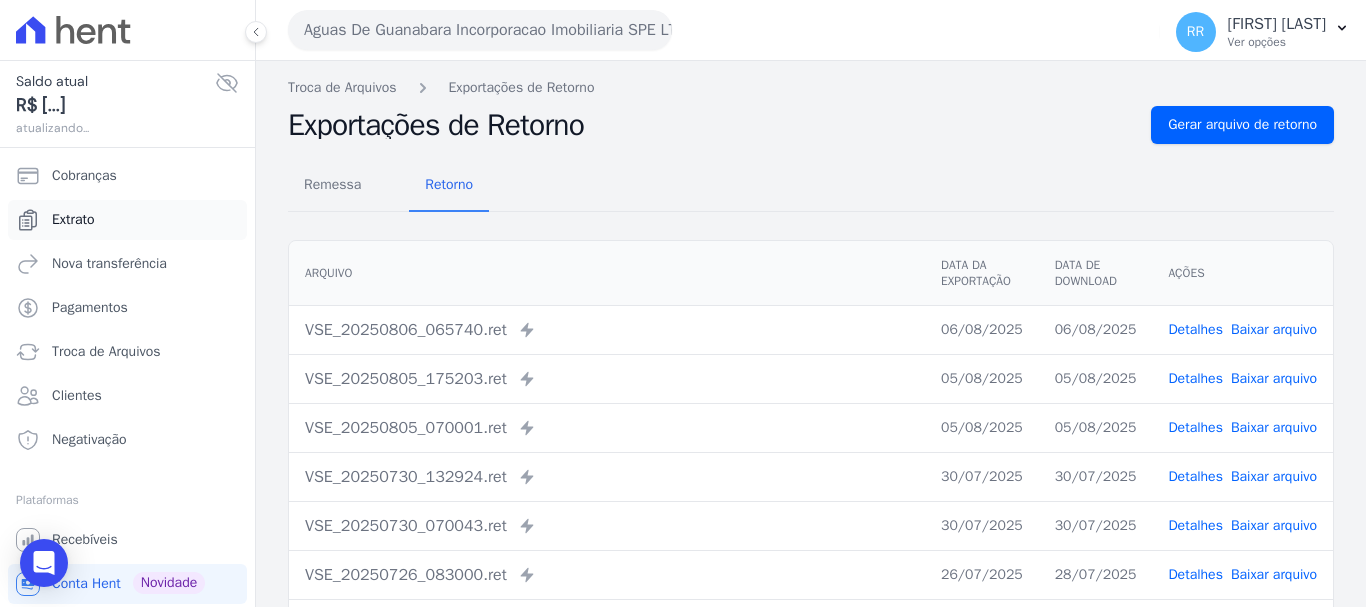click on "Extrato" at bounding box center [73, 220] 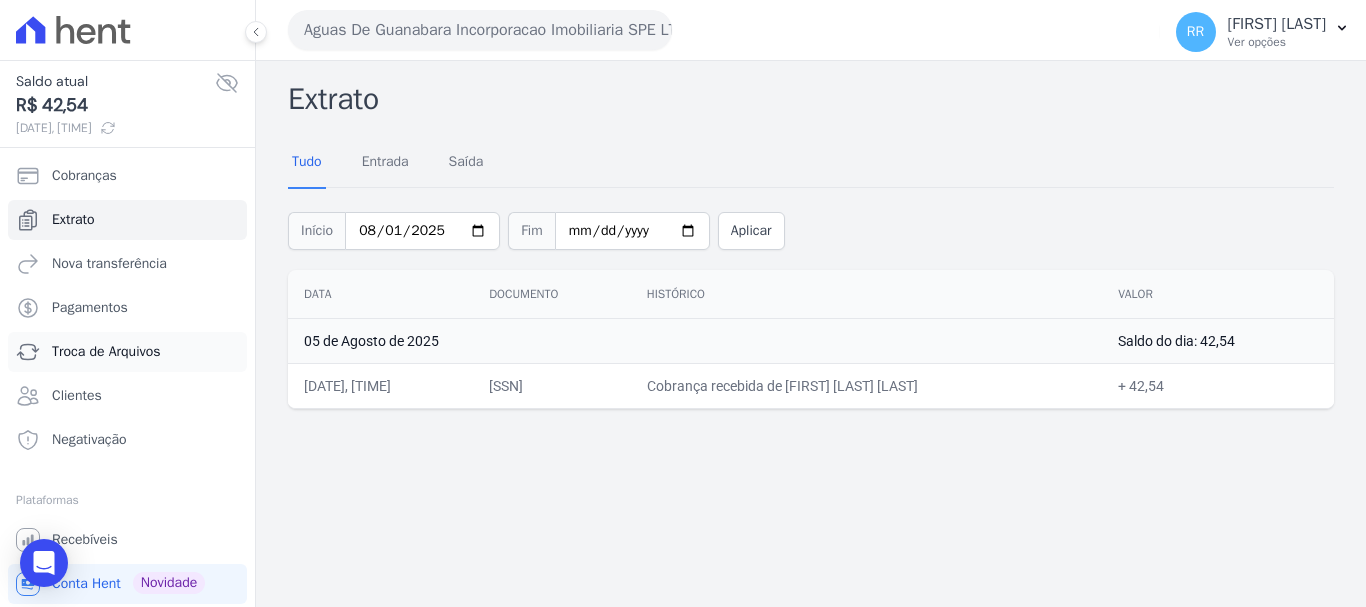 click on "Troca de Arquivos" at bounding box center (106, 352) 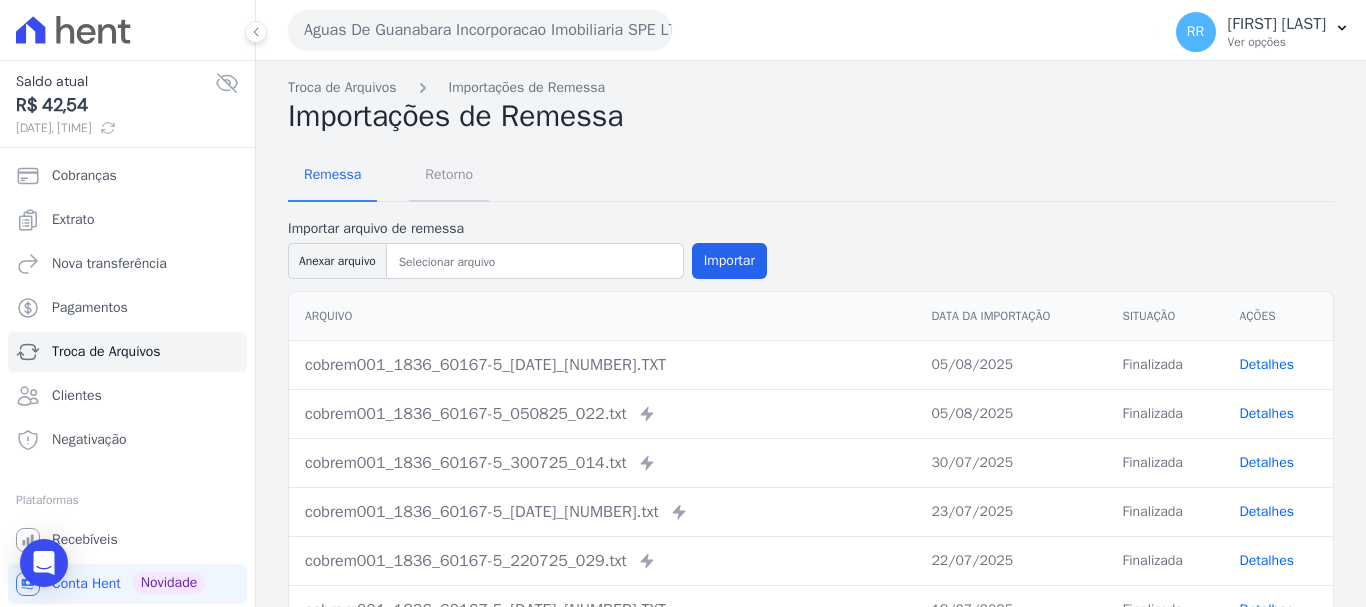 click on "Retorno" at bounding box center [449, 174] 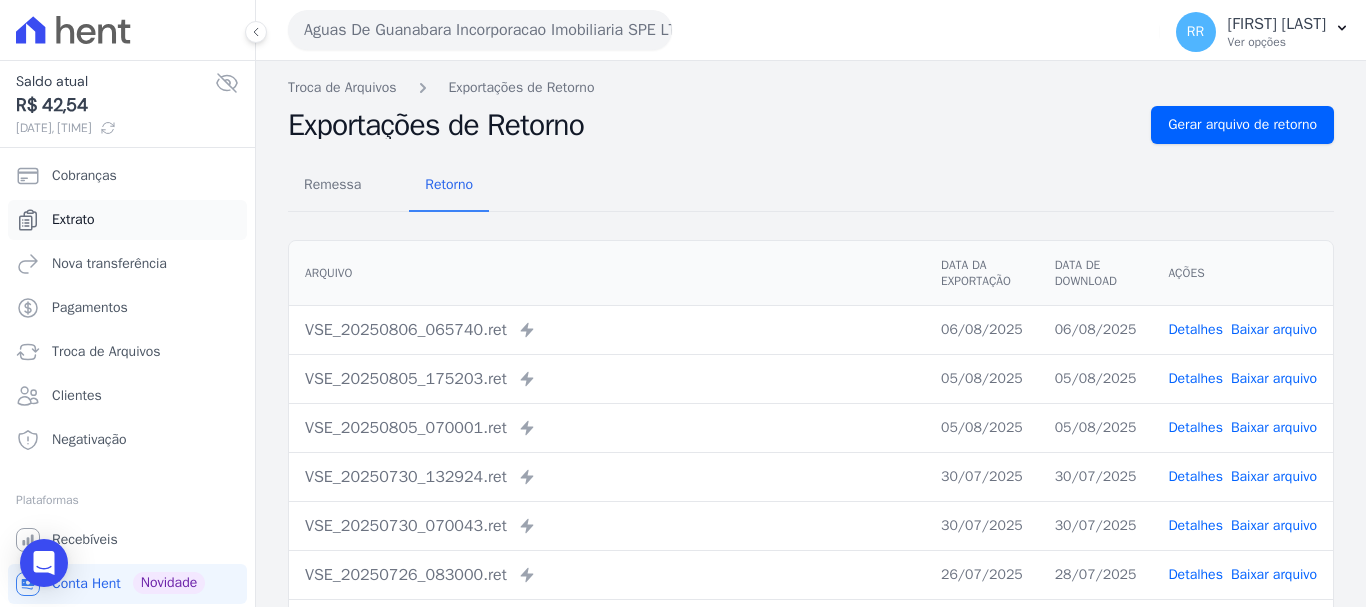 click on "Extrato" at bounding box center [73, 220] 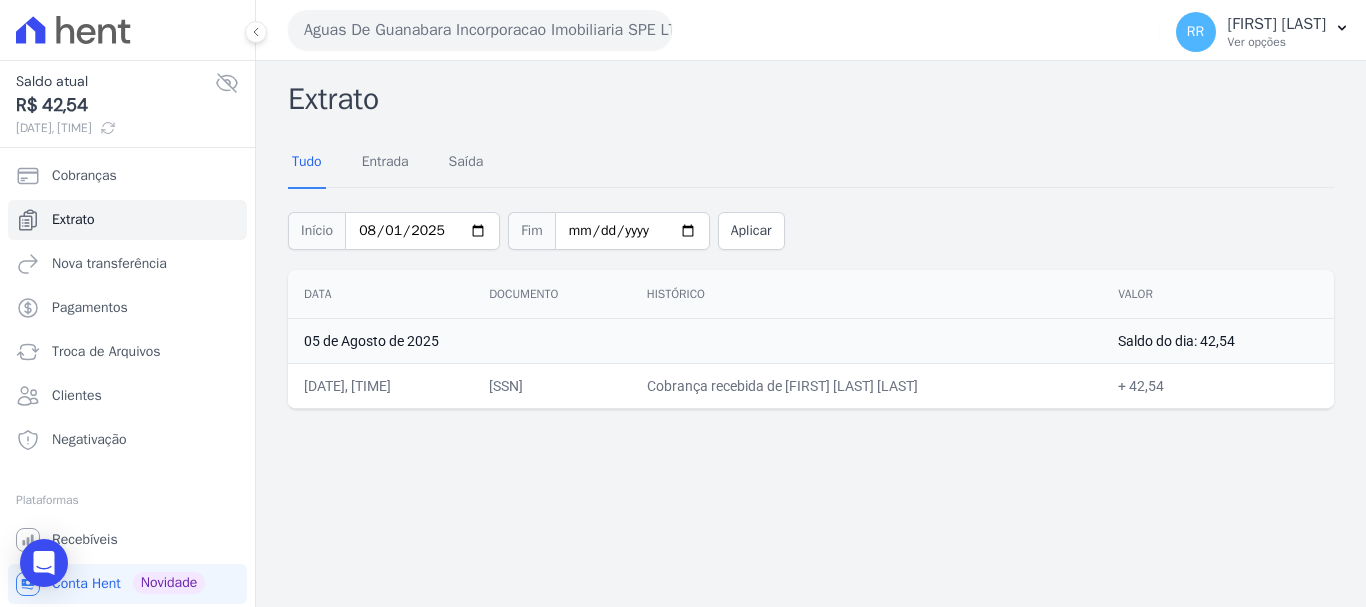 drag, startPoint x: 397, startPoint y: 22, endPoint x: 438, endPoint y: 59, distance: 55.226807 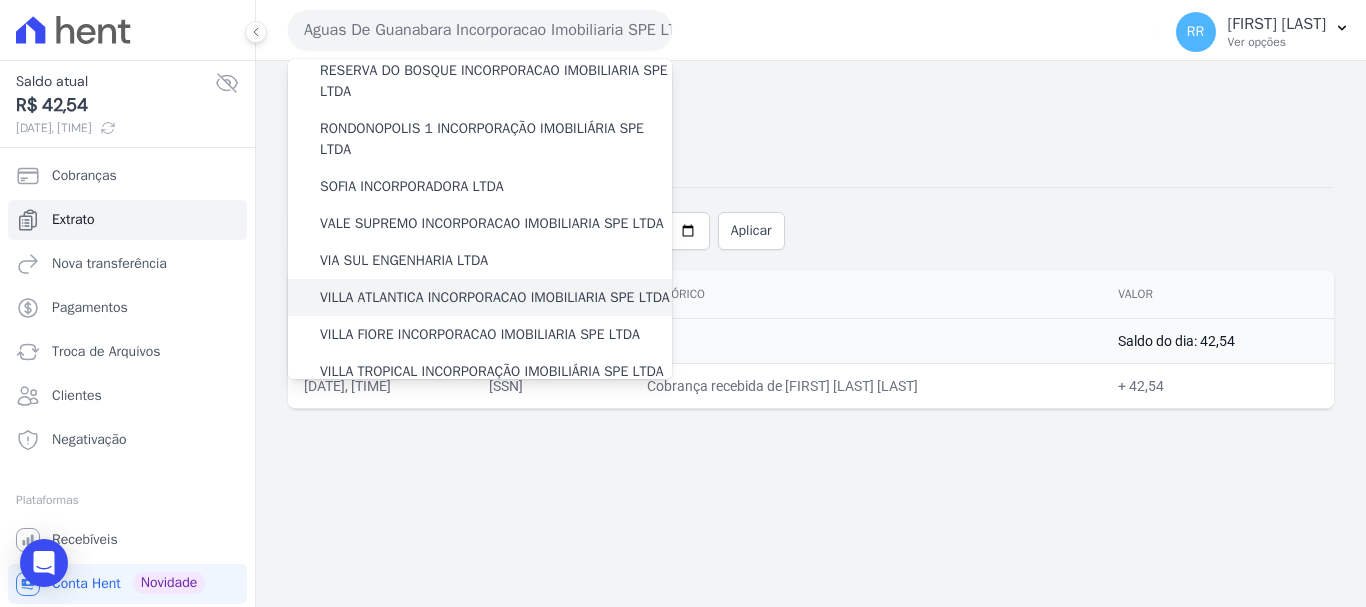 scroll, scrollTop: 873, scrollLeft: 0, axis: vertical 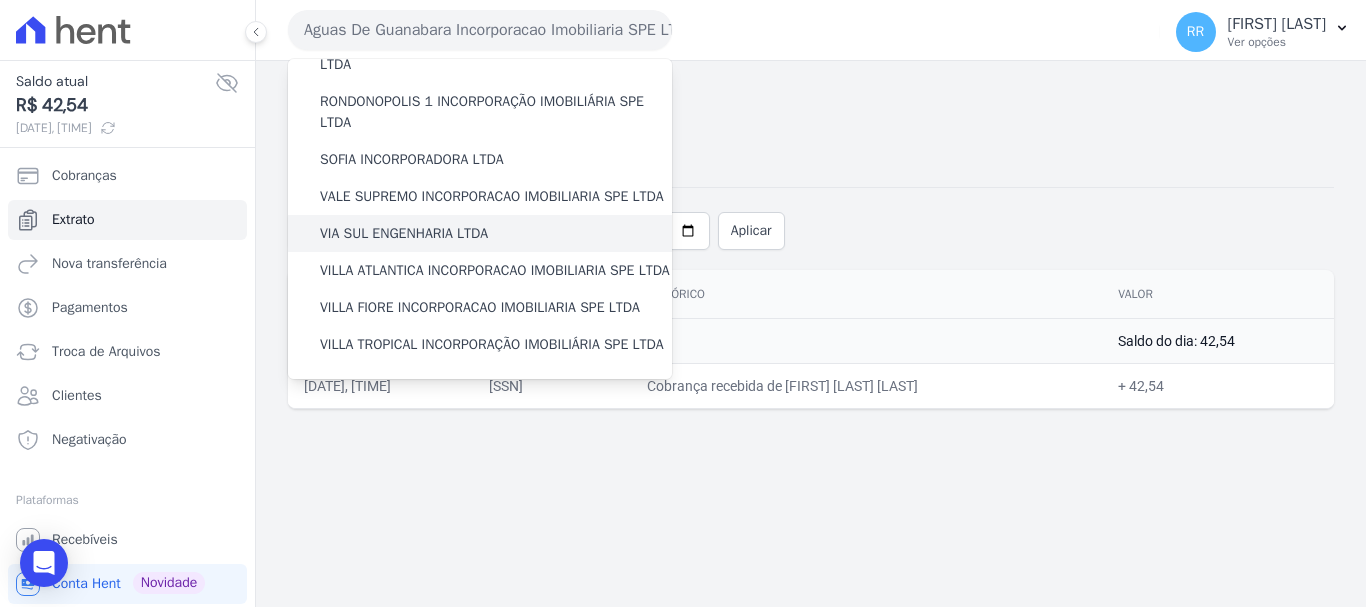 click on "VIA SUL ENGENHARIA LTDA" at bounding box center (404, 233) 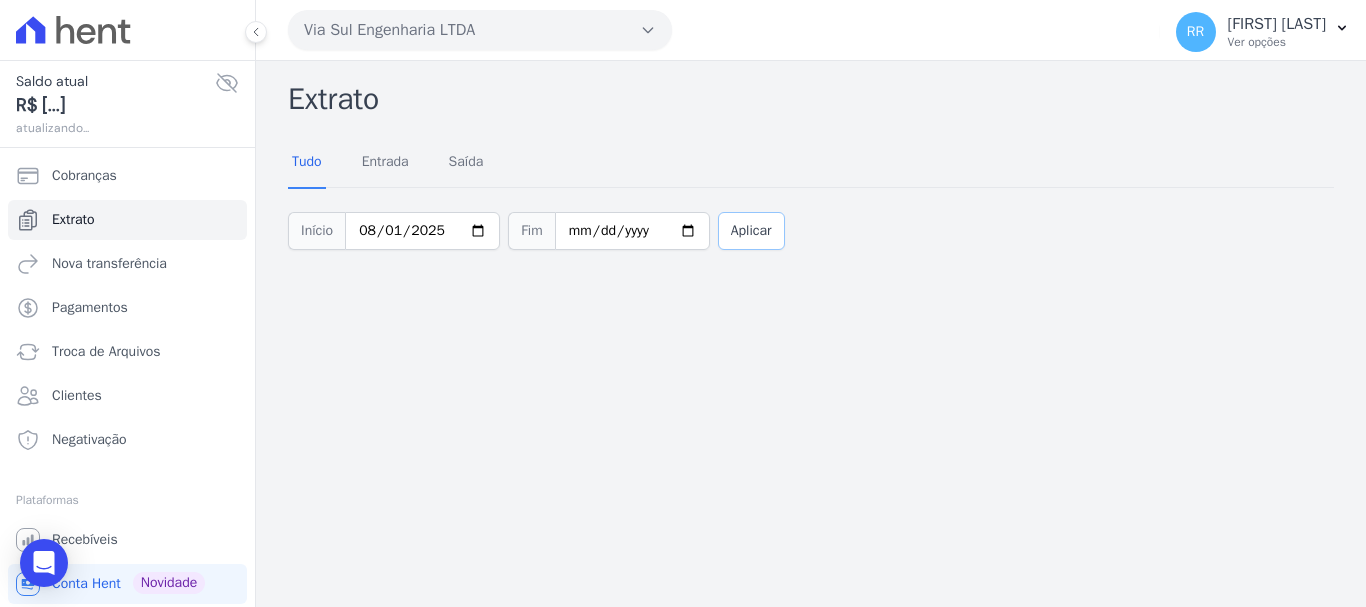 drag, startPoint x: 750, startPoint y: 242, endPoint x: 679, endPoint y: 248, distance: 71.25307 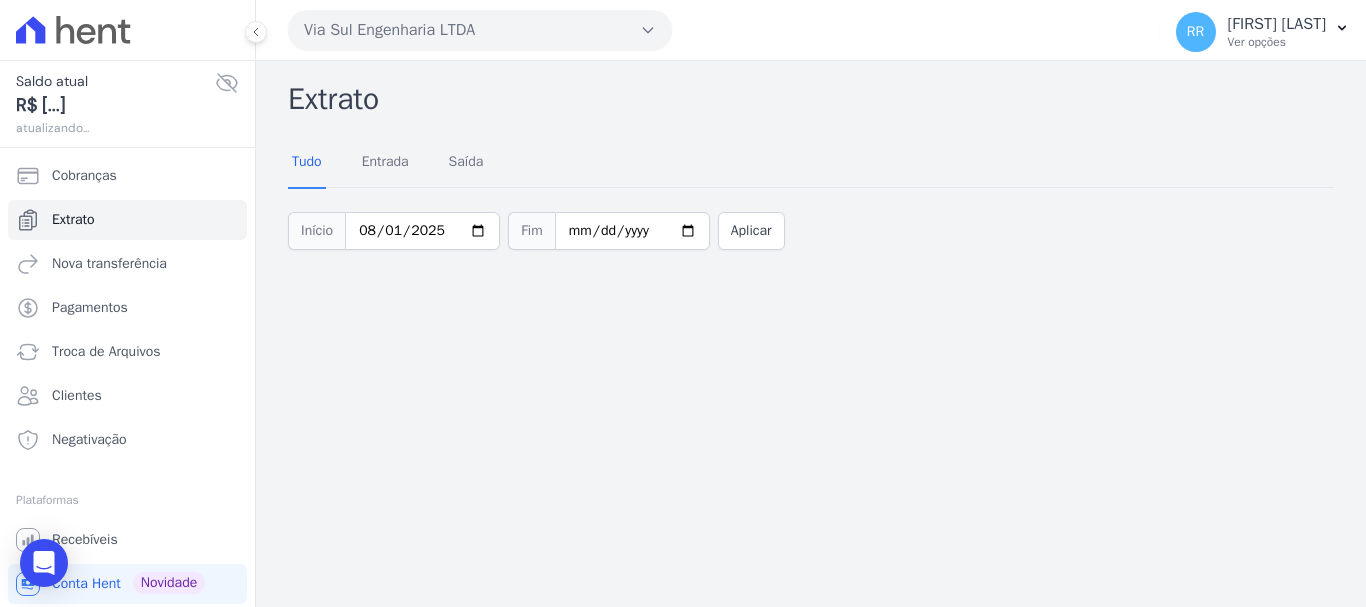 scroll, scrollTop: 0, scrollLeft: 0, axis: both 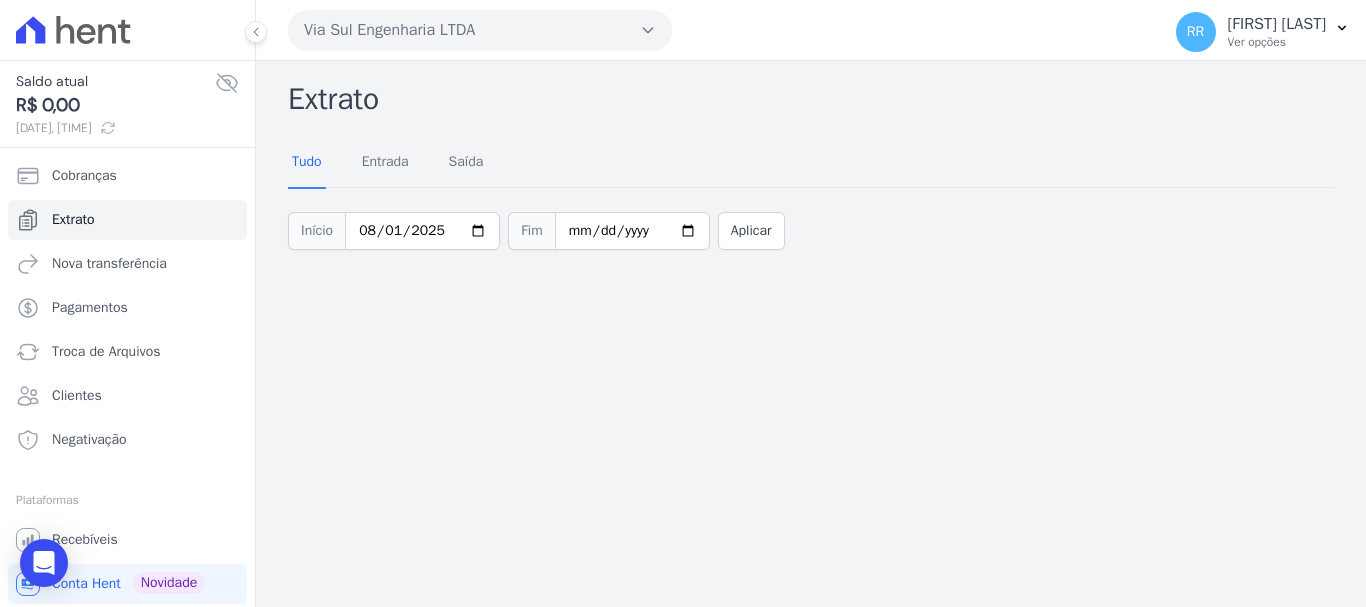click on "Via Sul Engenharia LTDA" at bounding box center [480, 30] 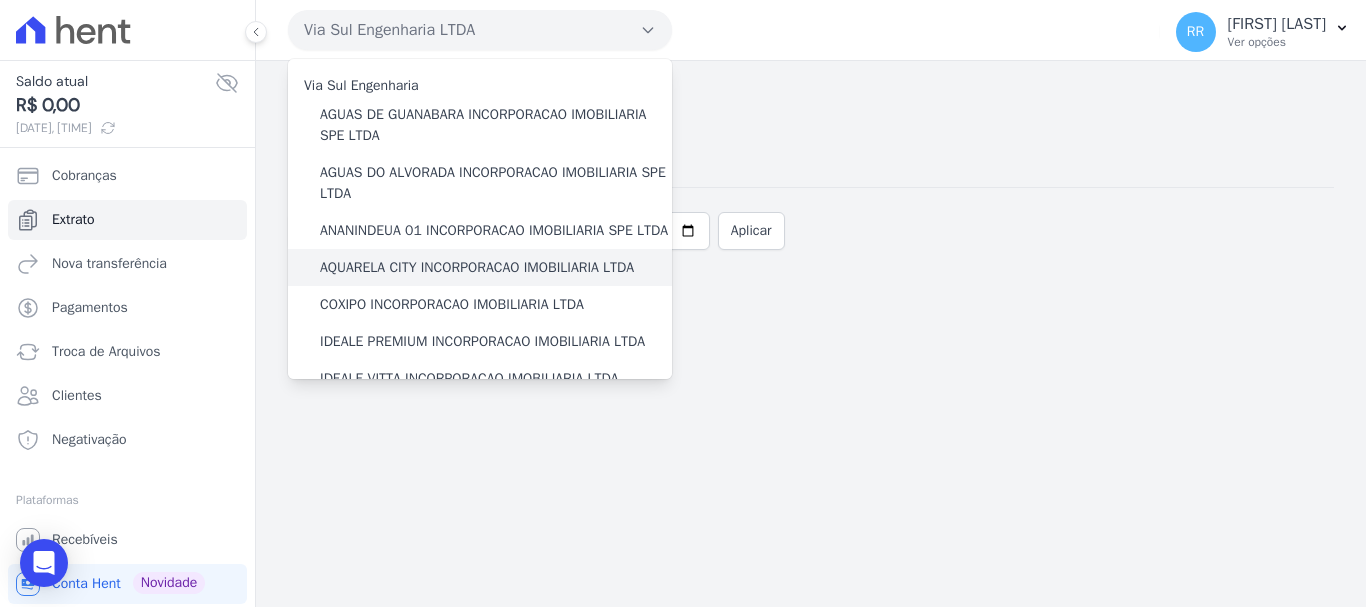 click on "AQUARELA CITY INCORPORACAO IMOBILIARIA LTDA" at bounding box center [477, 267] 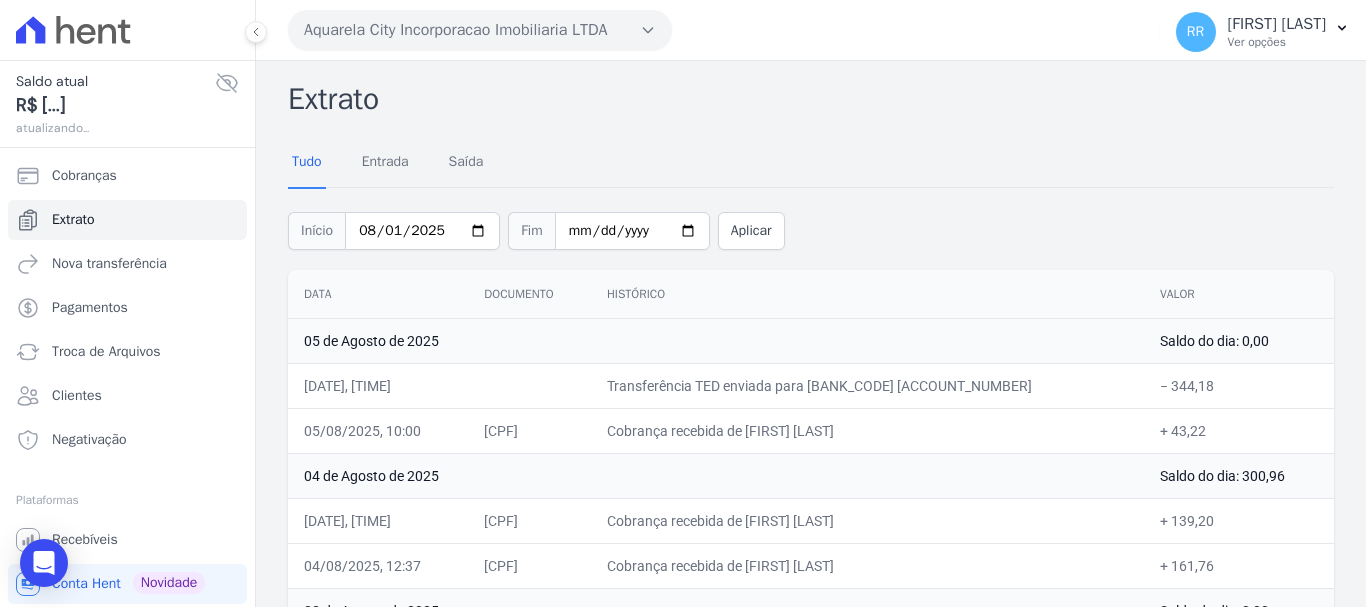 click 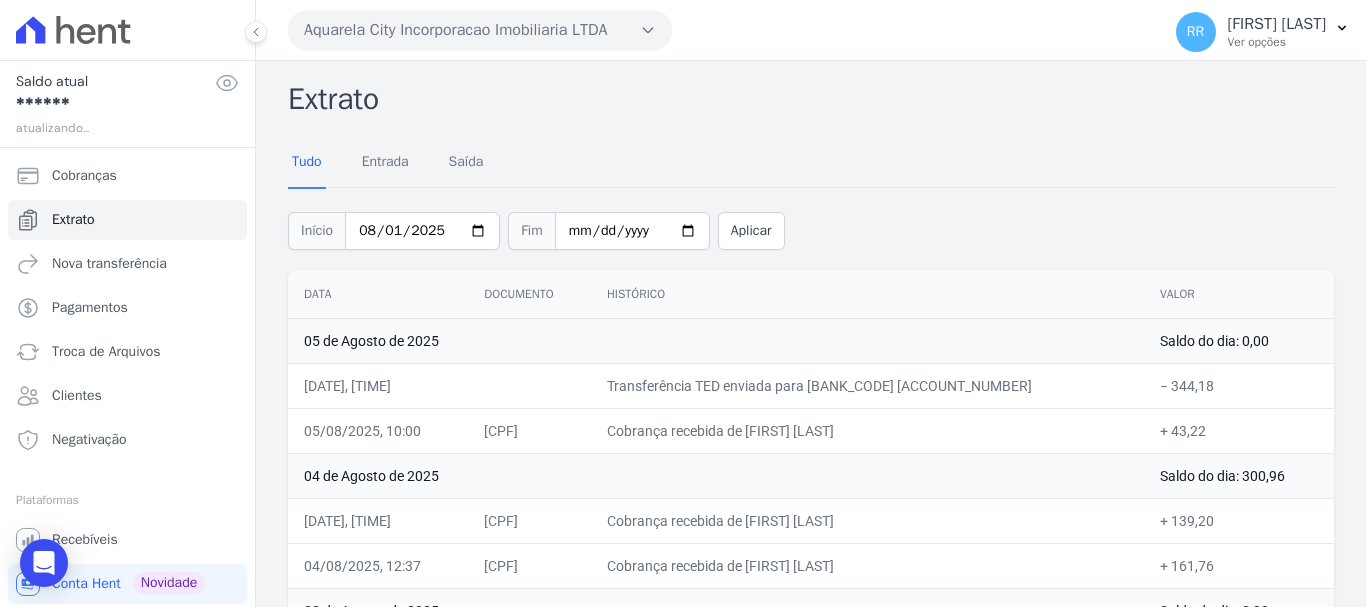 click 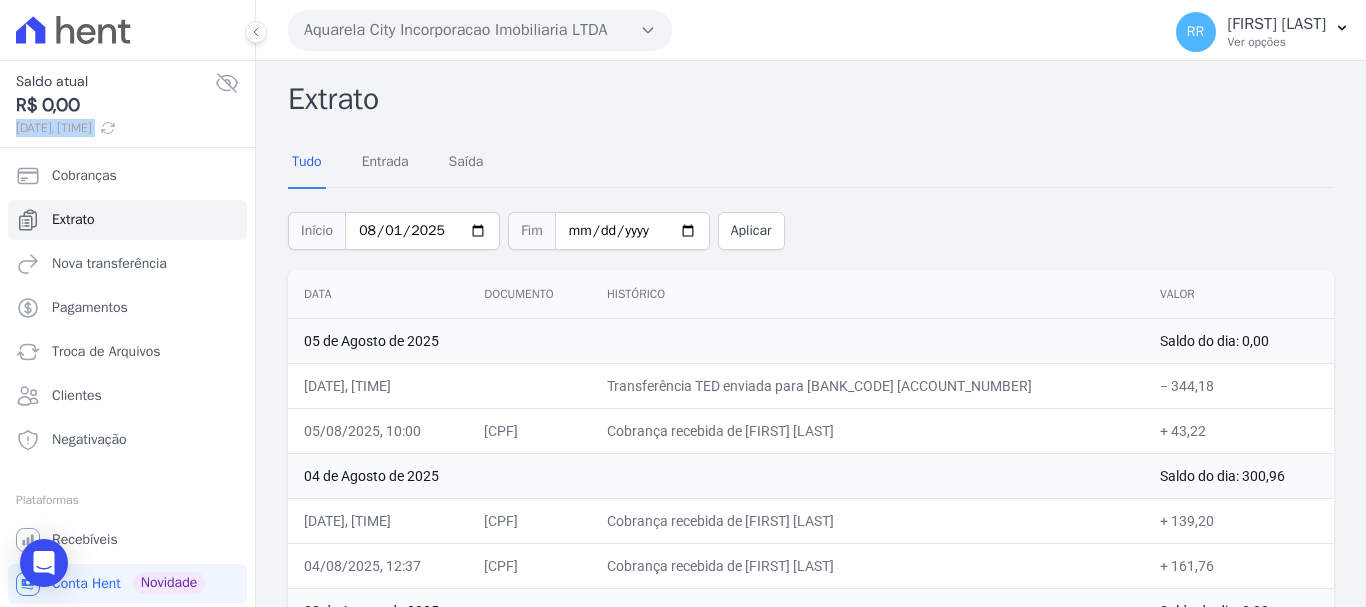 click on "Aquarela City Incorporacao Imobiliaria LTDA" at bounding box center [480, 30] 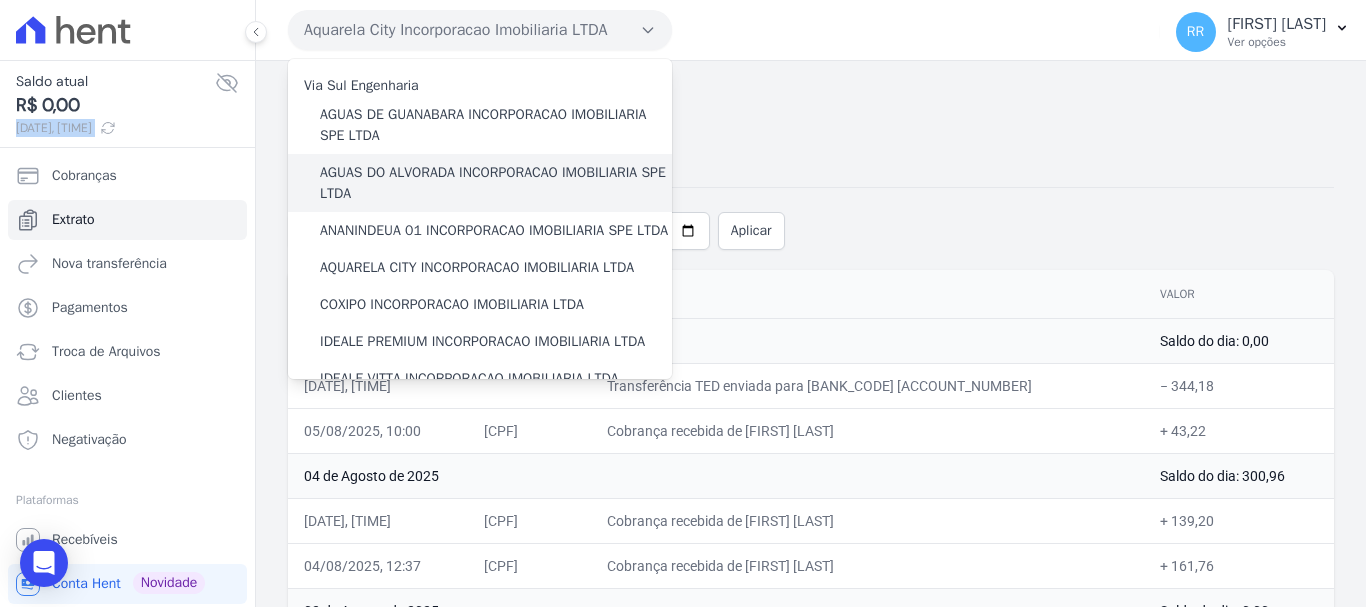 scroll, scrollTop: 100, scrollLeft: 0, axis: vertical 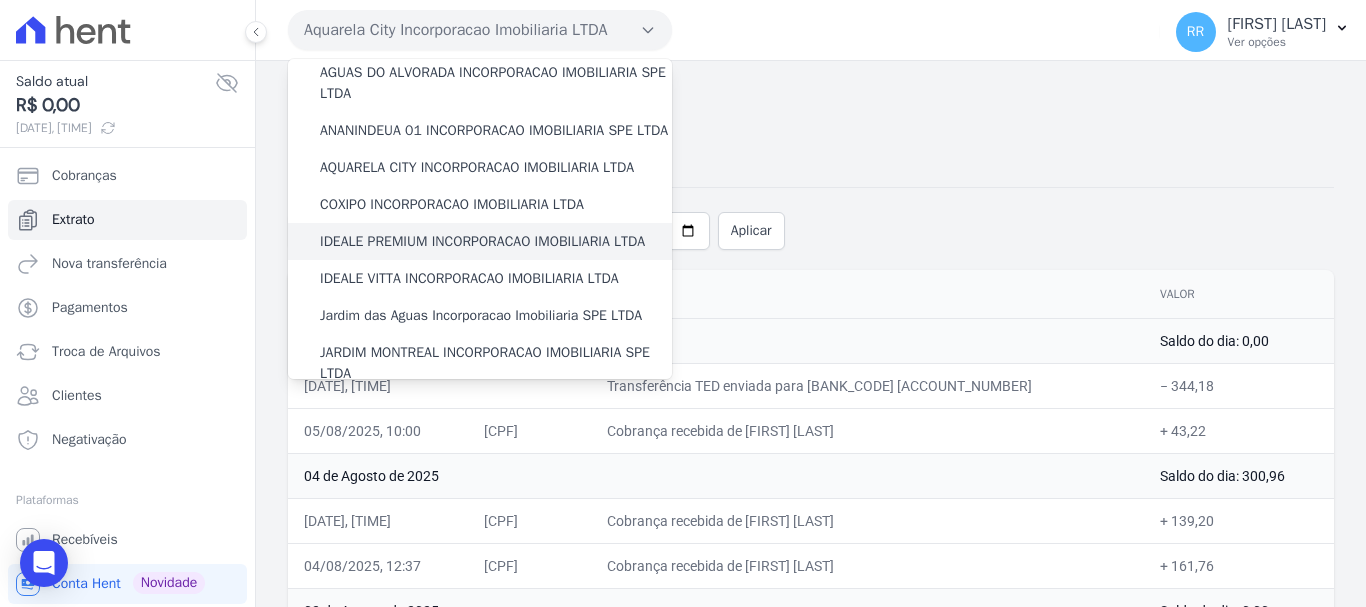 click on "IDEALE PREMIUM INCORPORACAO IMOBILIARIA LTDA" at bounding box center [482, 241] 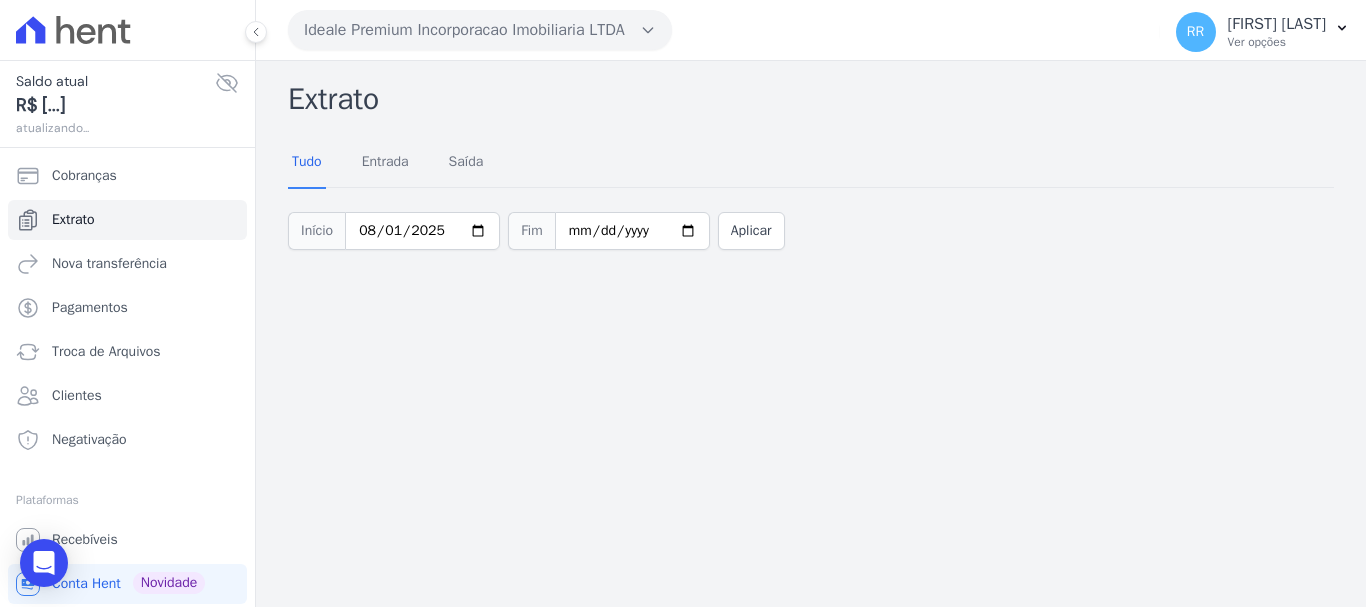 click on "Ideale Premium Incorporacao Imobiliaria LTDA" at bounding box center (480, 30) 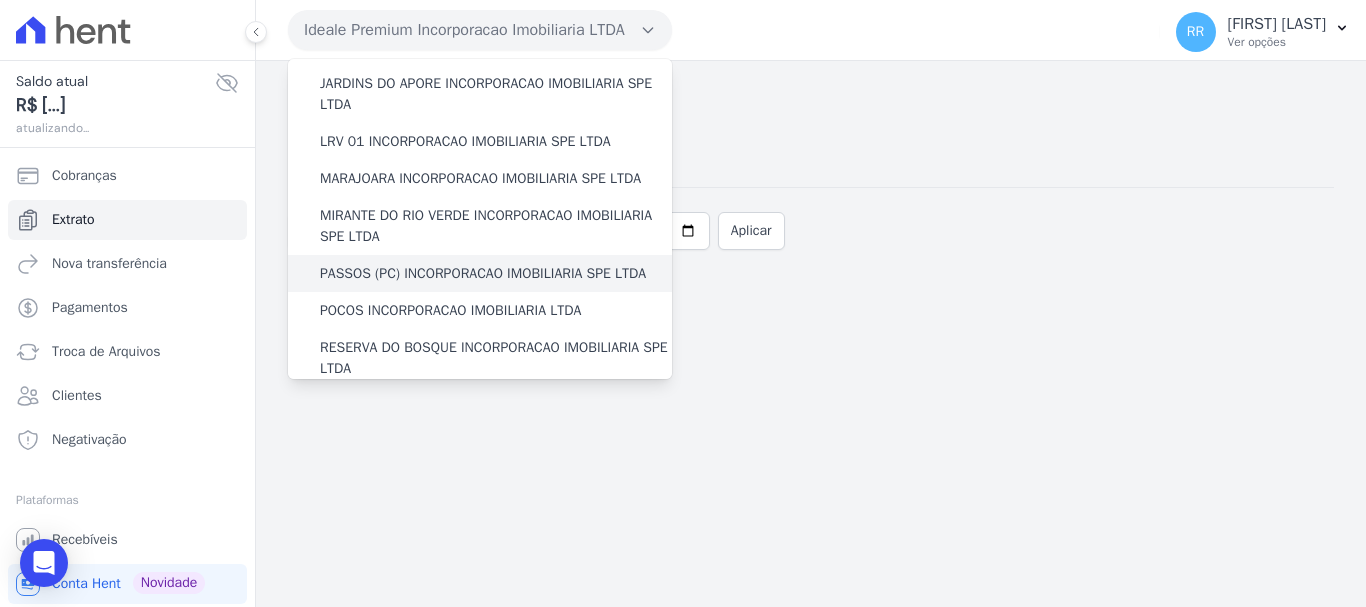 scroll, scrollTop: 500, scrollLeft: 0, axis: vertical 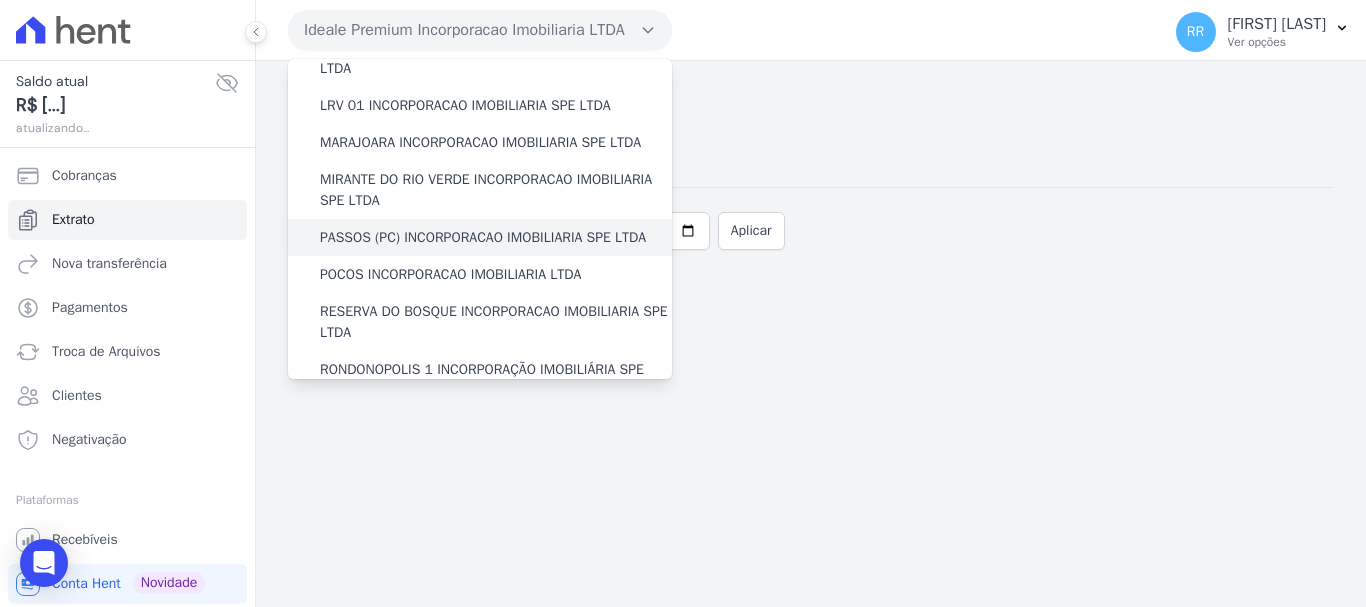 click on "PASSOS (PC) INCORPORACAO IMOBILIARIA SPE LTDA" at bounding box center [483, 237] 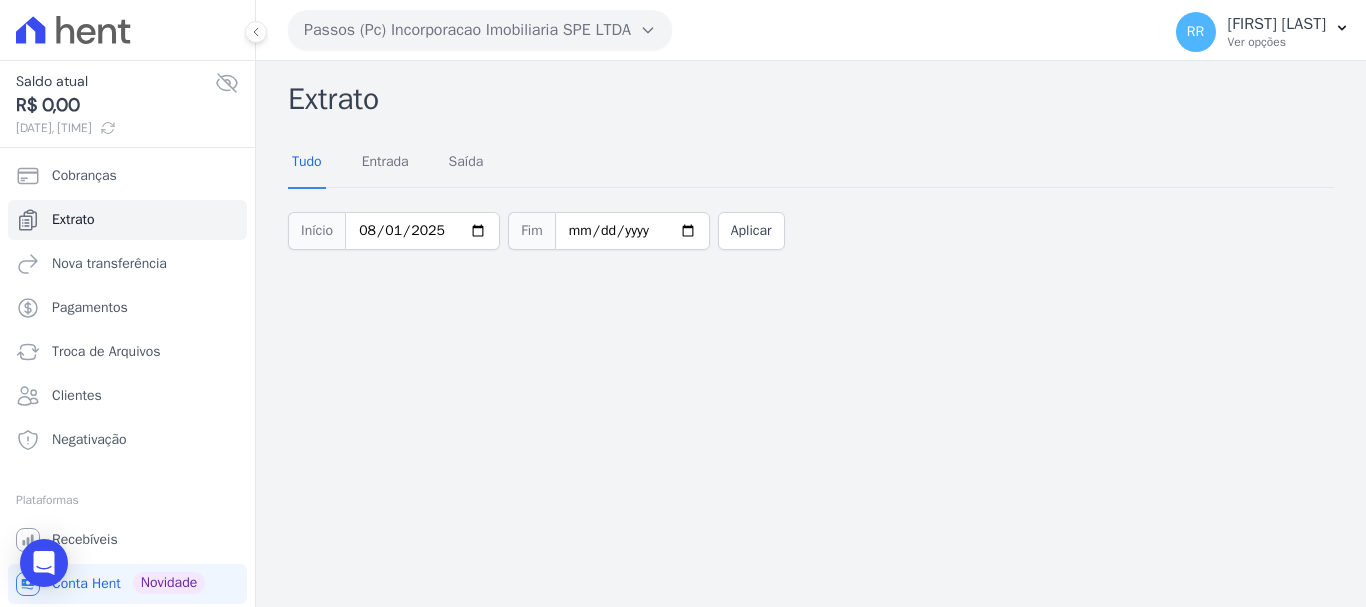 drag, startPoint x: 574, startPoint y: 31, endPoint x: 566, endPoint y: 56, distance: 26.24881 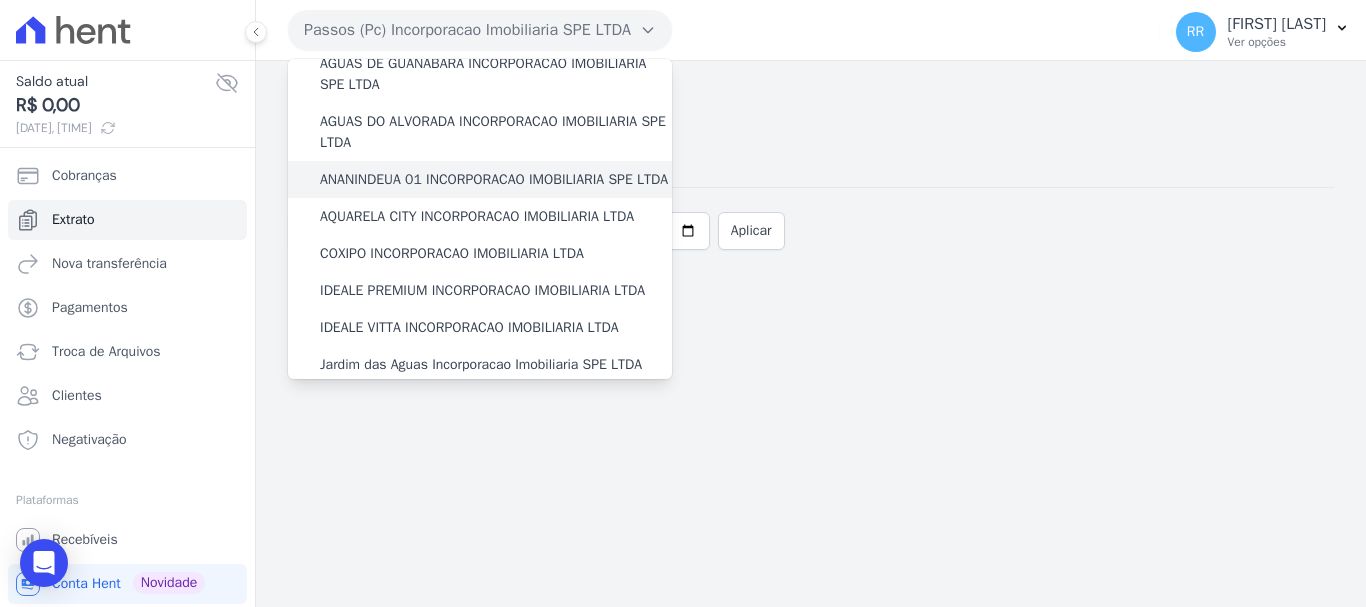 scroll, scrollTop: 100, scrollLeft: 0, axis: vertical 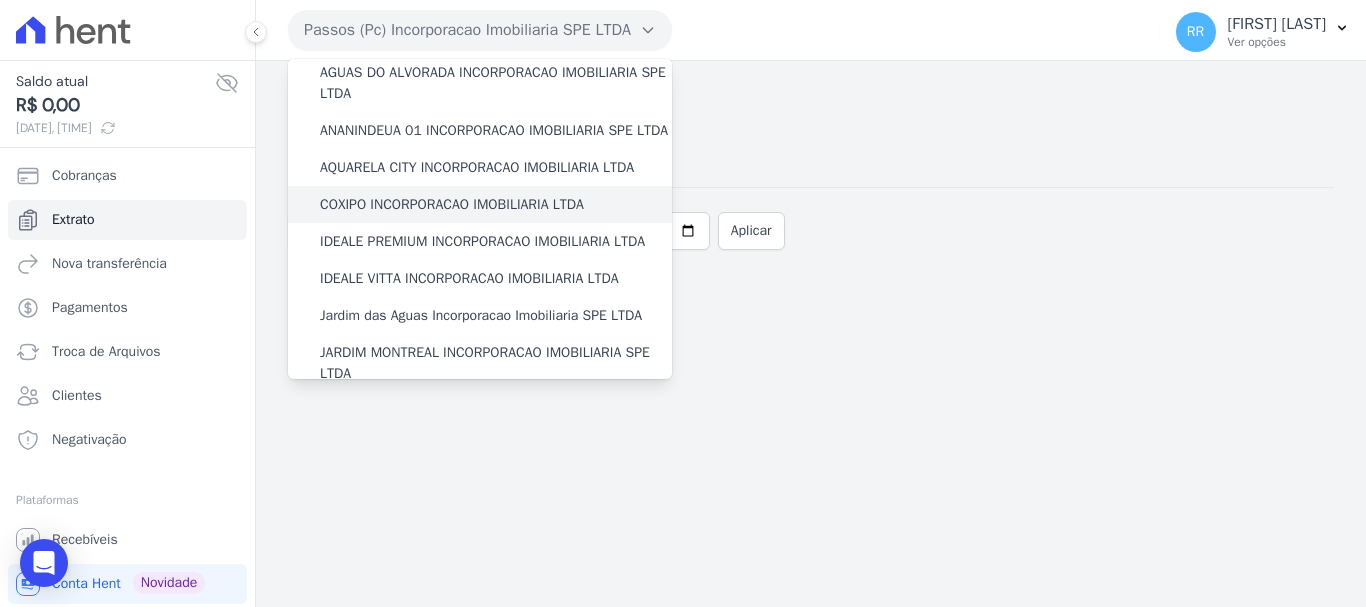 click on "COXIPO INCORPORACAO IMOBILIARIA LTDA" at bounding box center (452, 204) 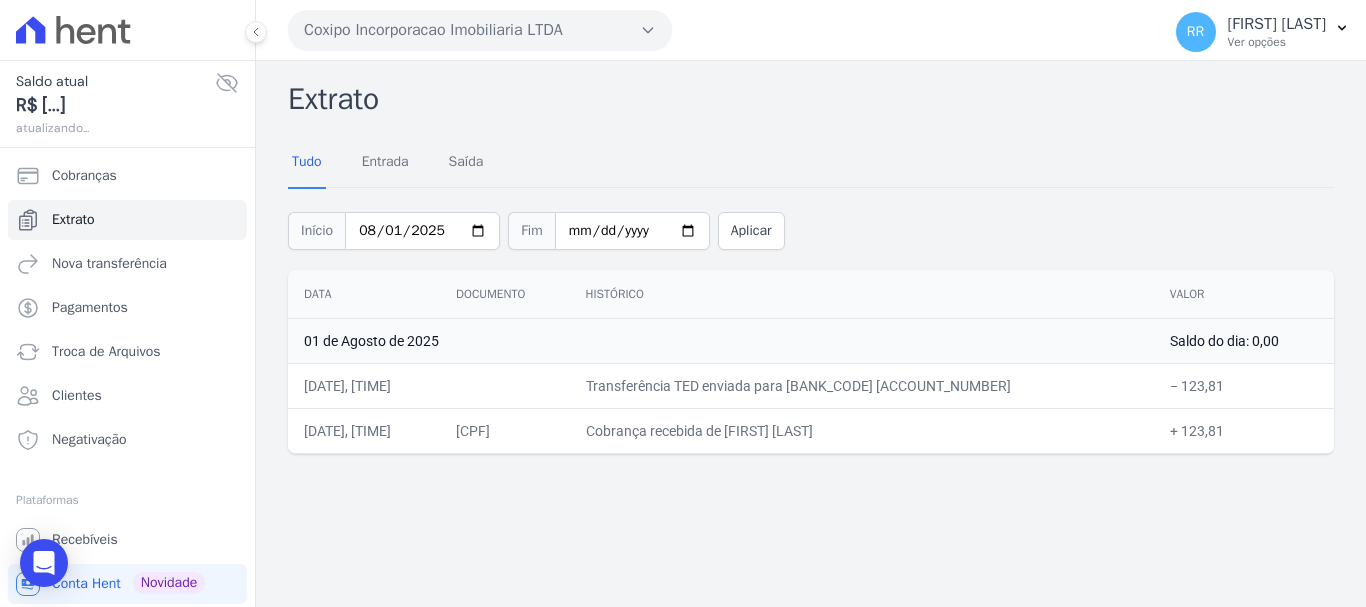 click on "Coxipo Incorporacao Imobiliaria LTDA" at bounding box center (480, 30) 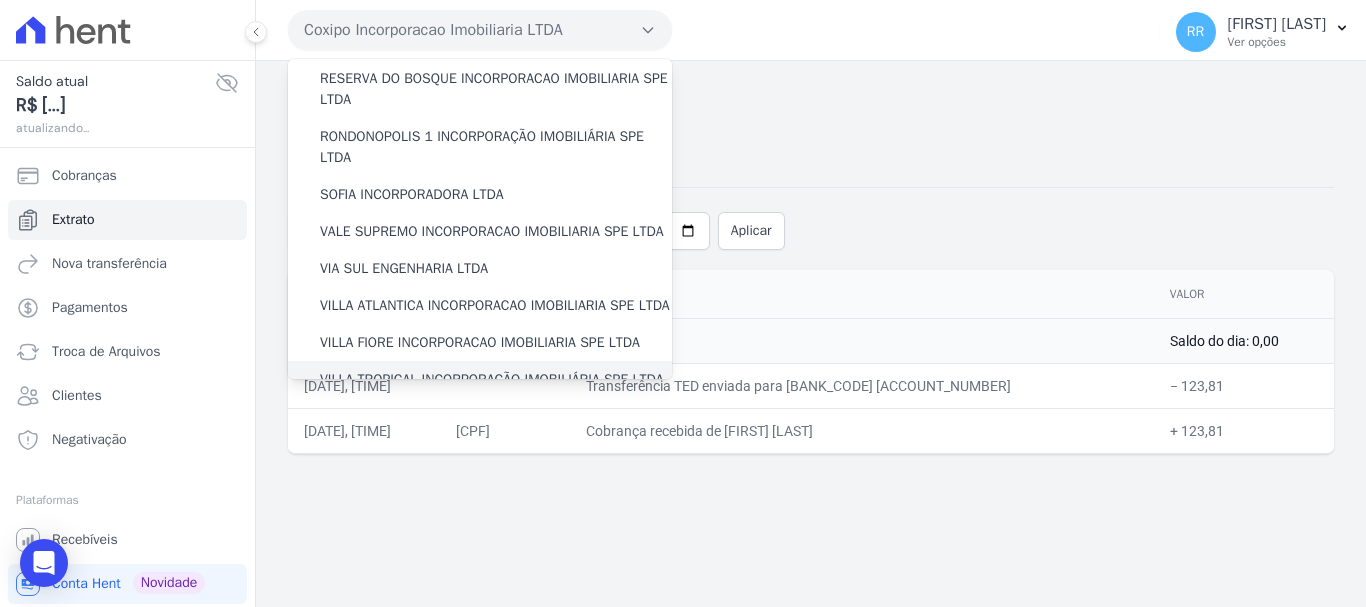 scroll, scrollTop: 873, scrollLeft: 0, axis: vertical 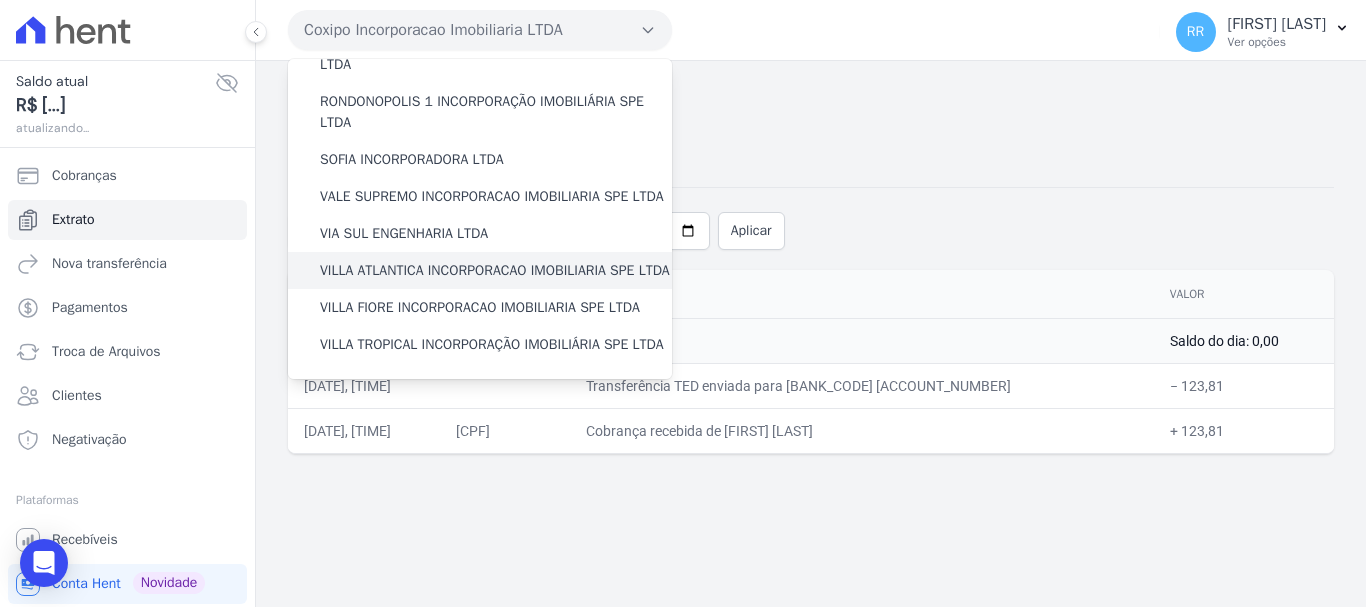 click on "VILLA ATLANTICA INCORPORACAO IMOBILIARIA SPE LTDA" at bounding box center [495, 270] 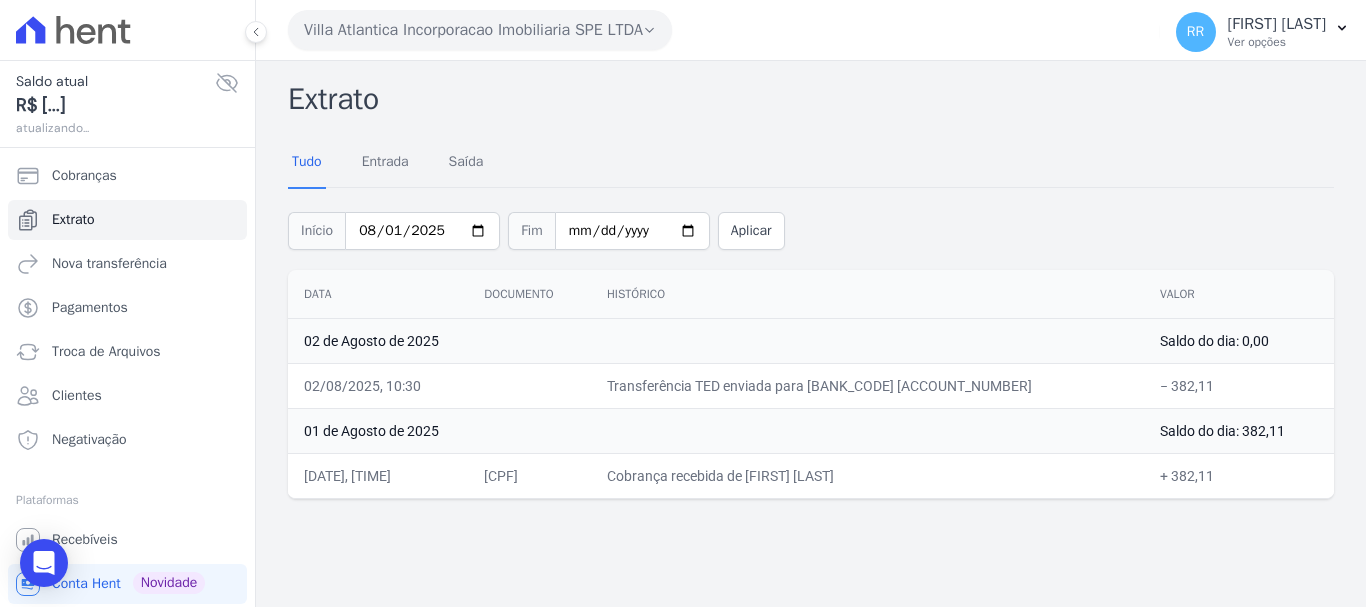 click on "Villa Atlantica Incorporacao Imobiliaria SPE LTDA" at bounding box center [480, 30] 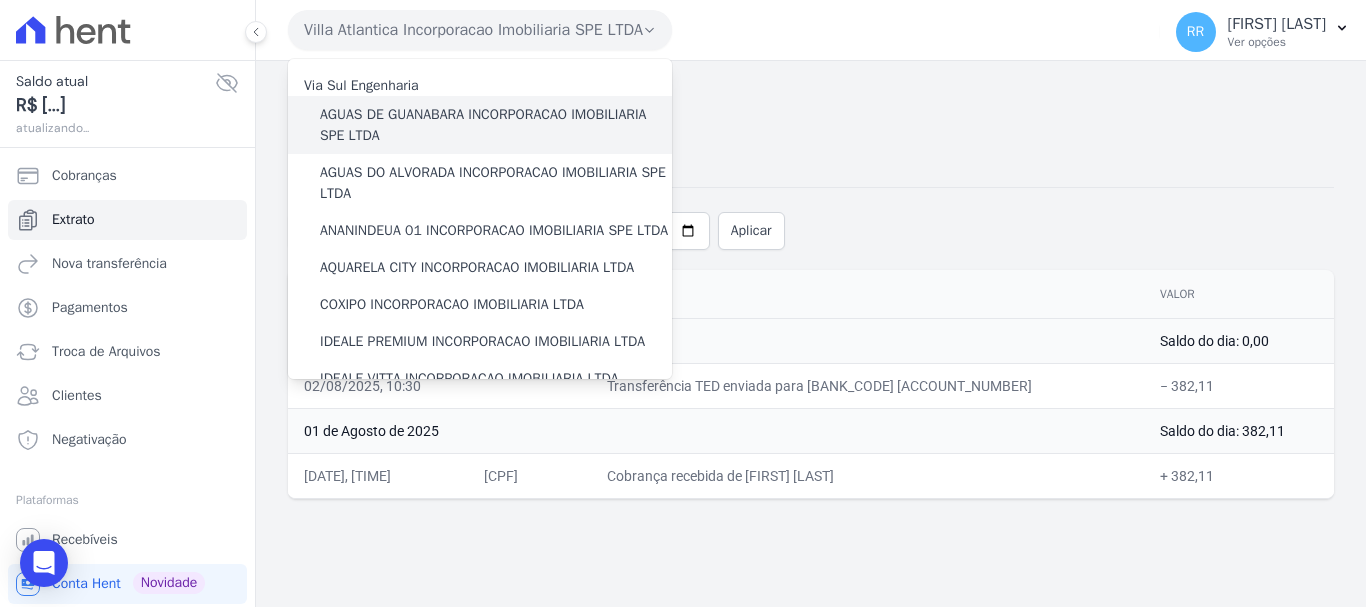 drag, startPoint x: 445, startPoint y: 120, endPoint x: 329, endPoint y: 137, distance: 117.239075 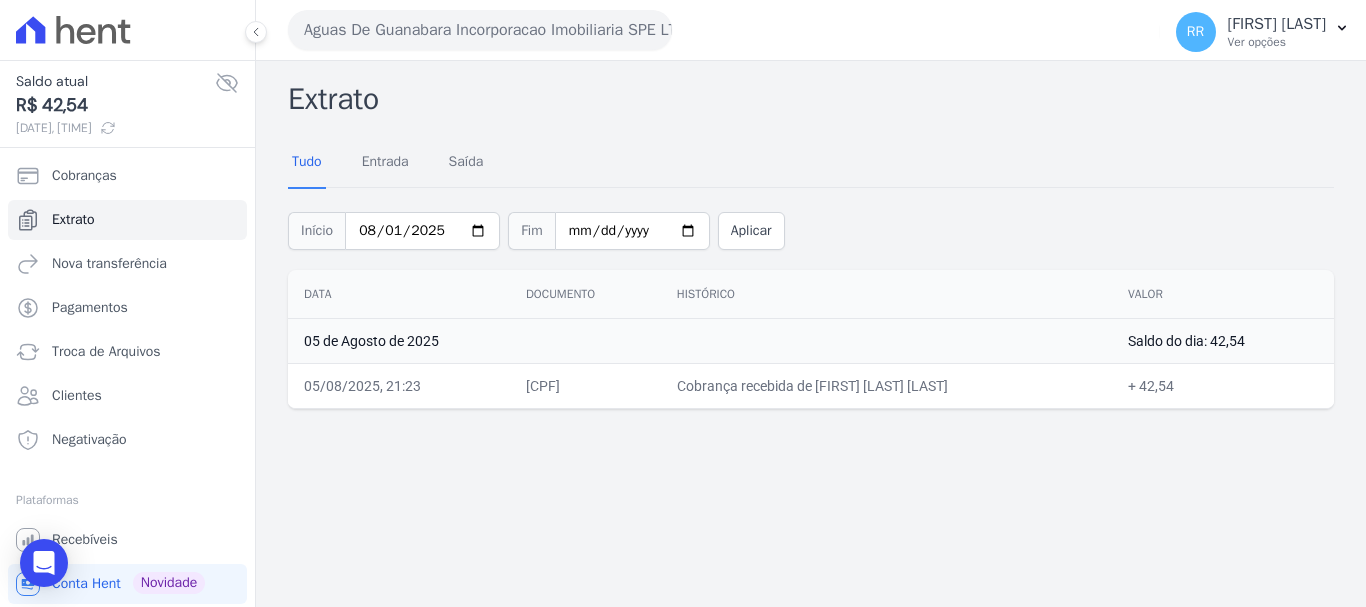 click on "Aguas De Guanabara Incorporacao Imobiliaria SPE LTDA" at bounding box center (480, 30) 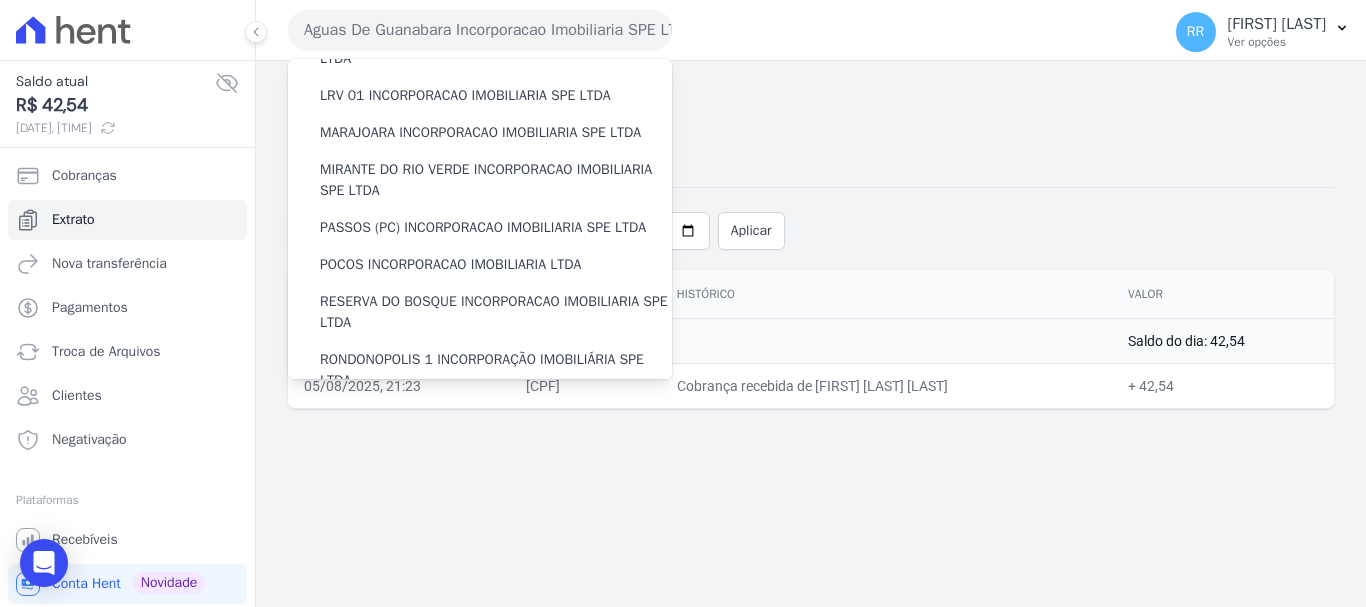 scroll, scrollTop: 873, scrollLeft: 0, axis: vertical 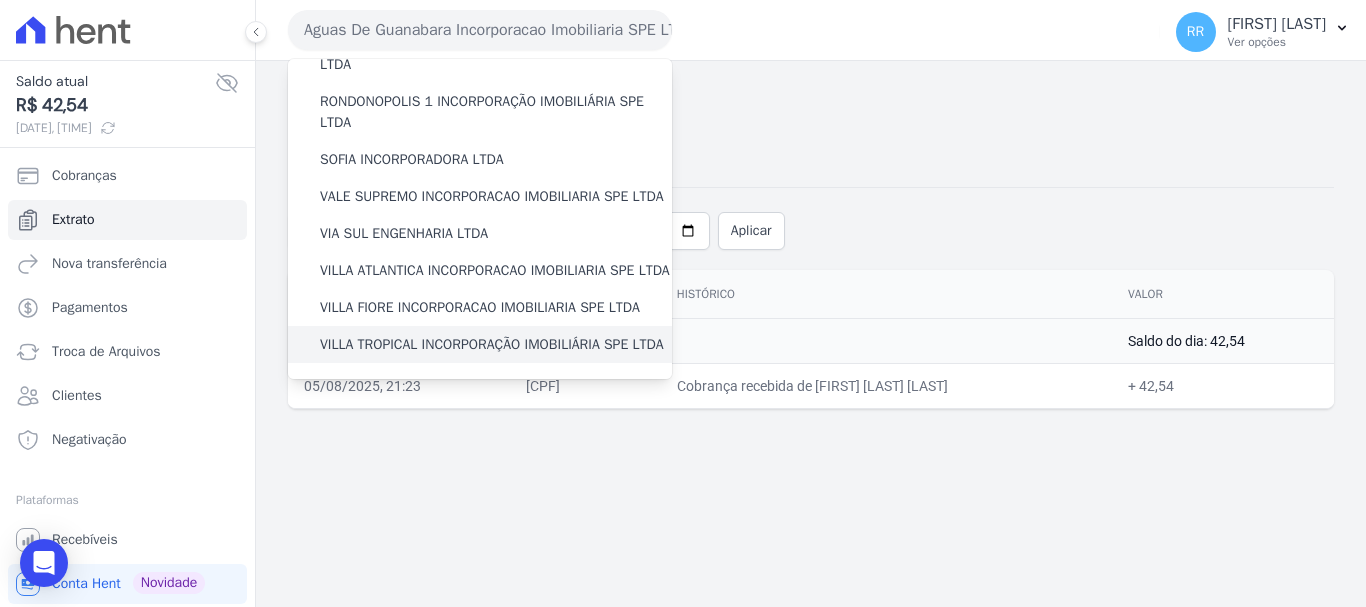 click on "VILLA TROPICAL INCORPORAÇÃO IMOBILIÁRIA SPE LTDA" at bounding box center [492, 344] 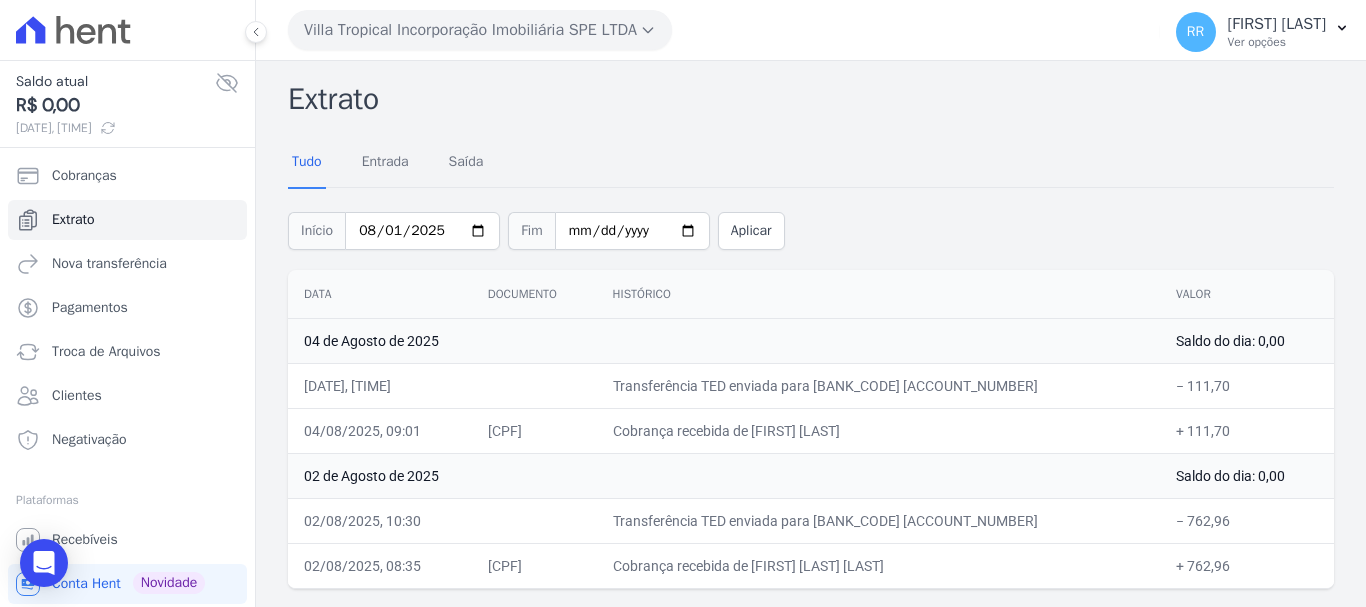 click on "Villa Tropical Incorporação Imobiliária SPE LTDA" at bounding box center [480, 30] 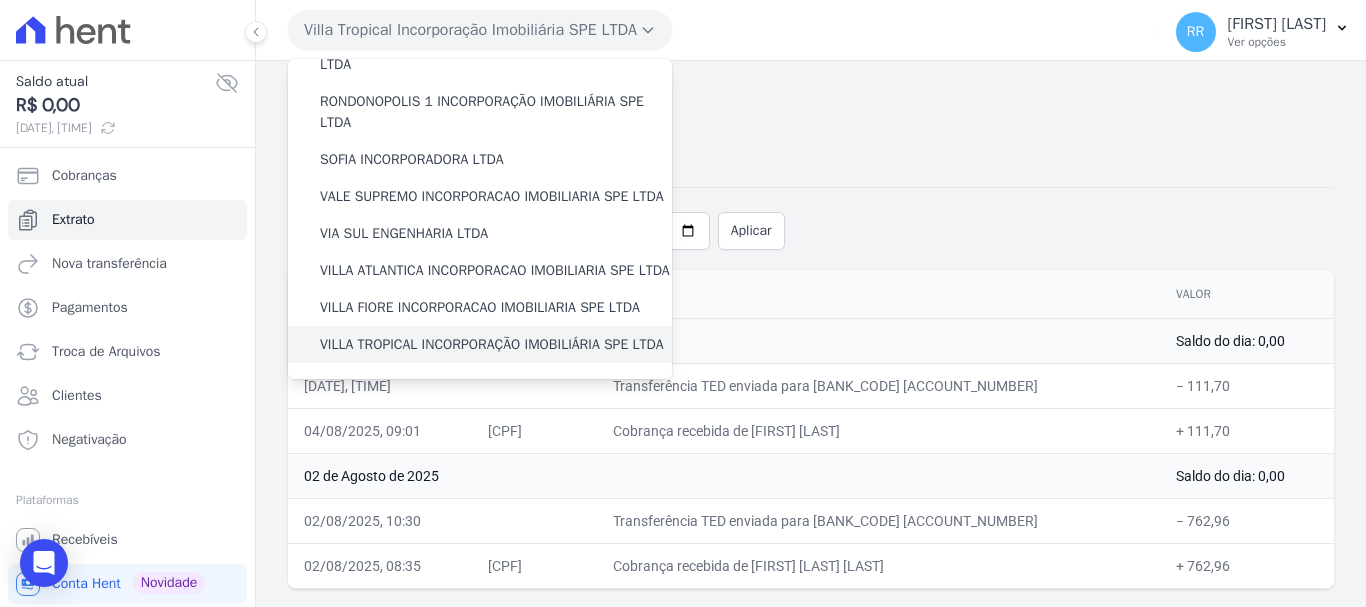 scroll, scrollTop: 873, scrollLeft: 0, axis: vertical 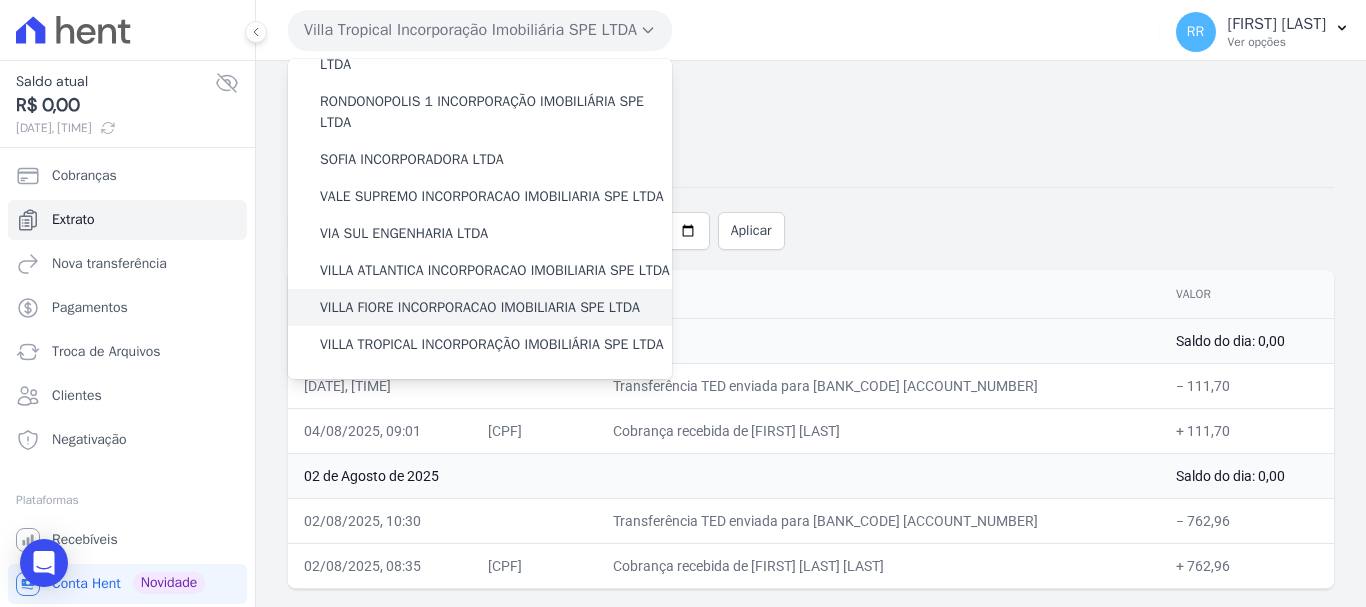 click on "VILLA FIORE INCORPORACAO IMOBILIARIA SPE LTDA" at bounding box center (480, 307) 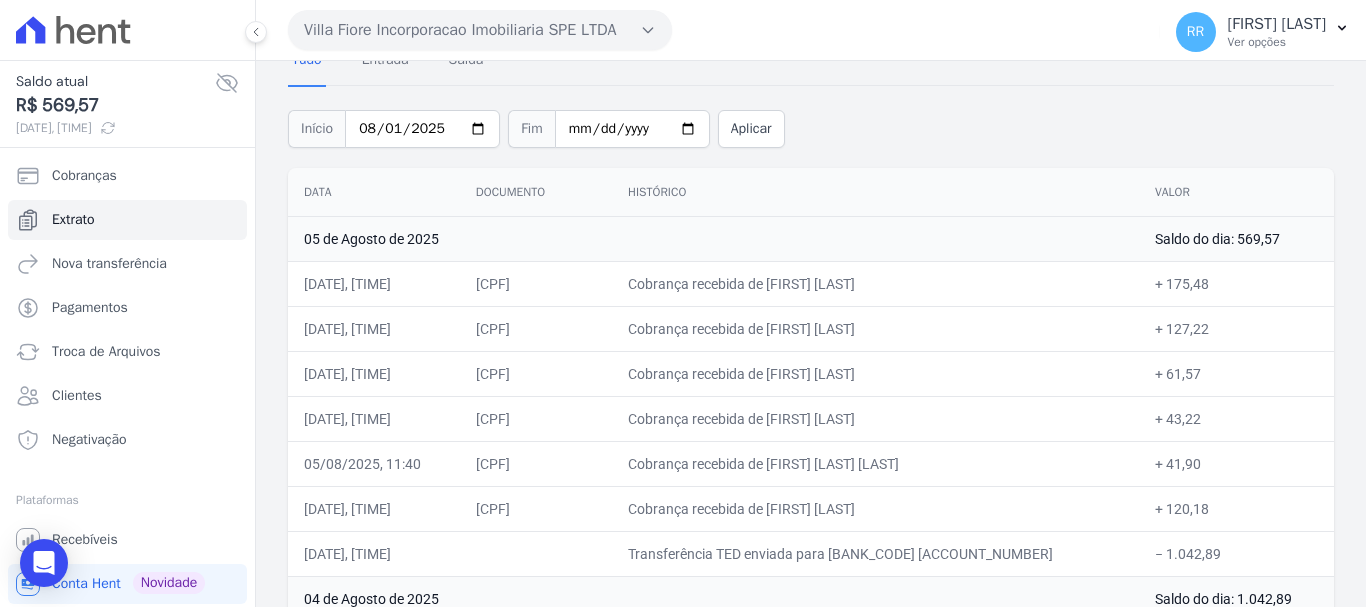 scroll, scrollTop: 100, scrollLeft: 0, axis: vertical 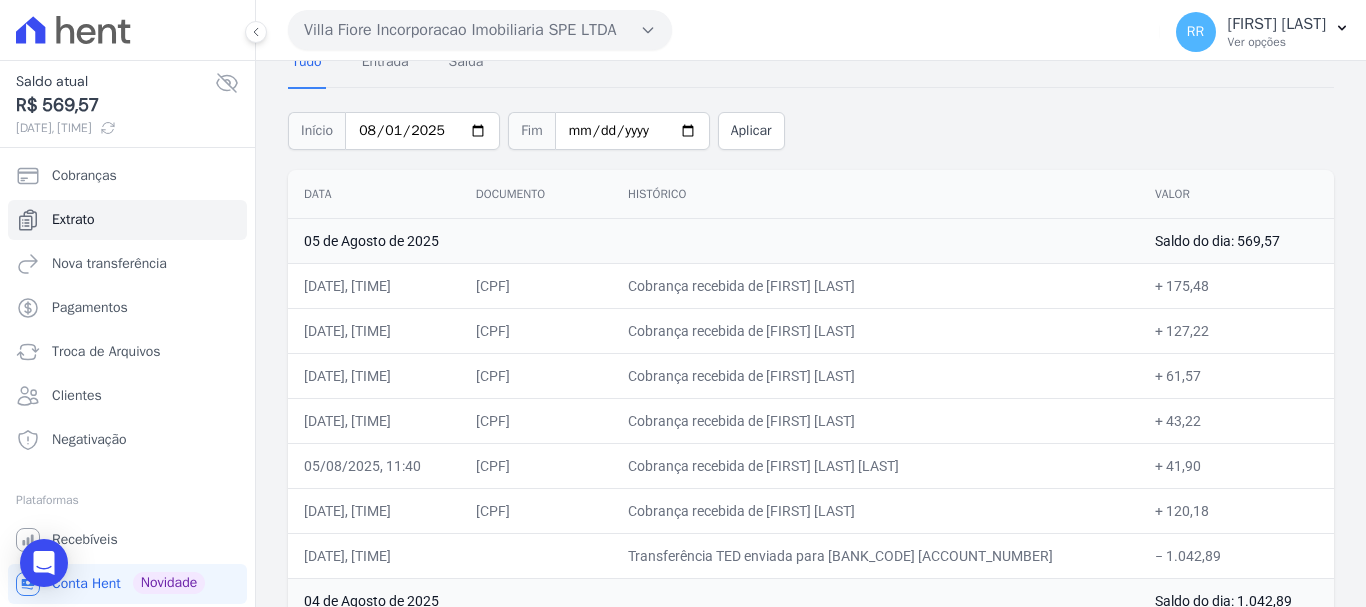 click on "Villa Fiore Incorporacao Imobiliaria SPE LTDA" at bounding box center [480, 30] 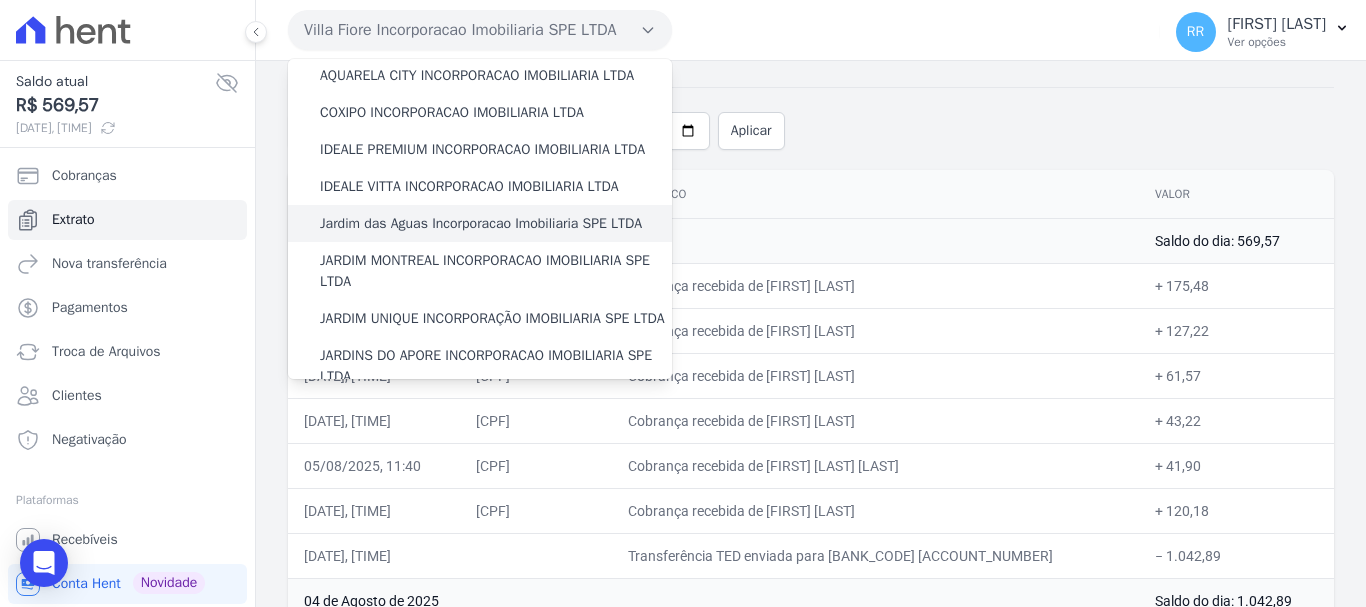 scroll, scrollTop: 300, scrollLeft: 0, axis: vertical 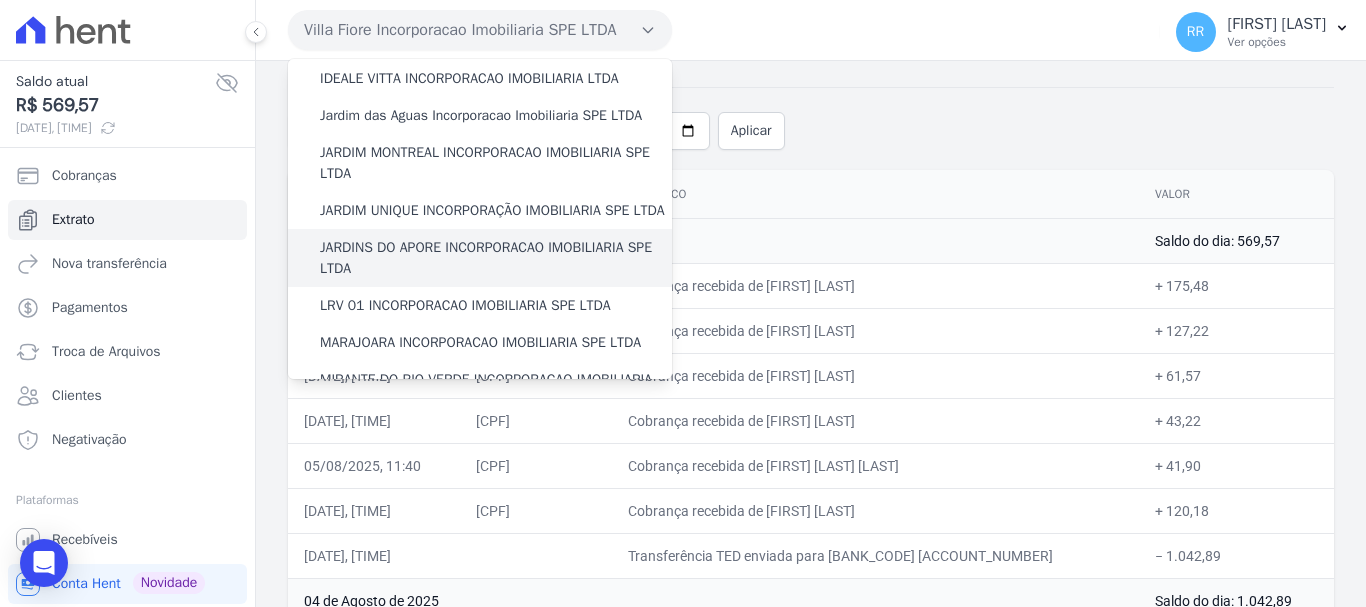 click on "JARDINS DO APORE INCORPORACAO IMOBILIARIA SPE LTDA" at bounding box center (496, 258) 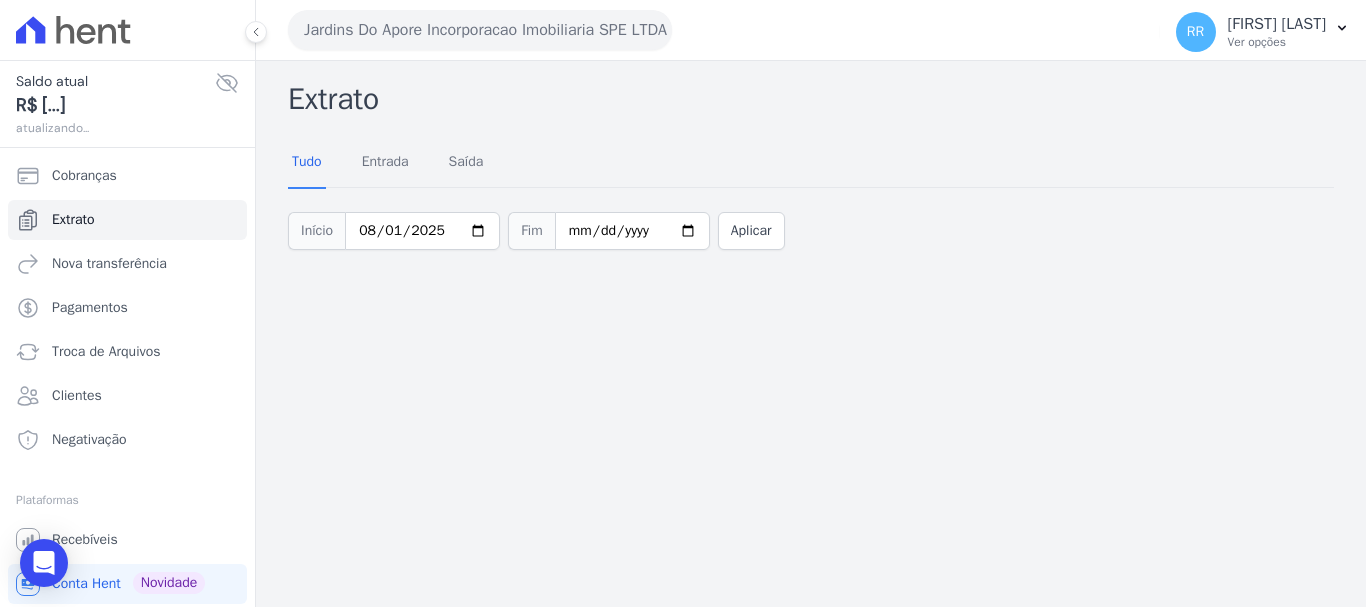 click on "Jardins Do Apore Incorporacao Imobiliaria SPE LTDA" at bounding box center (480, 30) 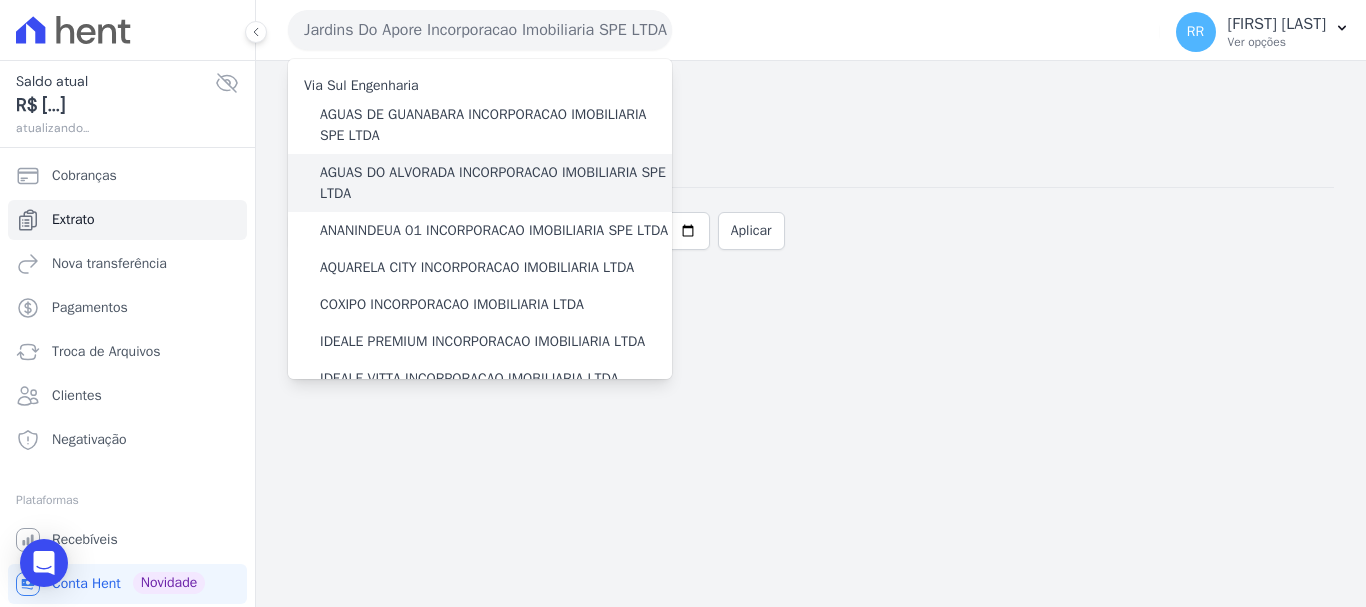 click on "AGUAS DO ALVORADA INCORPORACAO IMOBILIARIA SPE LTDA" at bounding box center [496, 183] 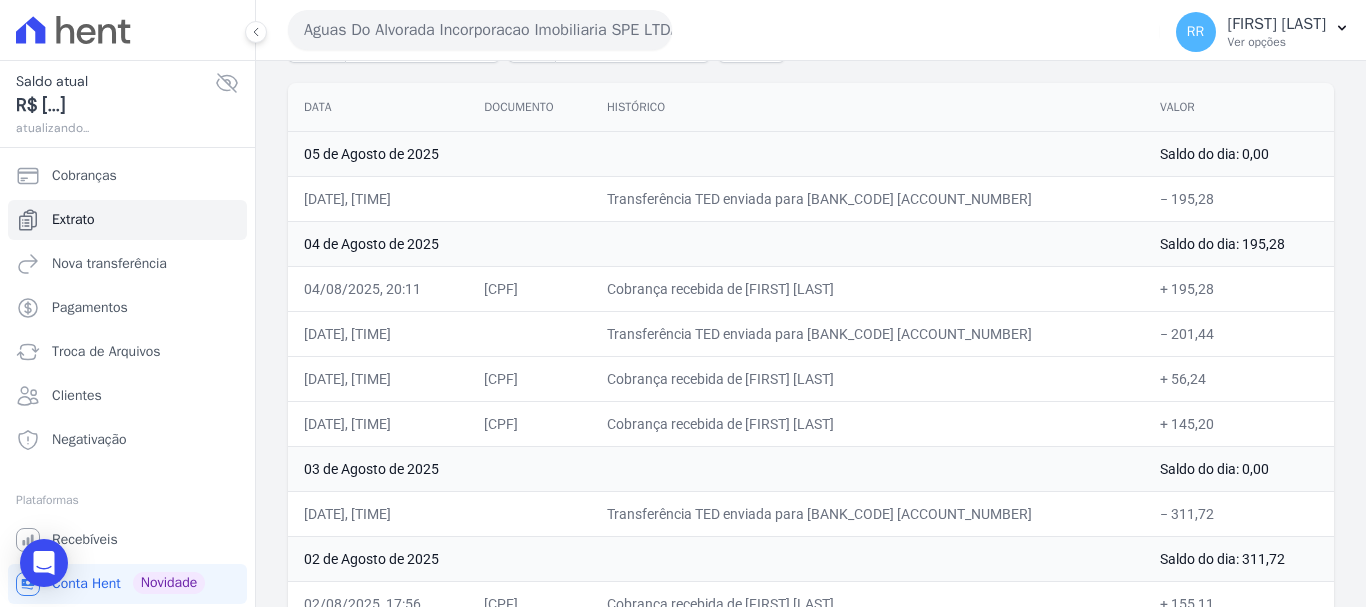 scroll, scrollTop: 200, scrollLeft: 0, axis: vertical 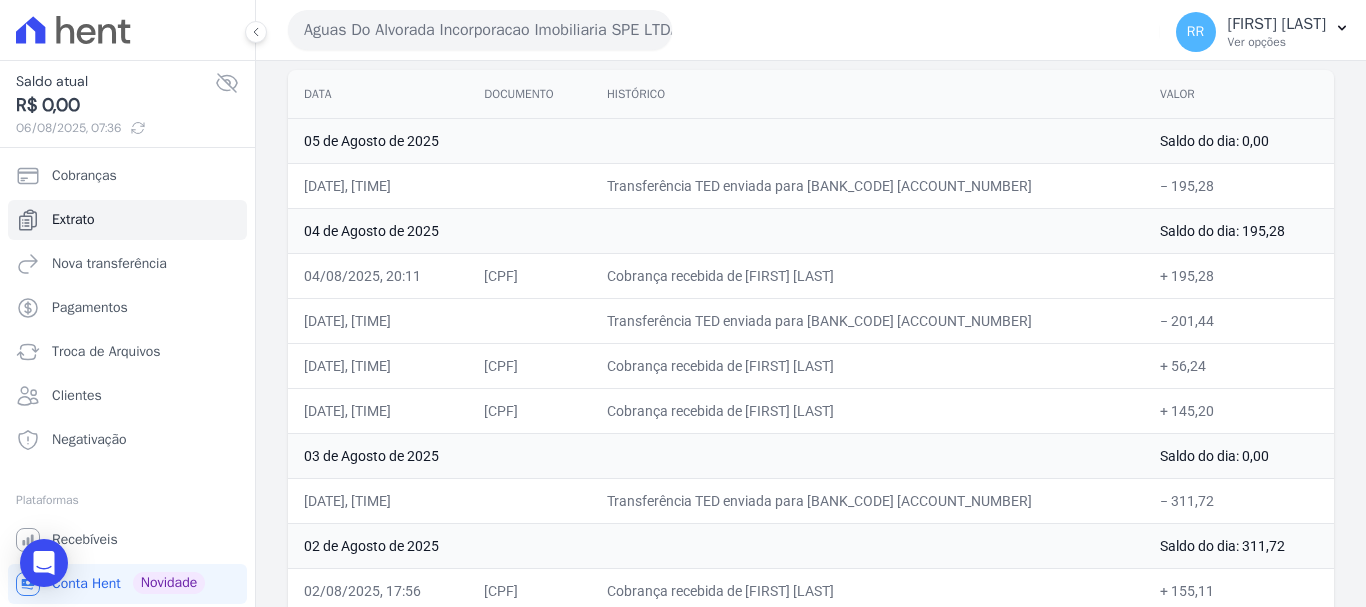 click on "Aguas Do Alvorada Incorporacao Imobiliaria SPE LTDA" at bounding box center (480, 30) 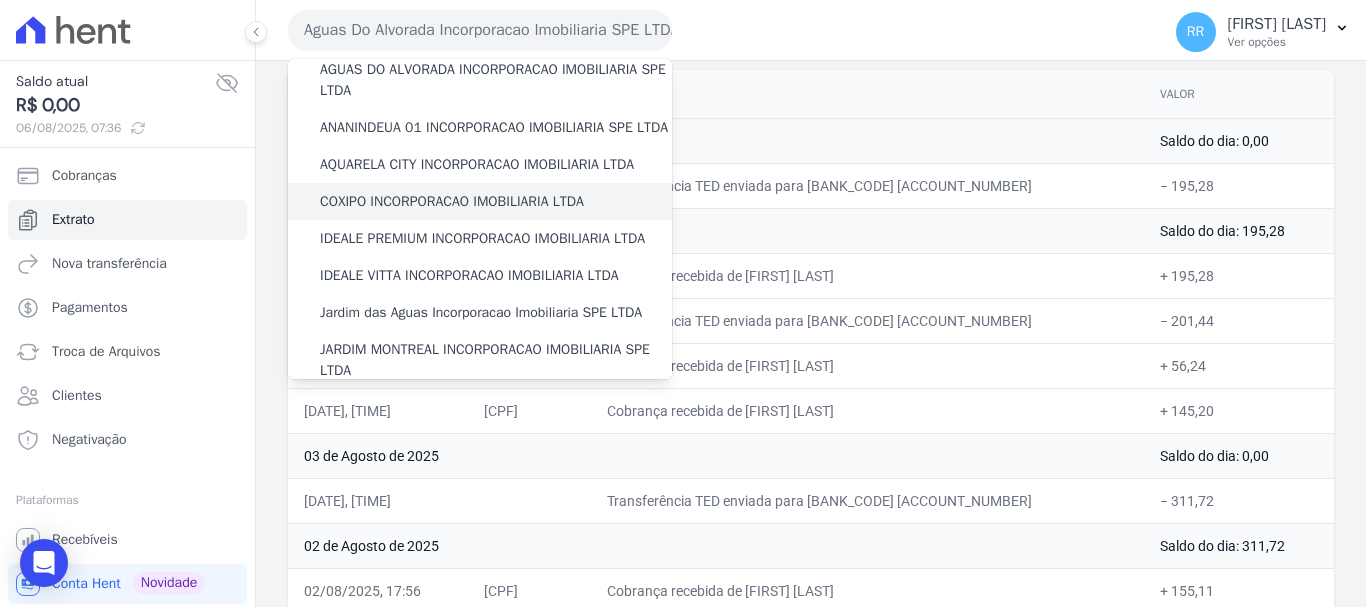 scroll, scrollTop: 200, scrollLeft: 0, axis: vertical 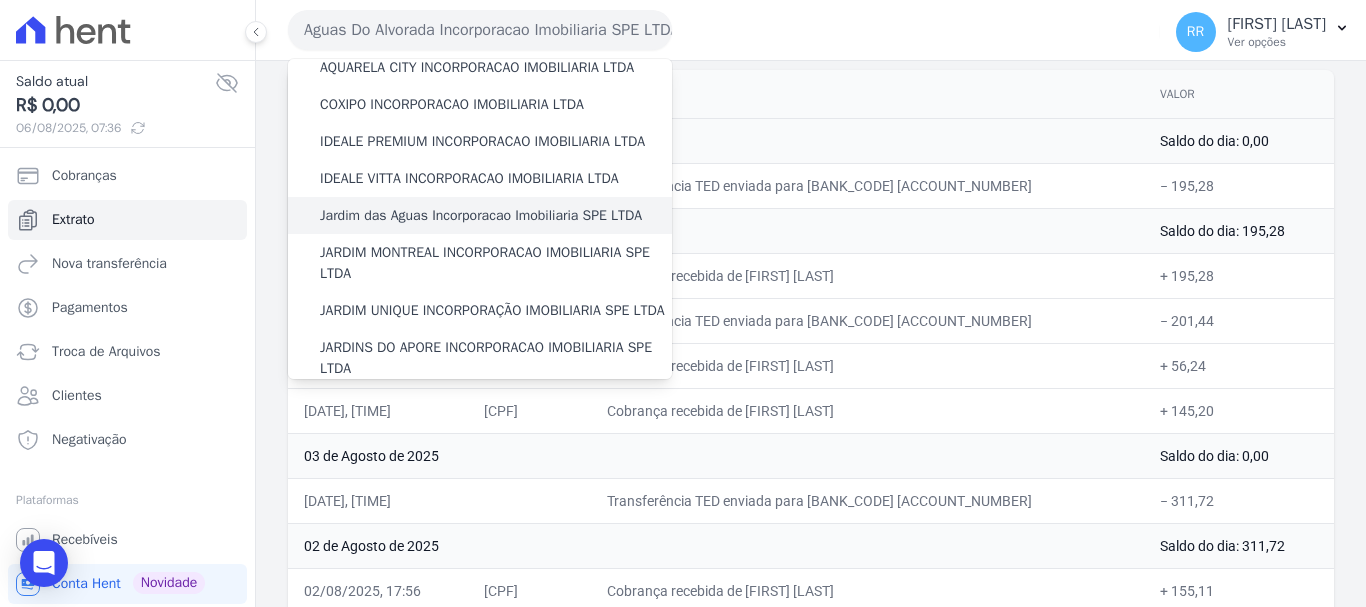 click on "Jardim das Aguas Incorporacao Imobiliaria SPE LTDA" at bounding box center [481, 215] 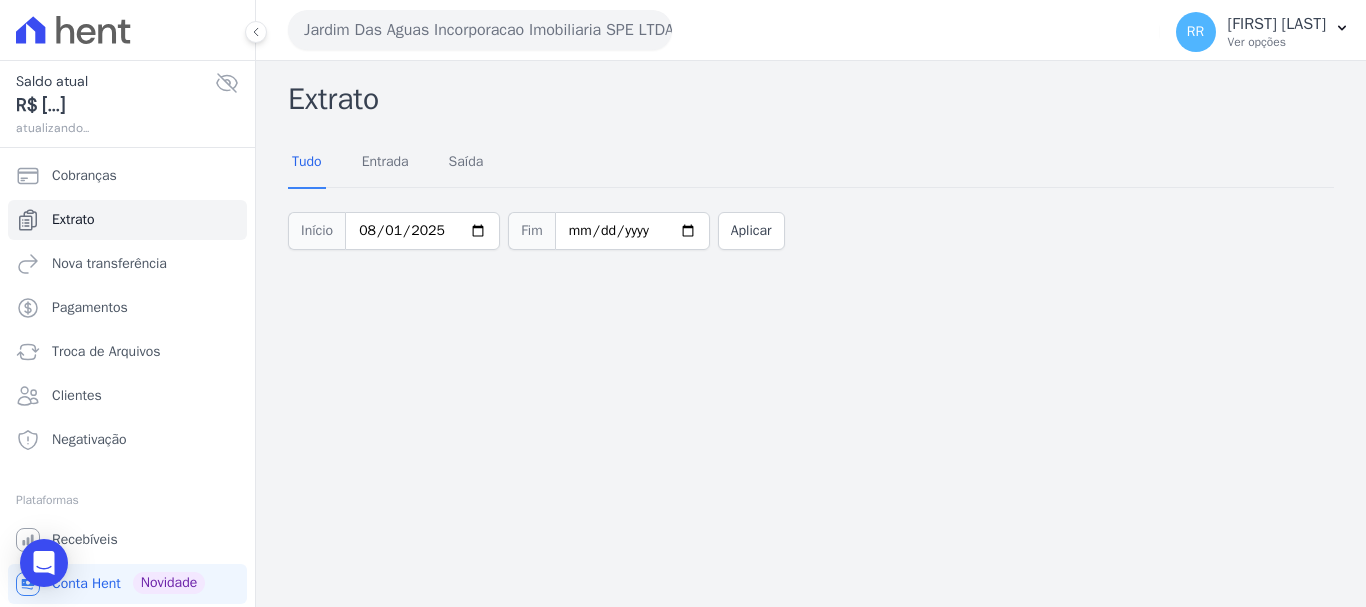 click on "Jardim Das Aguas Incorporacao Imobiliaria SPE LTDA" at bounding box center [480, 30] 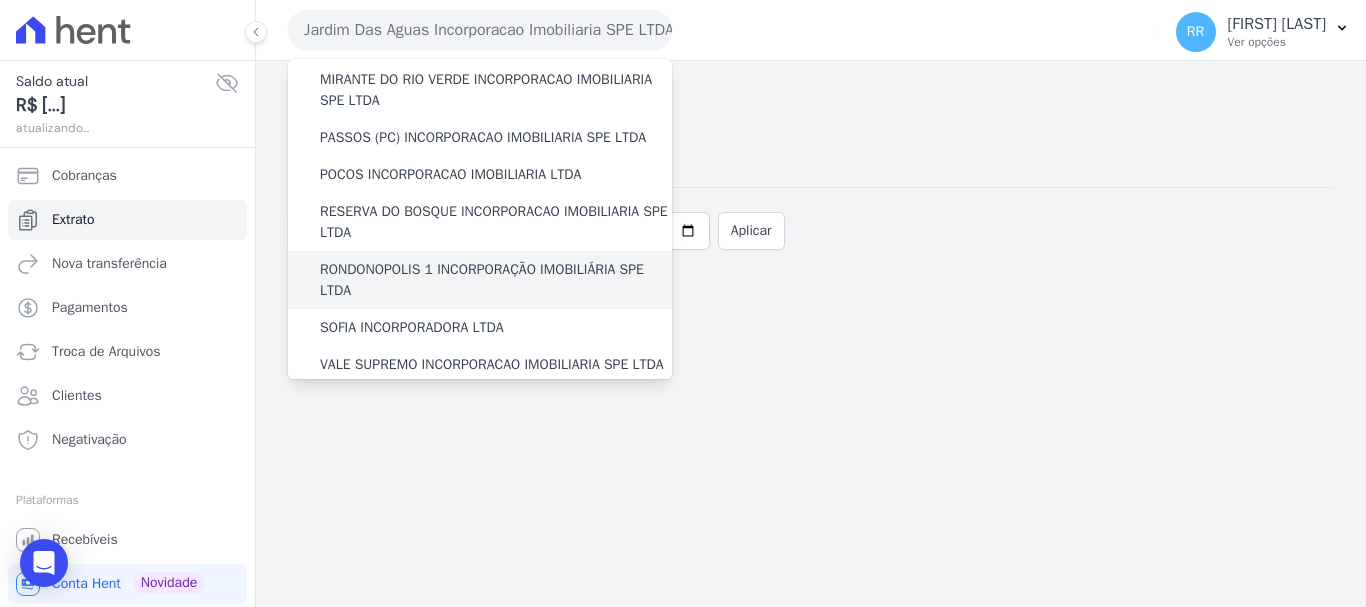 scroll, scrollTop: 700, scrollLeft: 0, axis: vertical 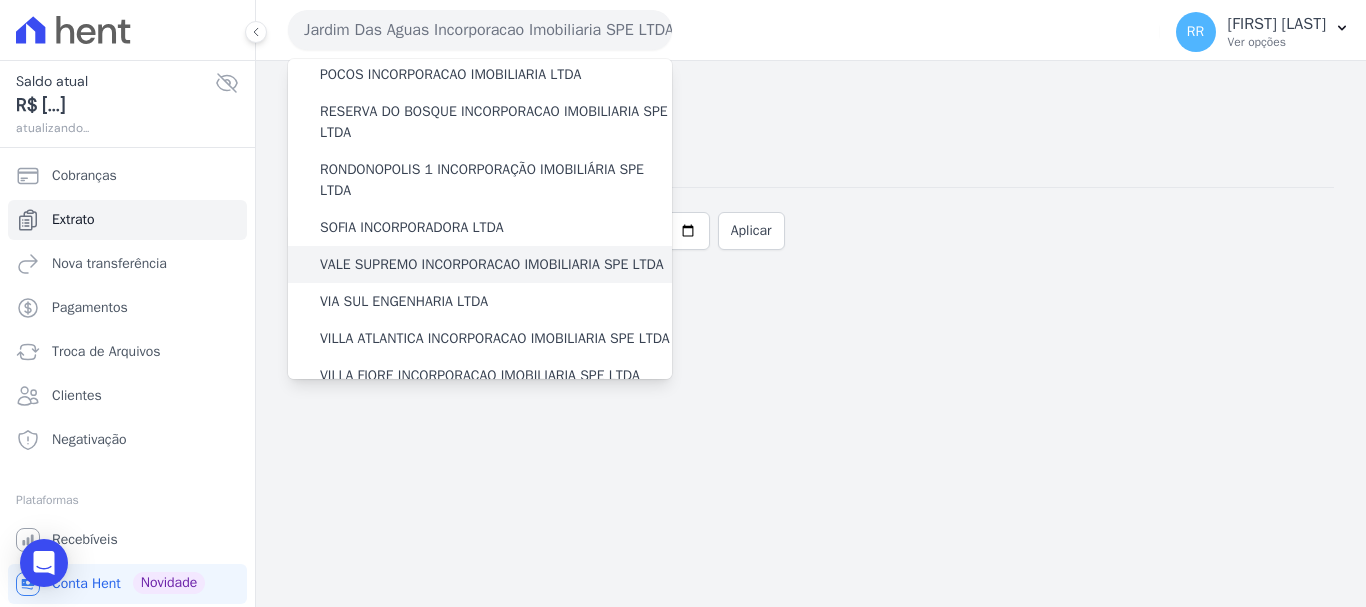 click on "VALE SUPREMO INCORPORACAO IMOBILIARIA SPE LTDA" at bounding box center (492, 264) 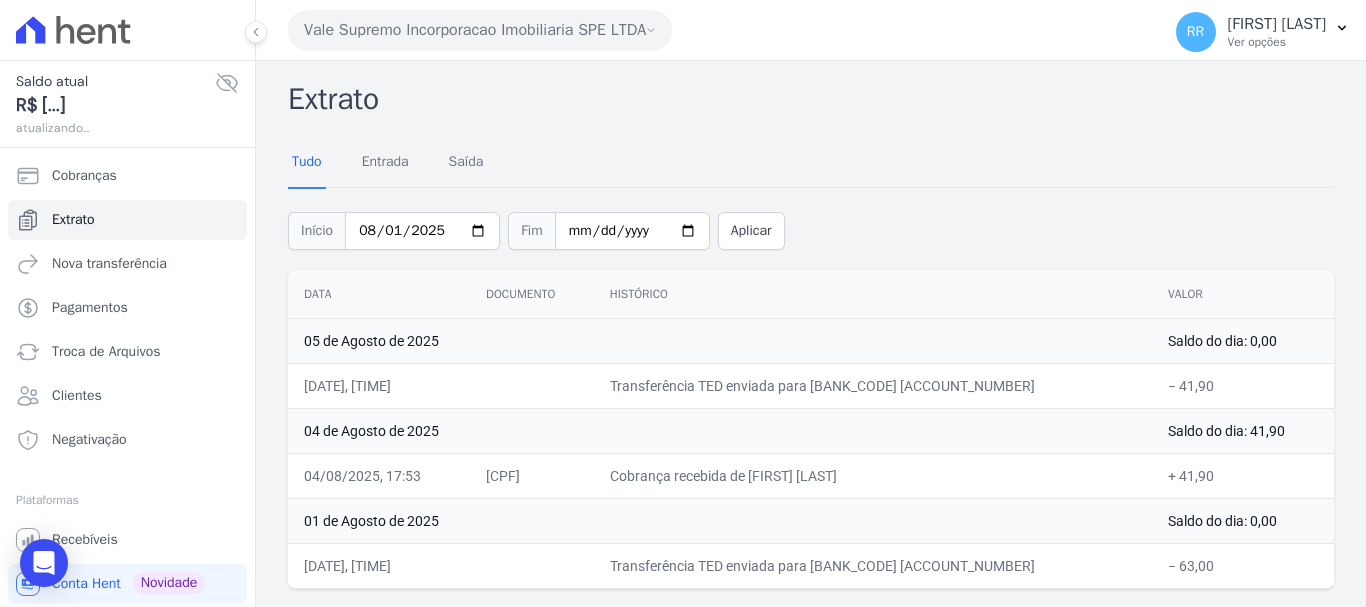 click on "Vale Supremo Incorporacao Imobiliaria SPE LTDA" at bounding box center [480, 30] 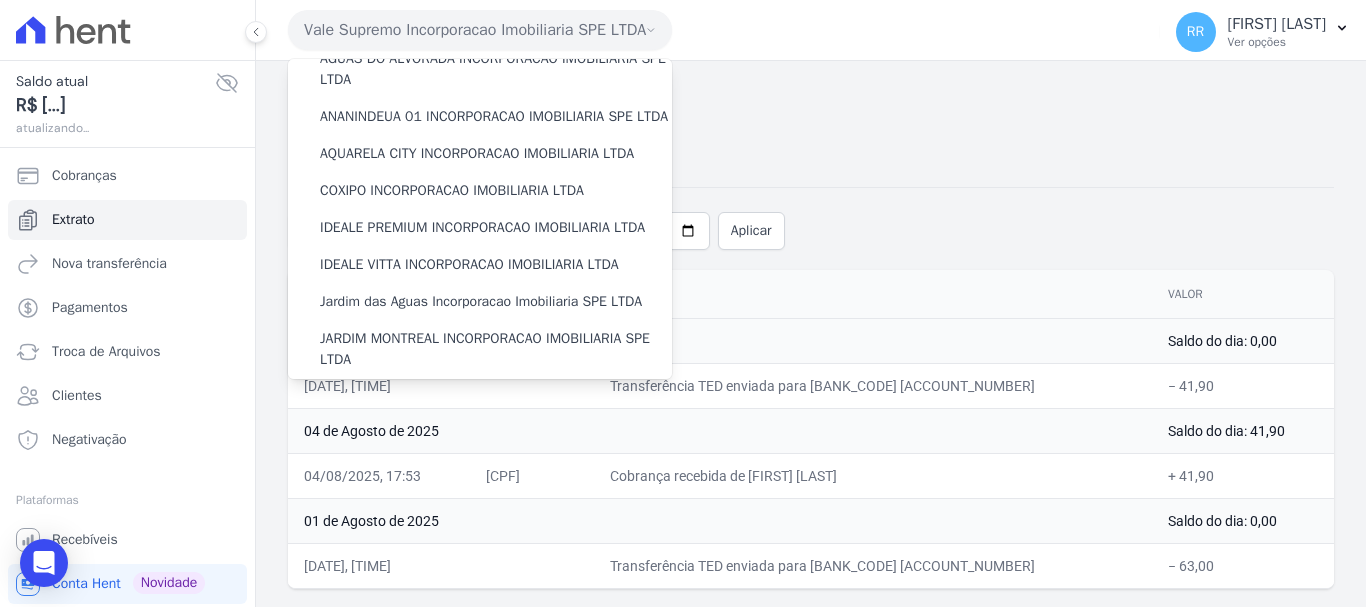 scroll, scrollTop: 500, scrollLeft: 0, axis: vertical 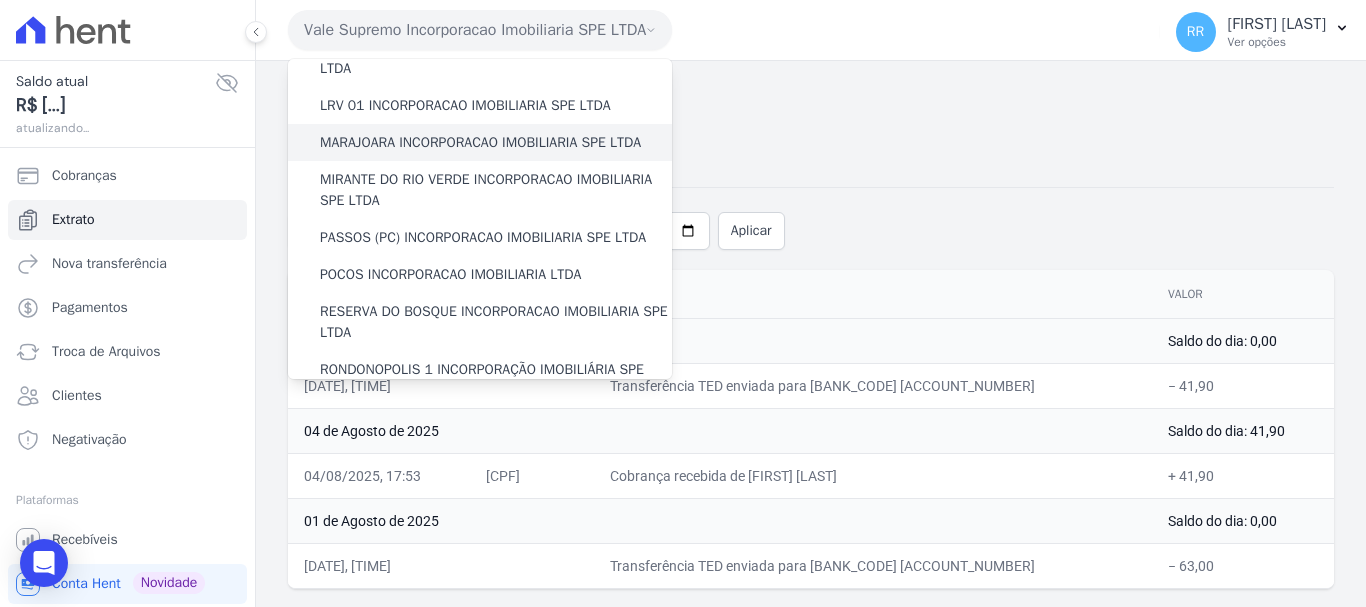 click on "MARAJOARA INCORPORACAO IMOBILIARIA SPE LTDA" at bounding box center [480, 142] 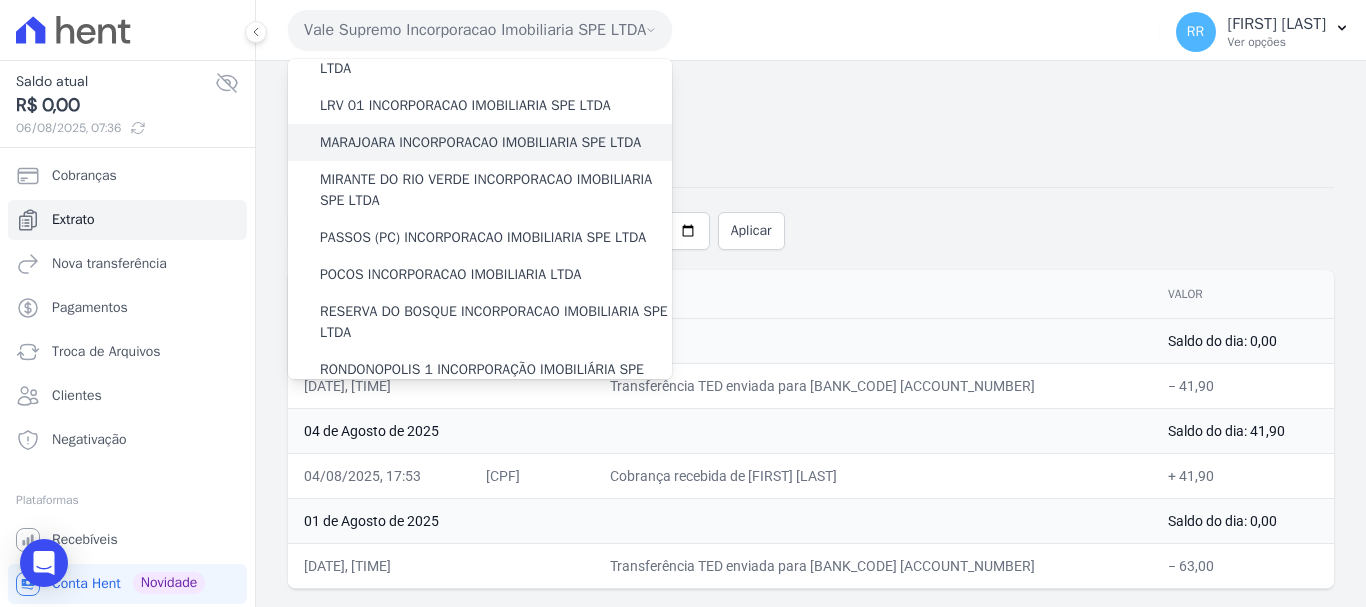 click on "MARAJOARA INCORPORACAO IMOBILIARIA SPE LTDA" at bounding box center [480, 142] 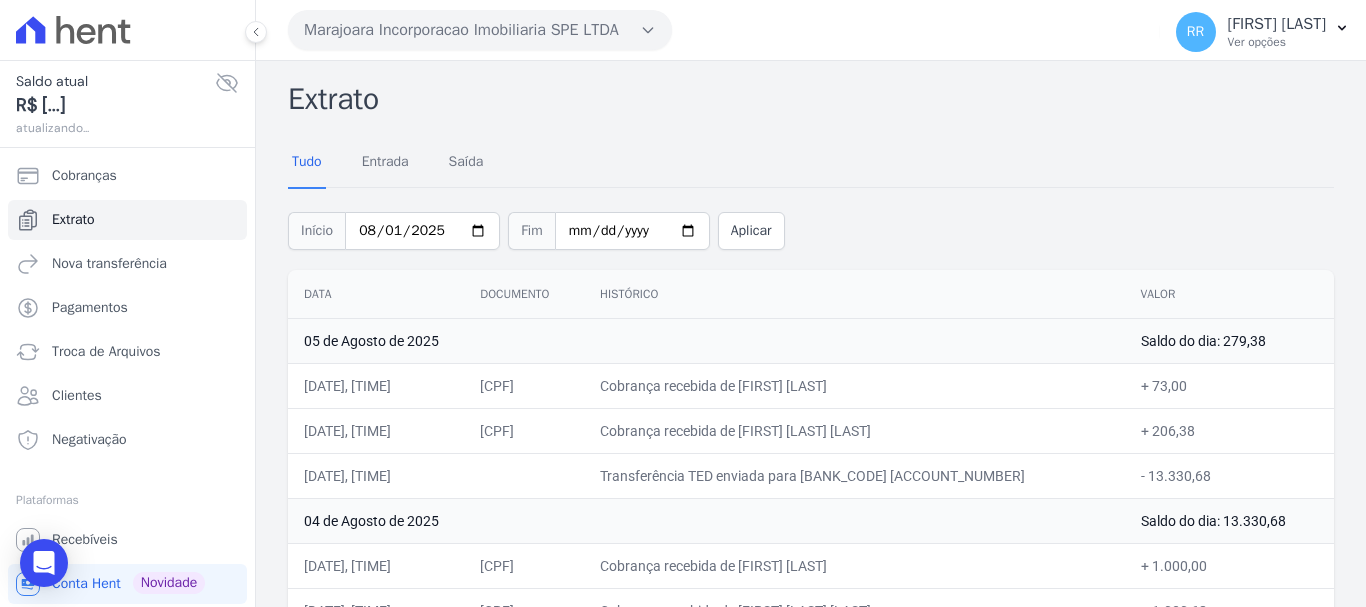 scroll, scrollTop: 100, scrollLeft: 0, axis: vertical 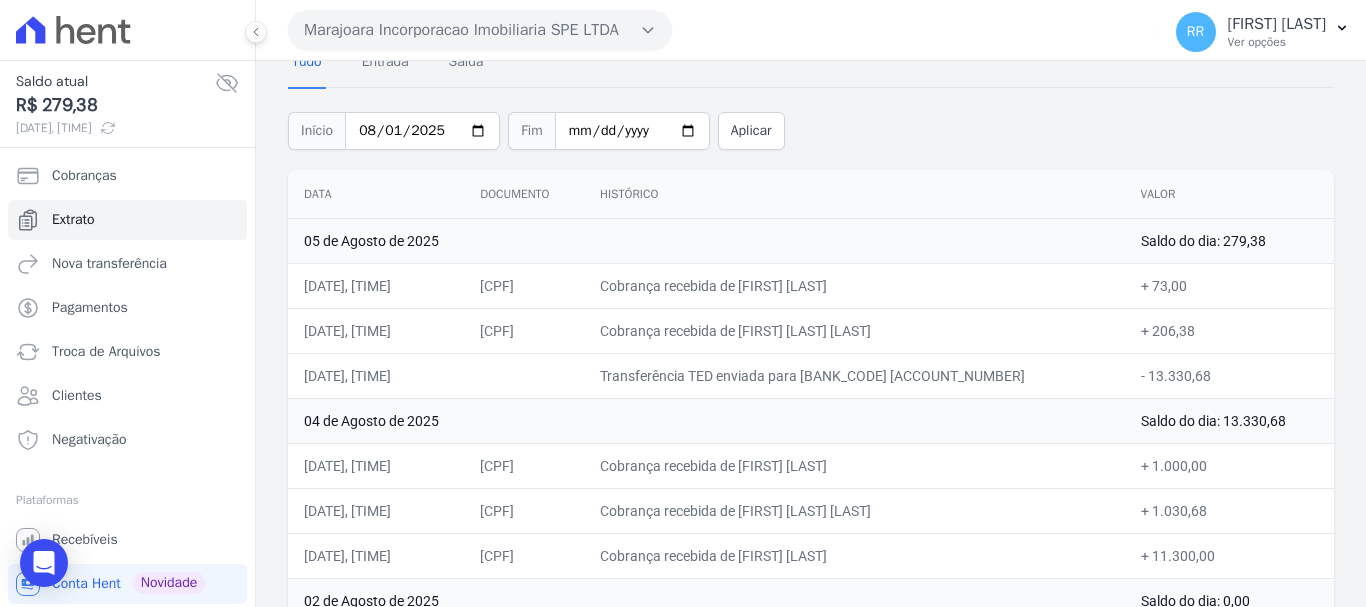 click on "Saldo atual" at bounding box center (115, 81) 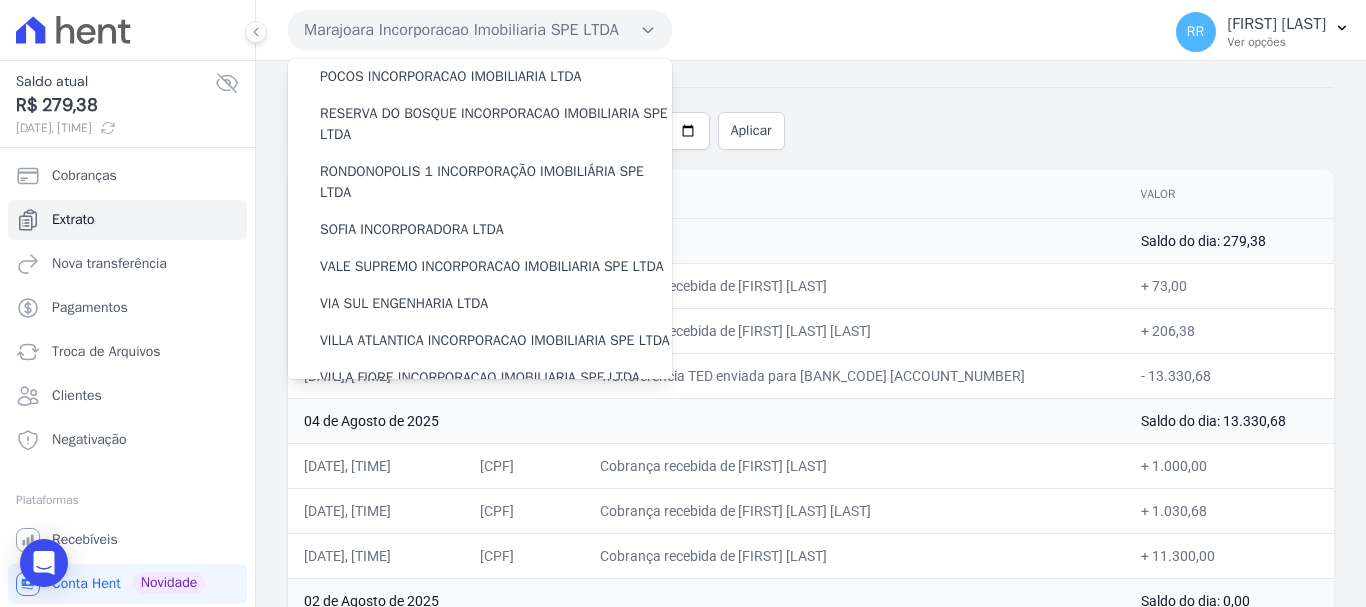scroll, scrollTop: 700, scrollLeft: 0, axis: vertical 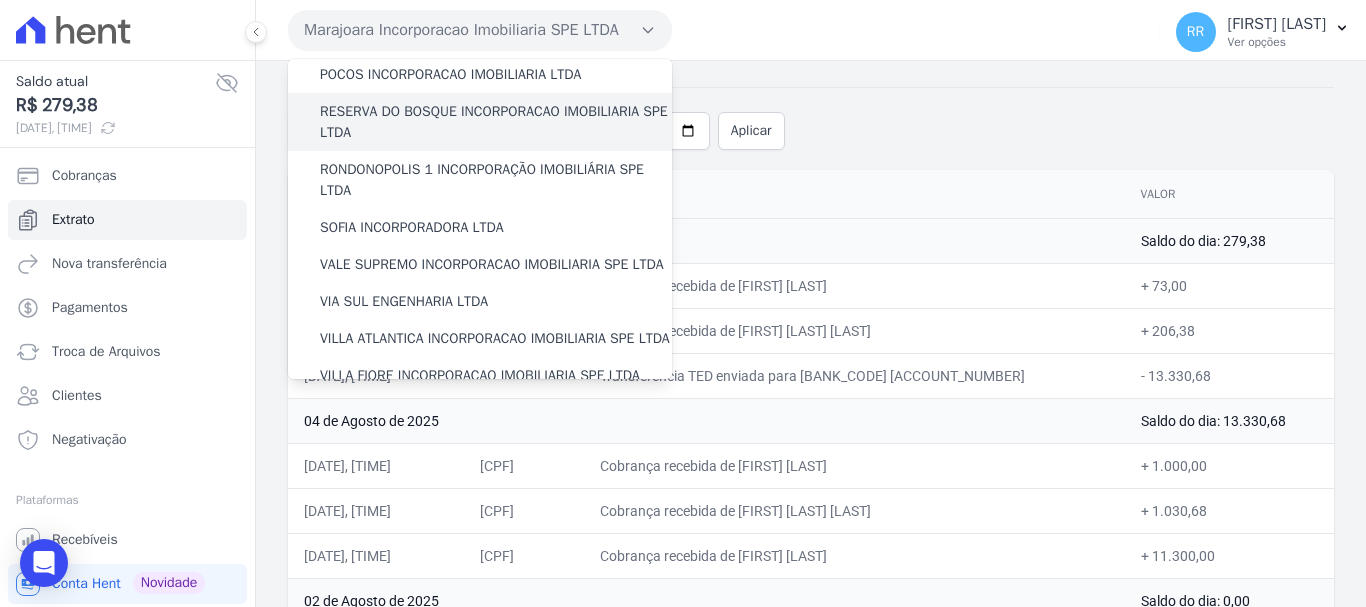 click on "RESERVA DO BOSQUE INCORPORACAO IMOBILIARIA SPE LTDA" at bounding box center [496, 122] 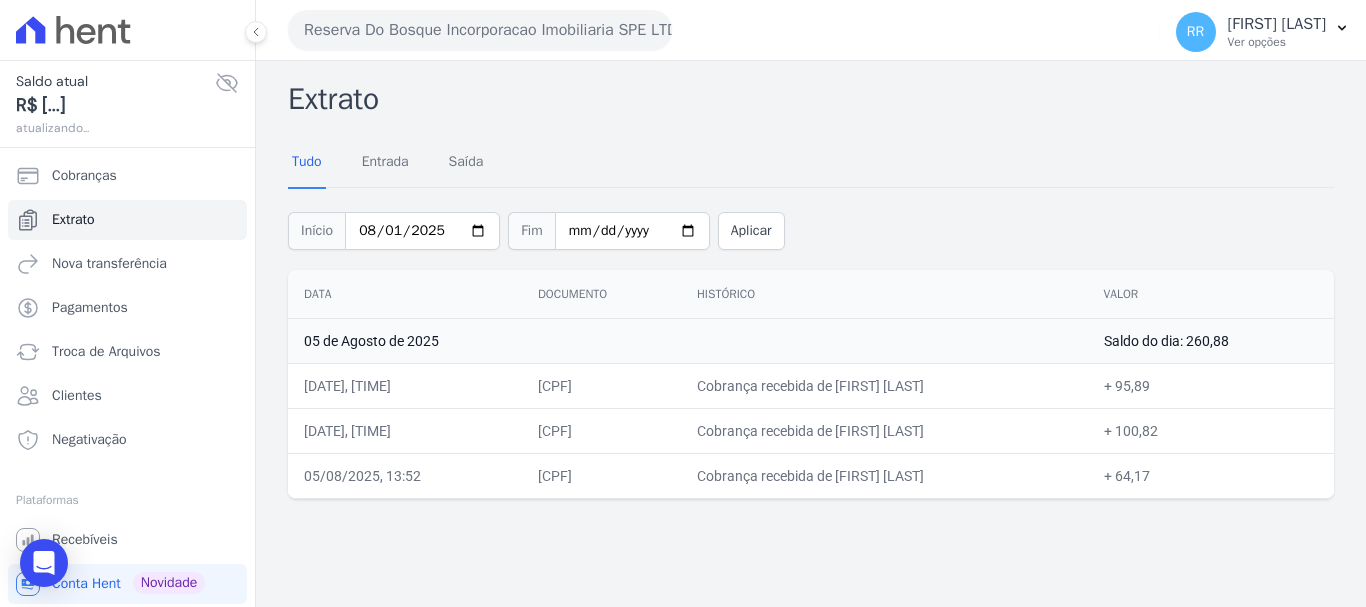 click on "Reserva Do Bosque Incorporacao Imobiliaria SPE LTDA" at bounding box center [480, 30] 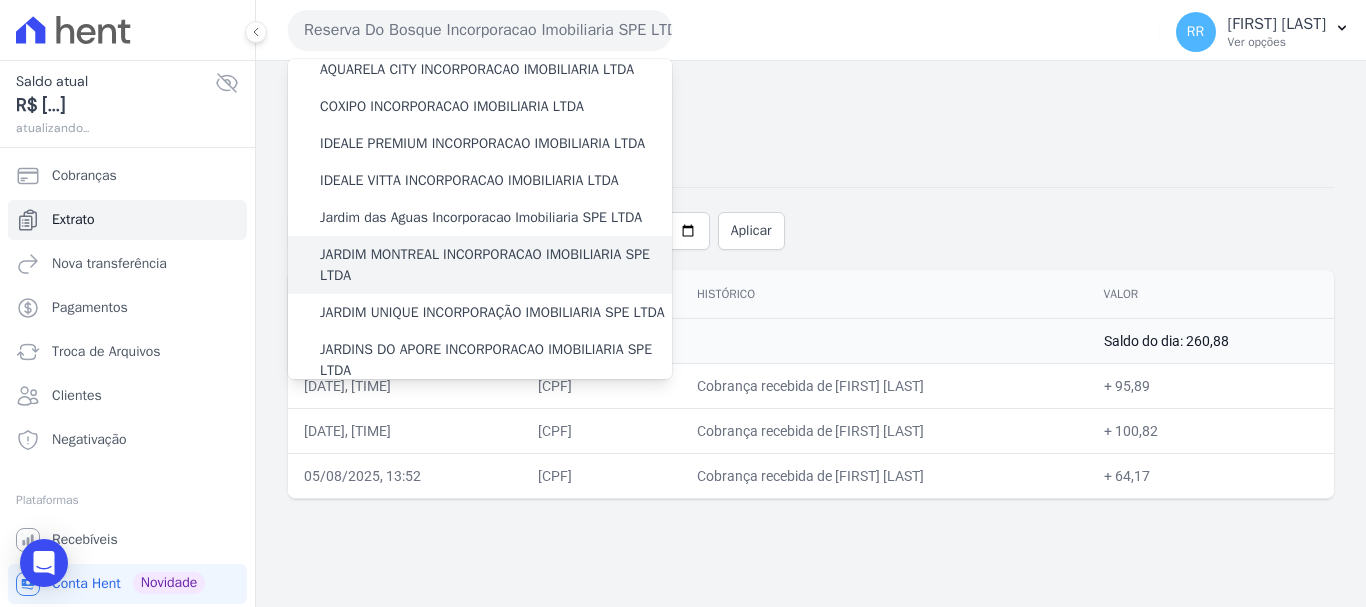 scroll, scrollTop: 400, scrollLeft: 0, axis: vertical 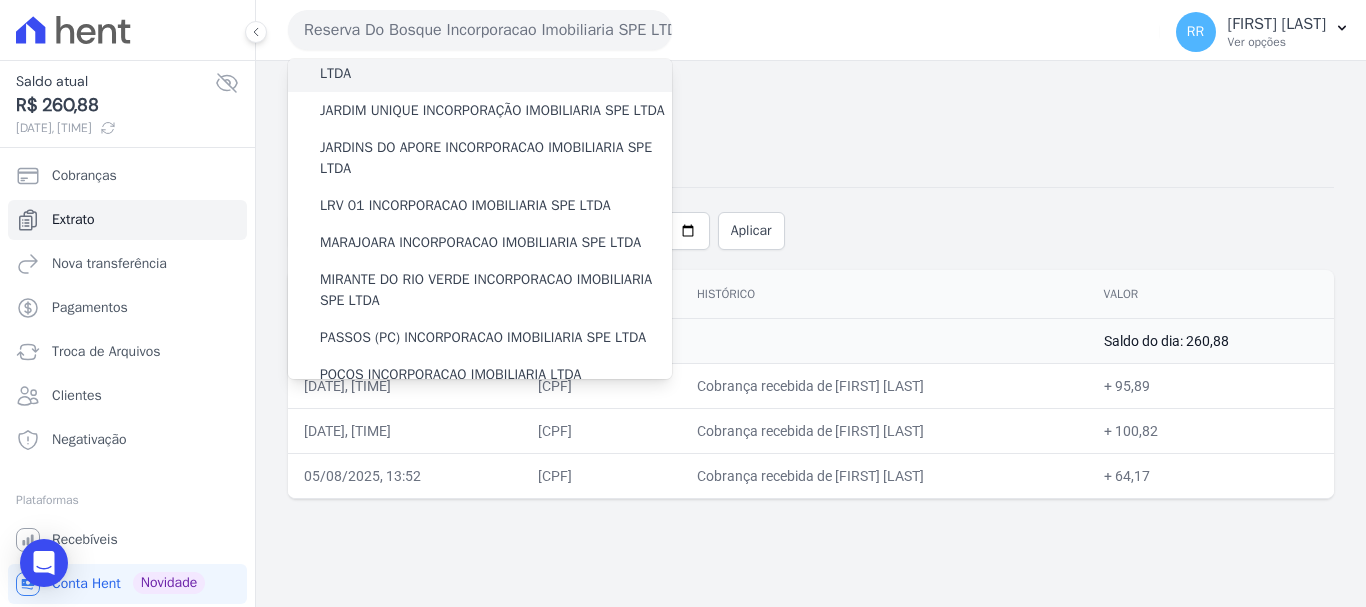 click on "JARDIM MONTREAL INCORPORACAO IMOBILIARIA SPE LTDA" at bounding box center (496, 63) 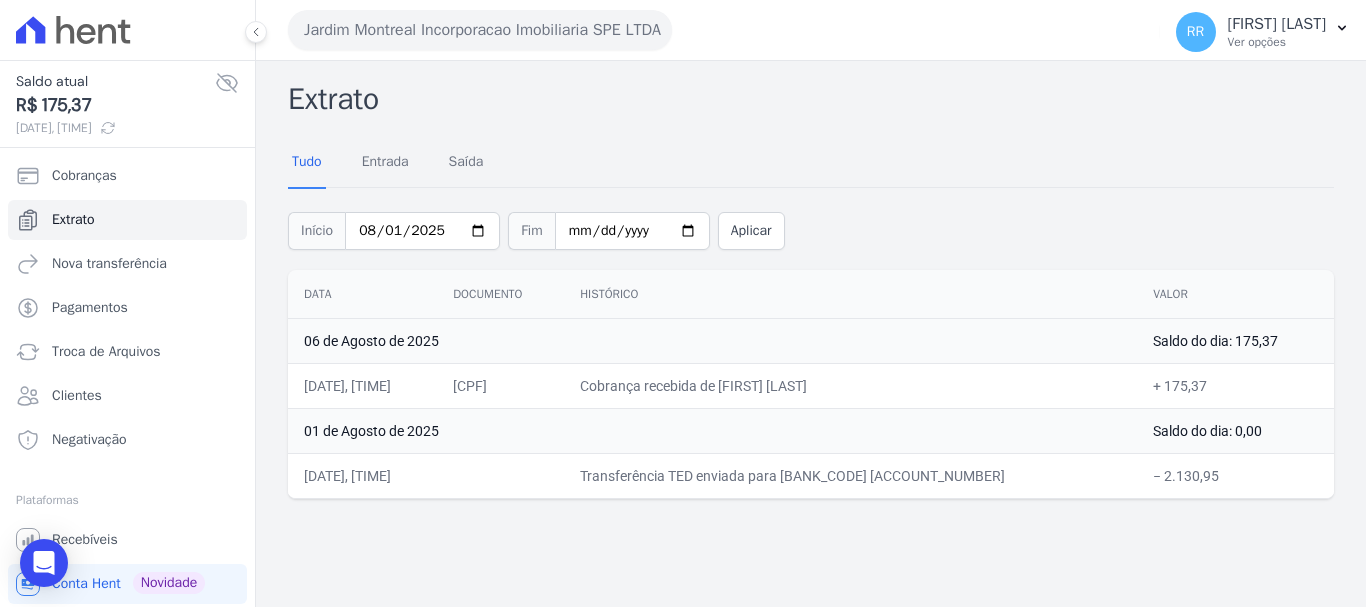 drag, startPoint x: 635, startPoint y: 34, endPoint x: 635, endPoint y: 58, distance: 24 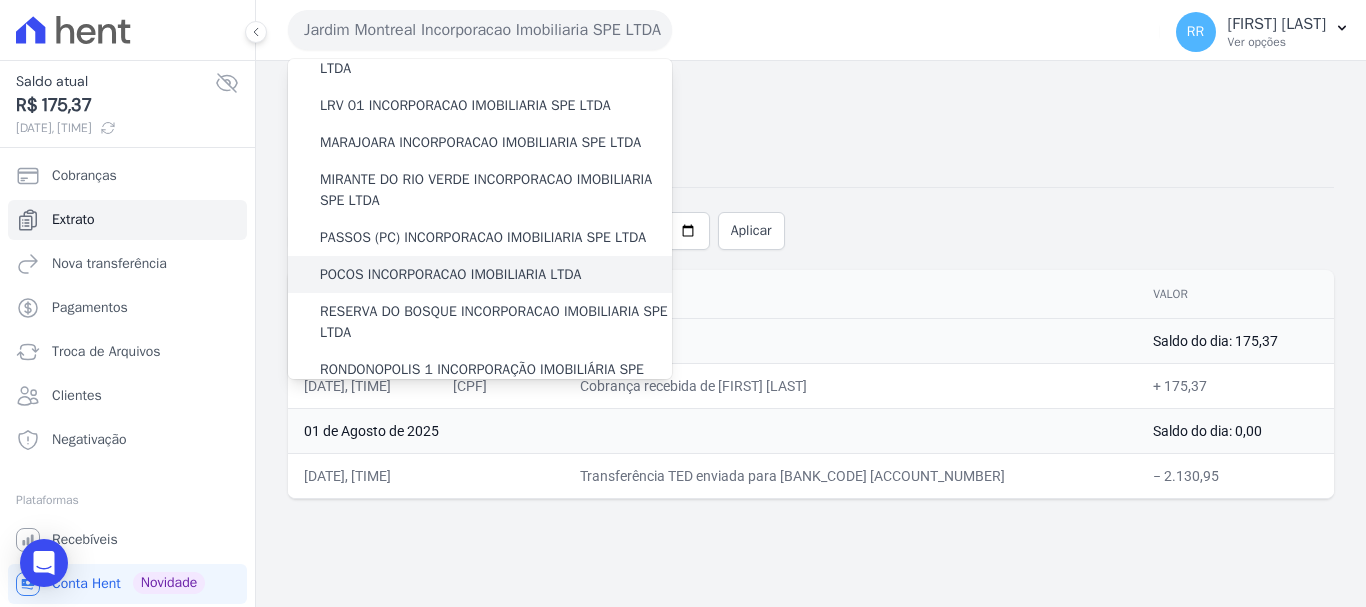 scroll, scrollTop: 600, scrollLeft: 0, axis: vertical 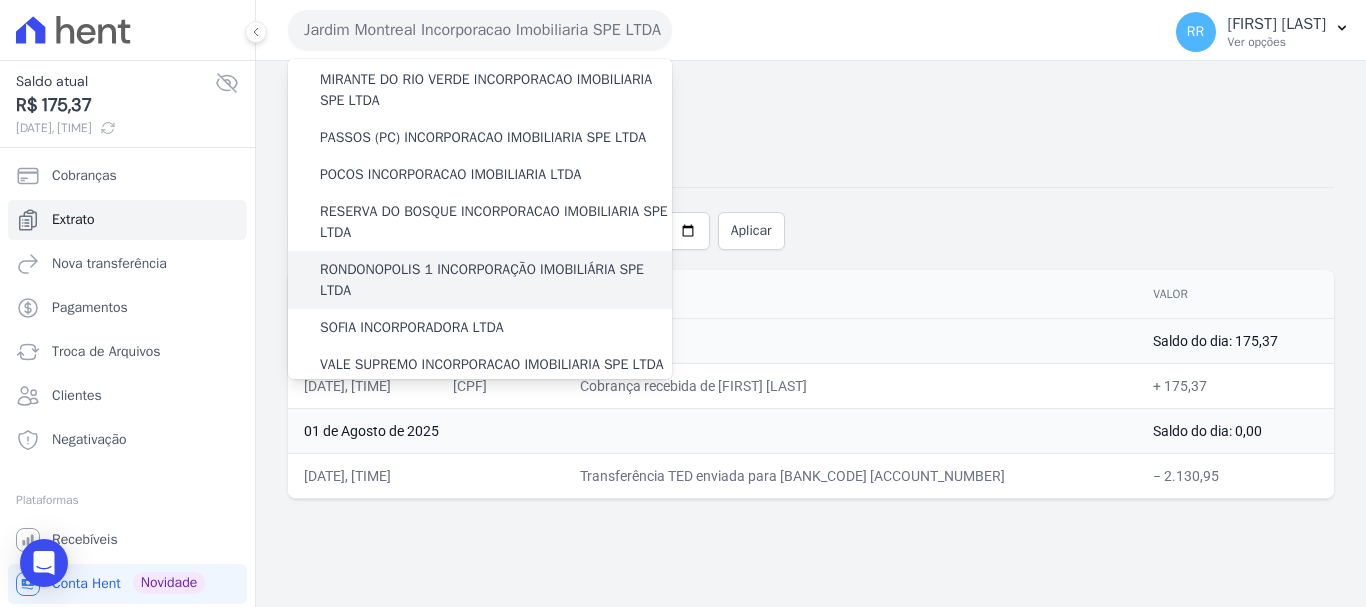 click on "RONDONOPOLIS 1 INCORPORAÇÃO IMOBILIÁRIA SPE LTDA" at bounding box center [496, 280] 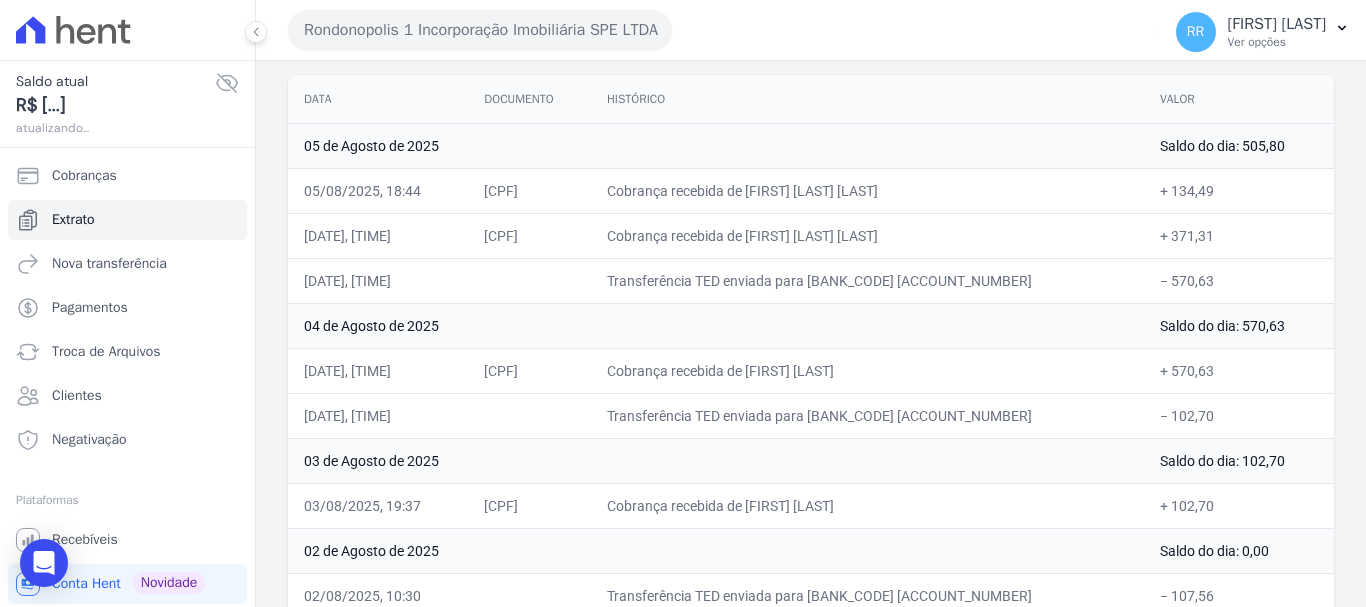 scroll, scrollTop: 200, scrollLeft: 0, axis: vertical 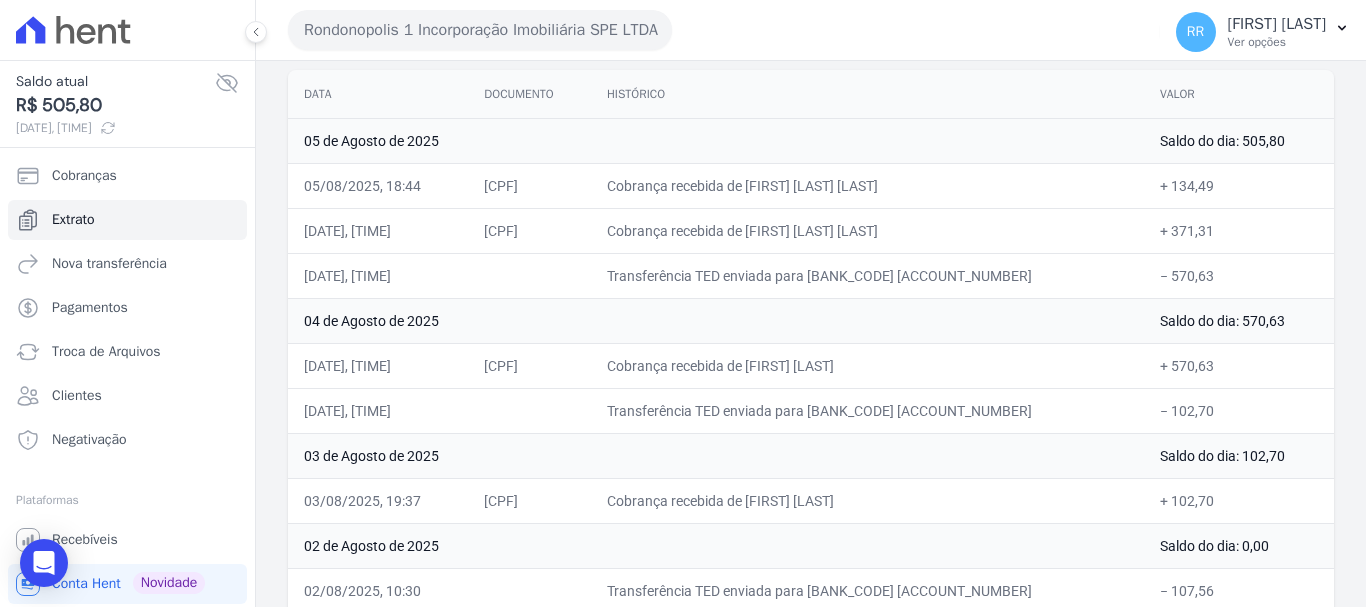 click on "Rondonopolis 1 Incorporação Imobiliária SPE LTDA" at bounding box center [480, 30] 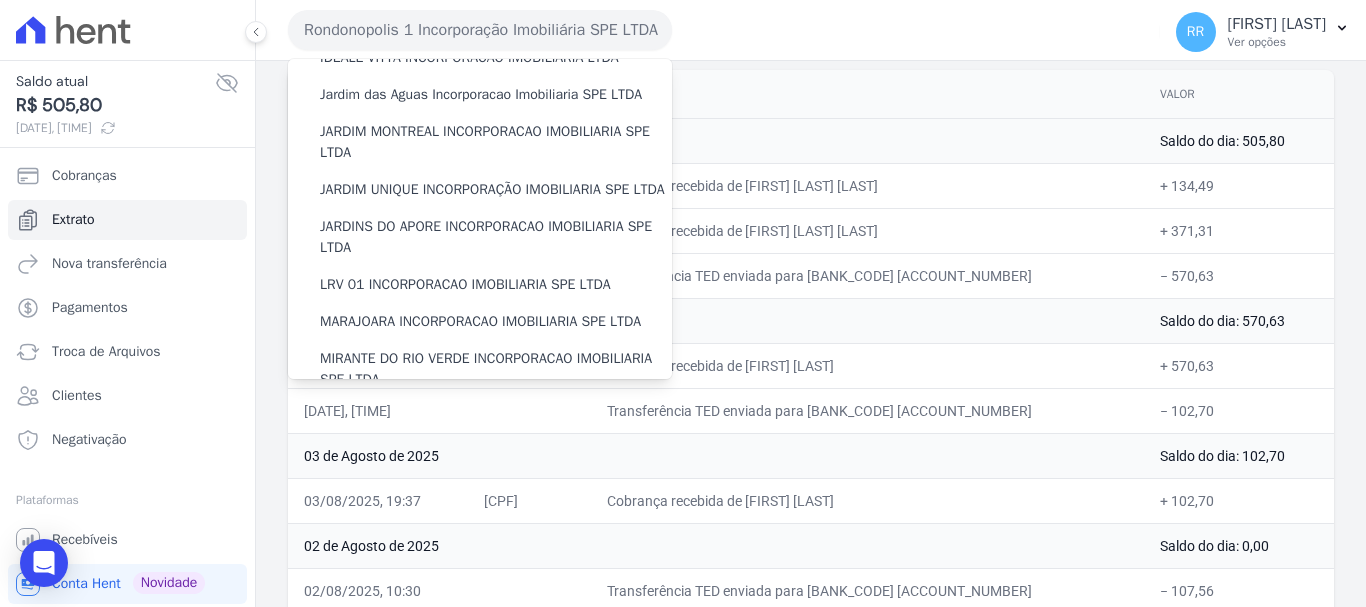 scroll, scrollTop: 400, scrollLeft: 0, axis: vertical 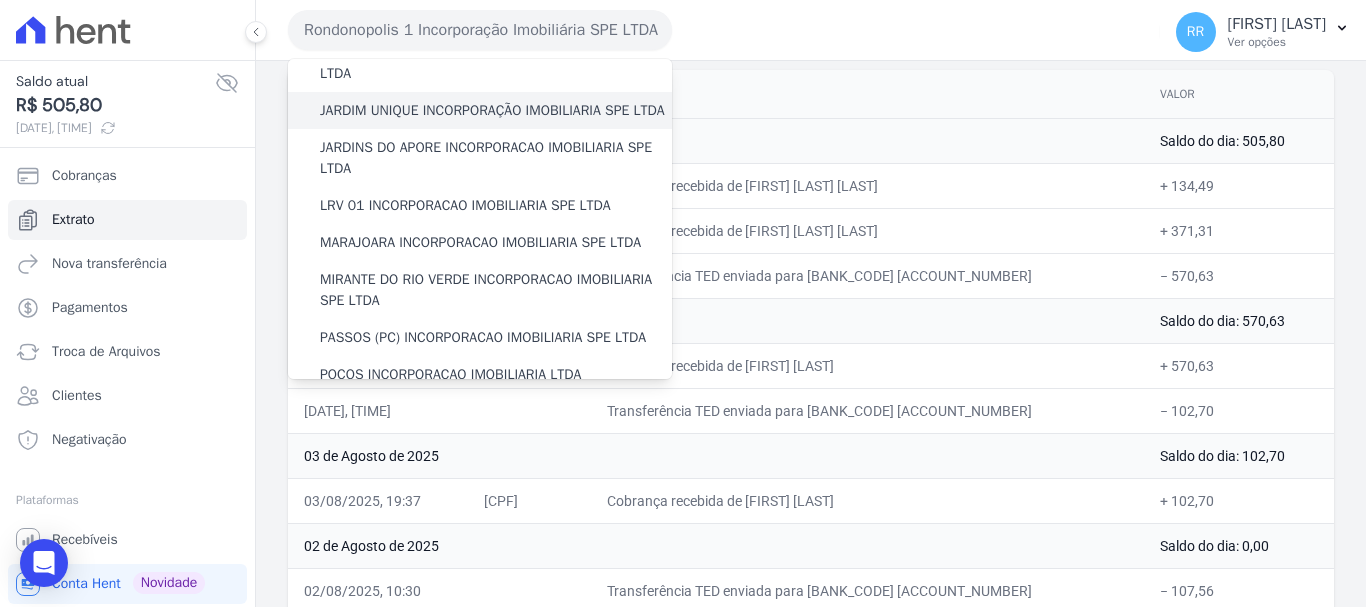 click on "JARDIM UNIQUE INCORPORAÇÃO IMOBILIARIA SPE LTDA" at bounding box center (492, 110) 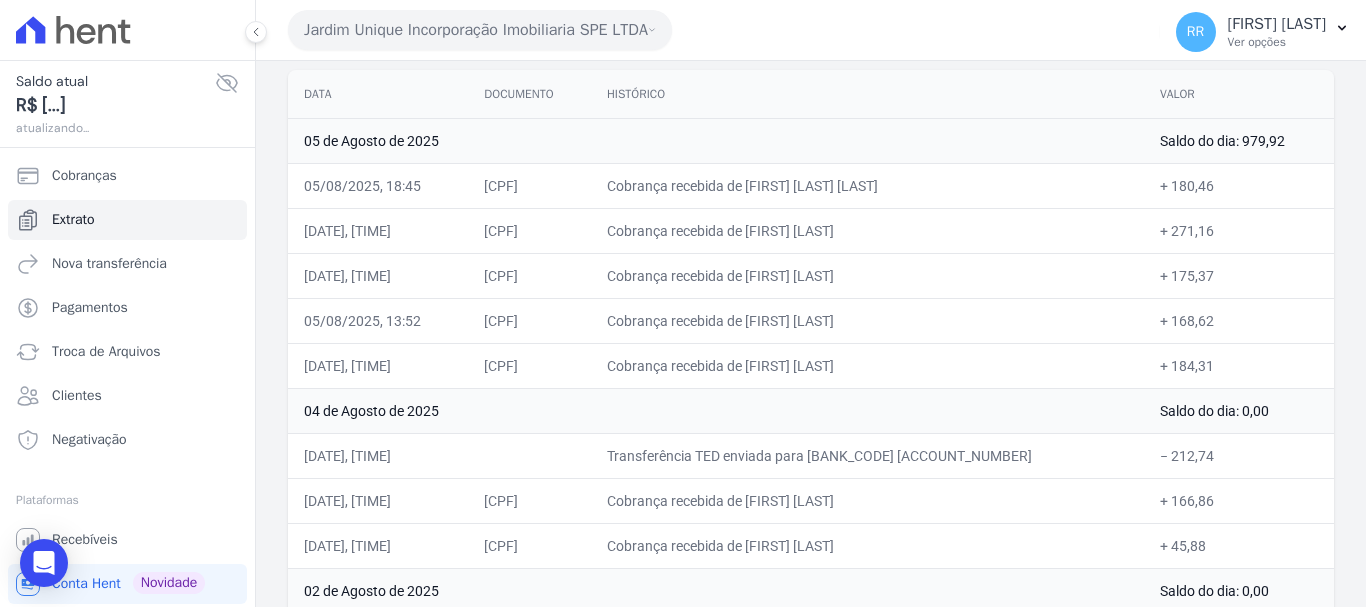 scroll, scrollTop: 100, scrollLeft: 0, axis: vertical 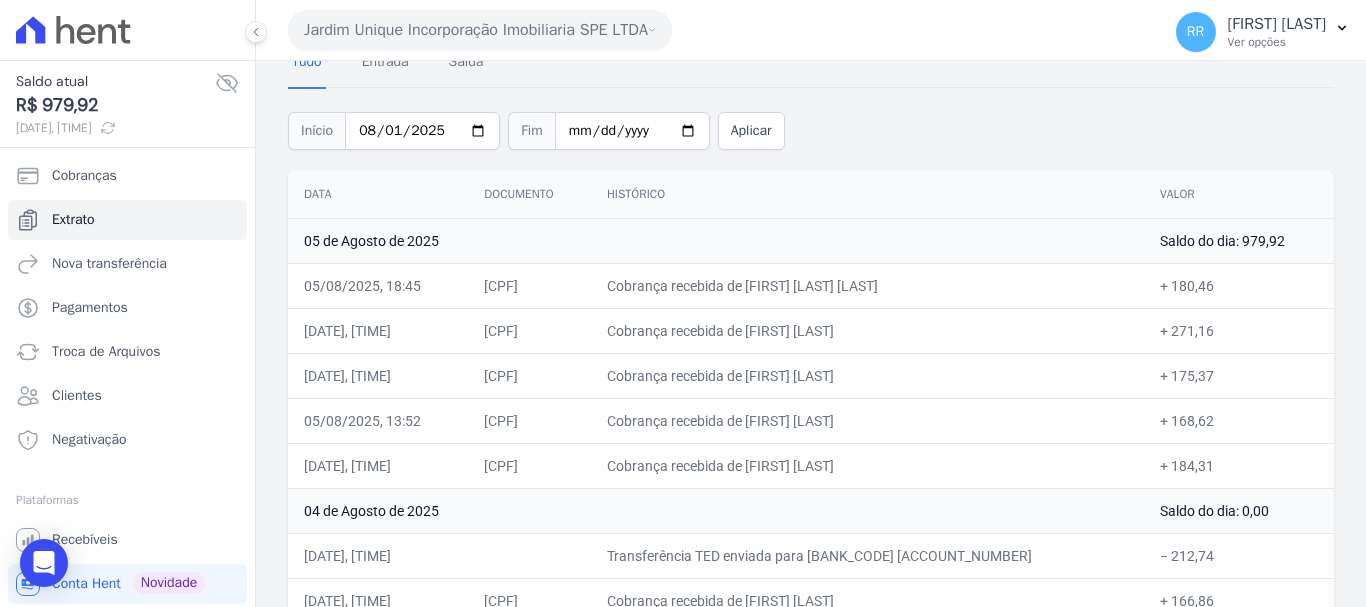 click on "Jardim Unique Incorporação Imobiliaria SPE LTDA" at bounding box center [480, 30] 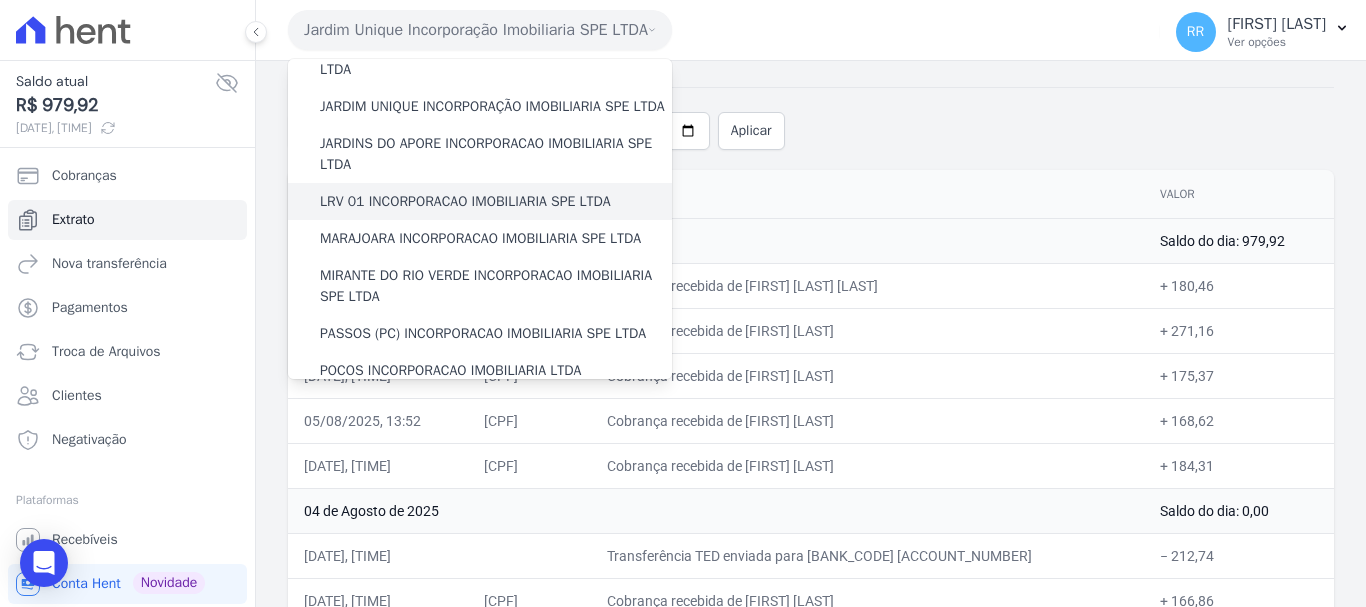scroll, scrollTop: 500, scrollLeft: 0, axis: vertical 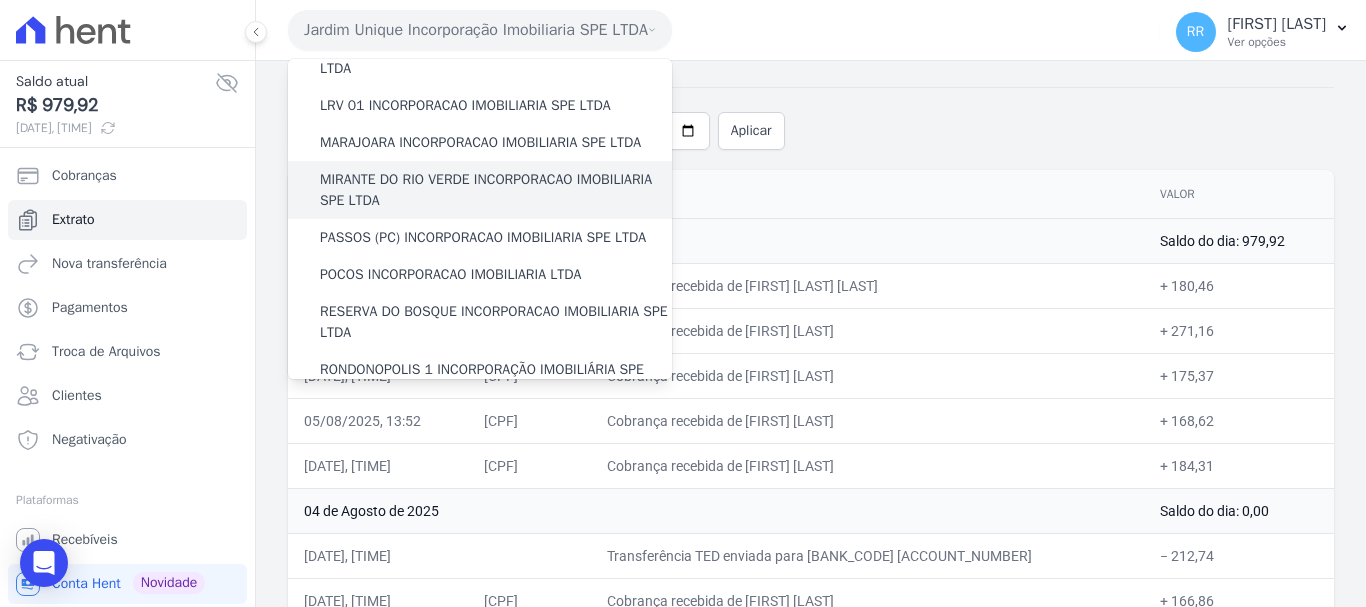 click on "MIRANTE DO RIO VERDE INCORPORACAO IMOBILIARIA SPE LTDA" at bounding box center [496, 190] 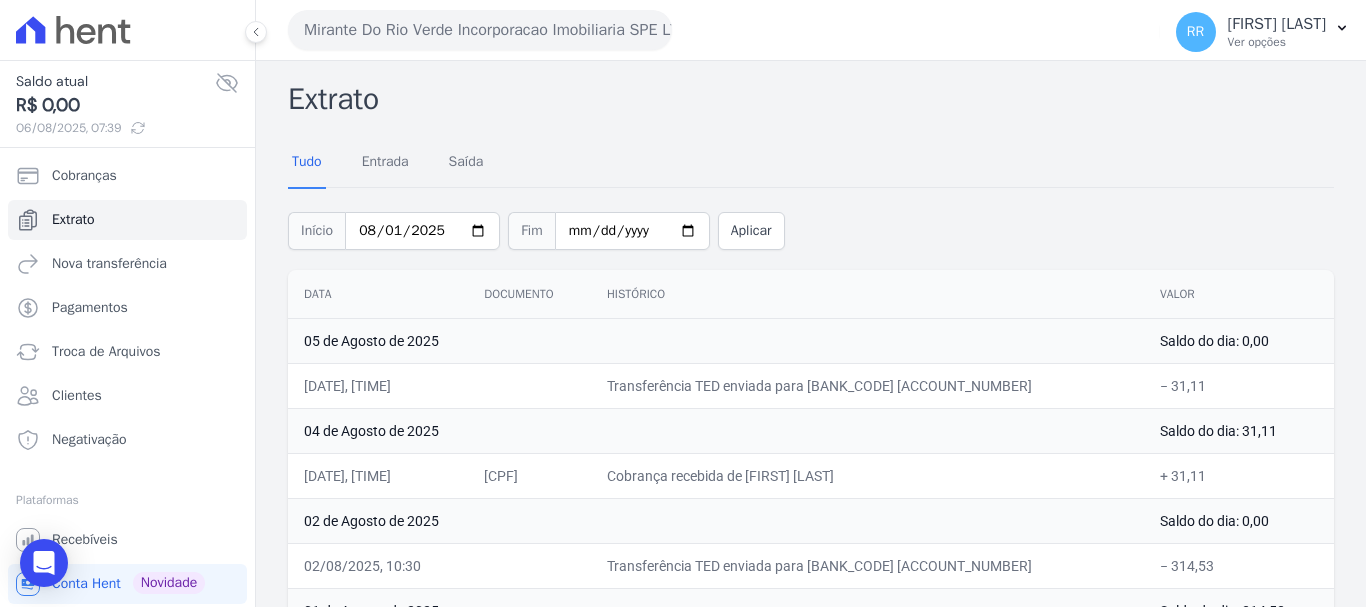 click on "Mirante Do Rio Verde Incorporacao Imobiliaria SPE LTDA" at bounding box center [480, 30] 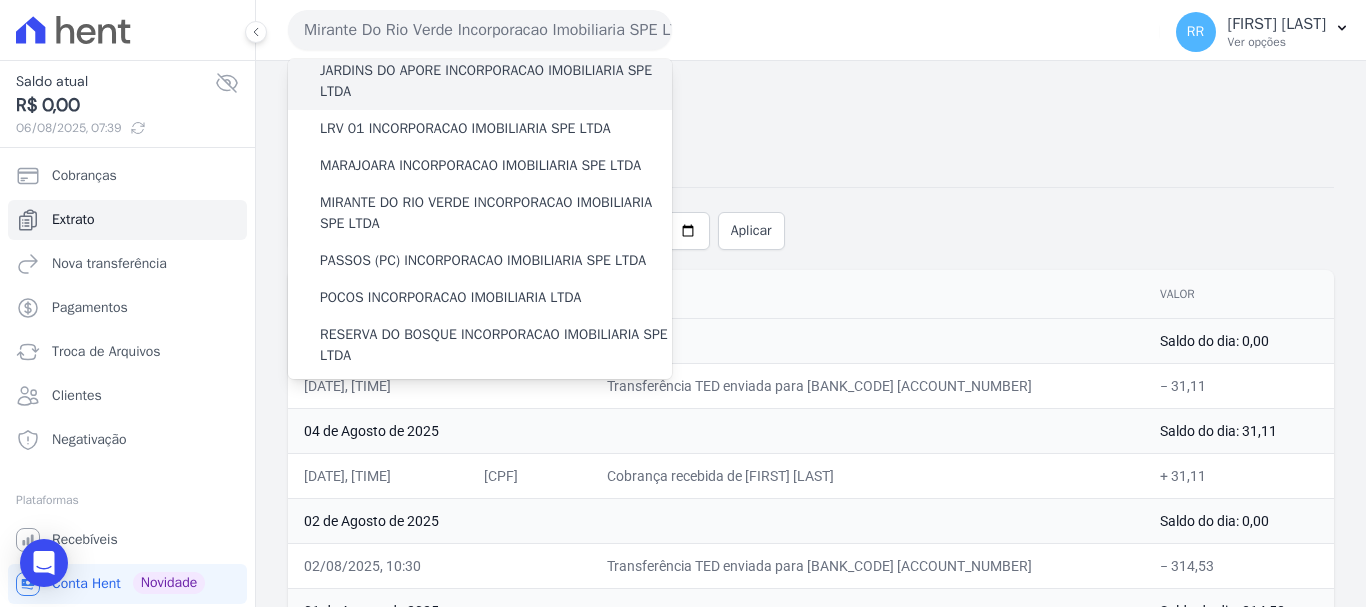 scroll, scrollTop: 500, scrollLeft: 0, axis: vertical 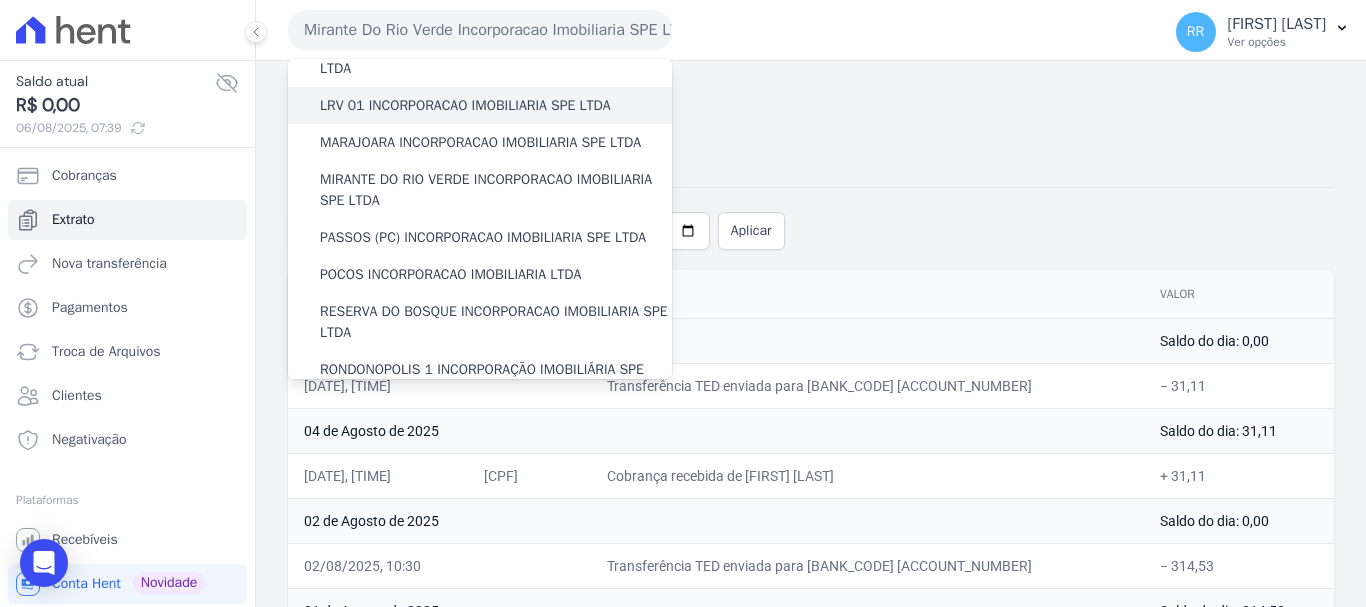 click on "LRV 01 INCORPORACAO IMOBILIARIA SPE LTDA" at bounding box center [465, 105] 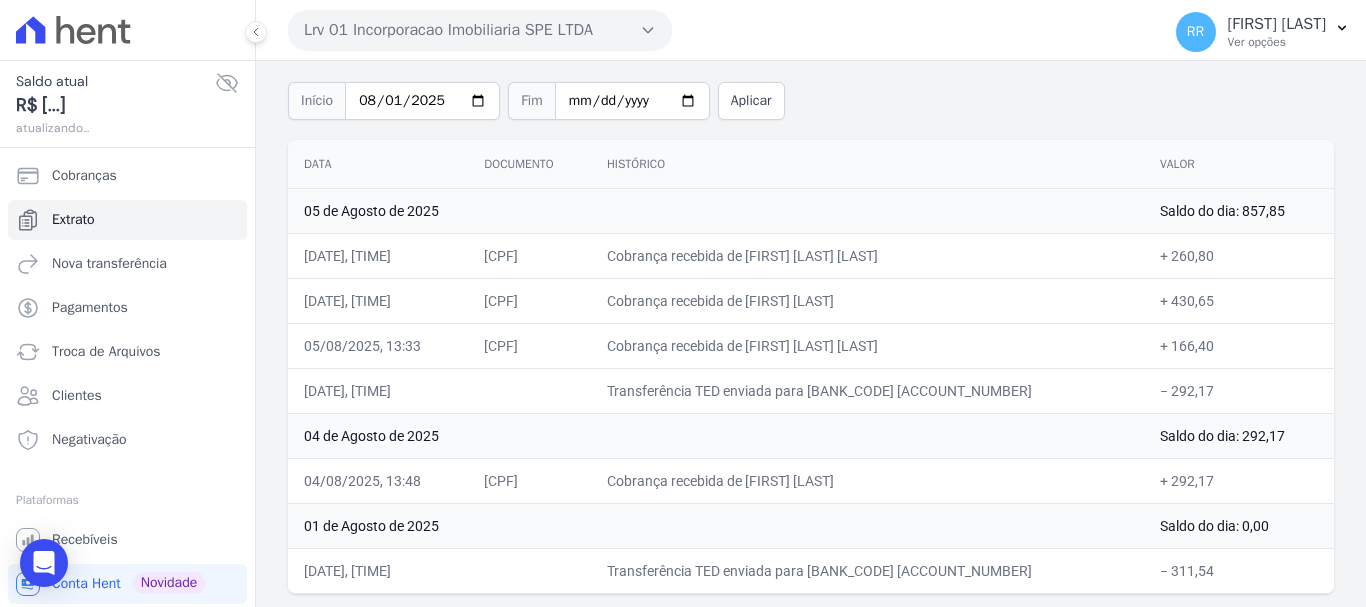 scroll, scrollTop: 133, scrollLeft: 0, axis: vertical 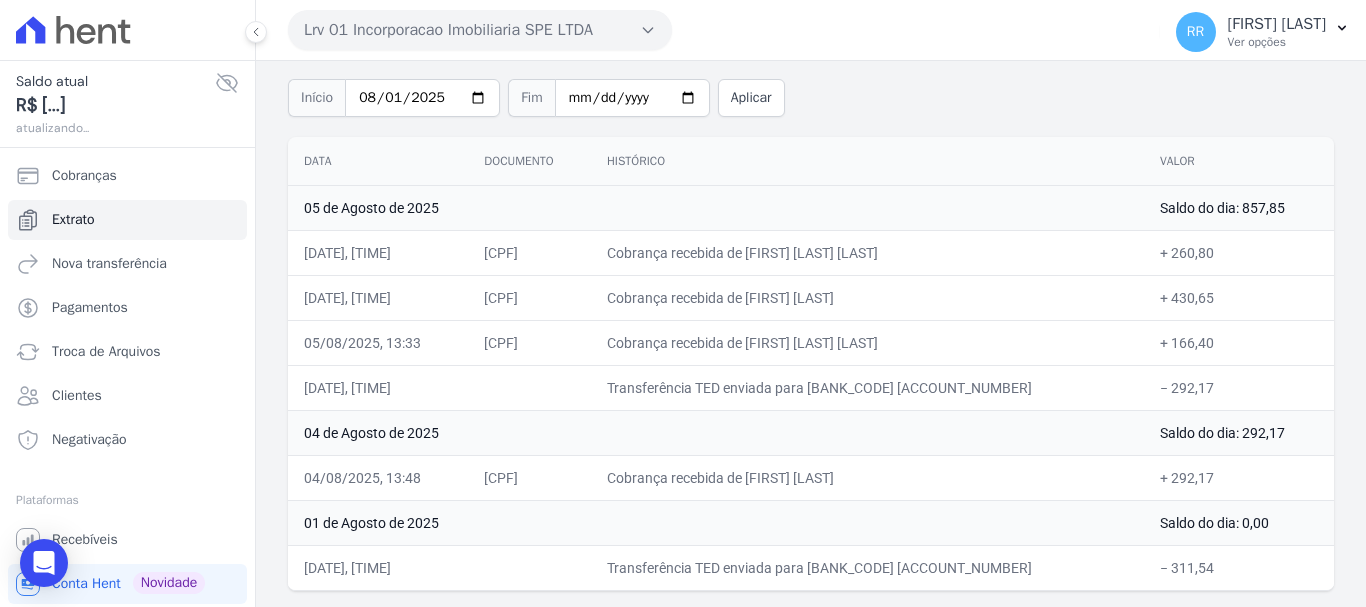 click 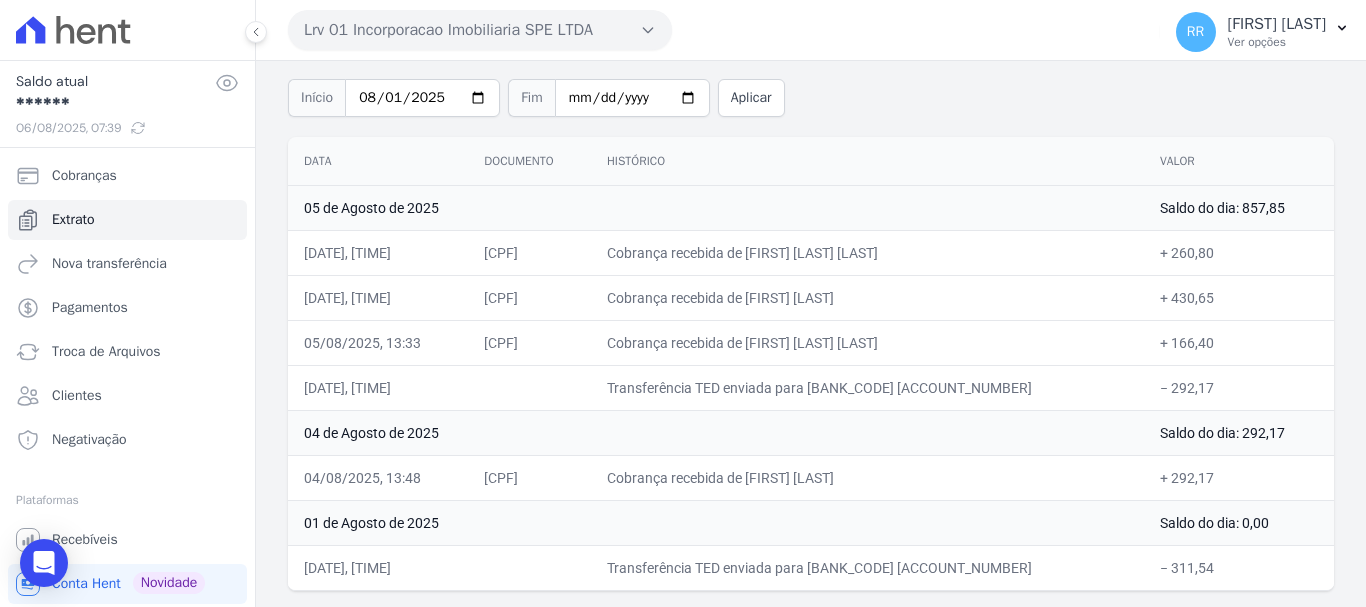 click 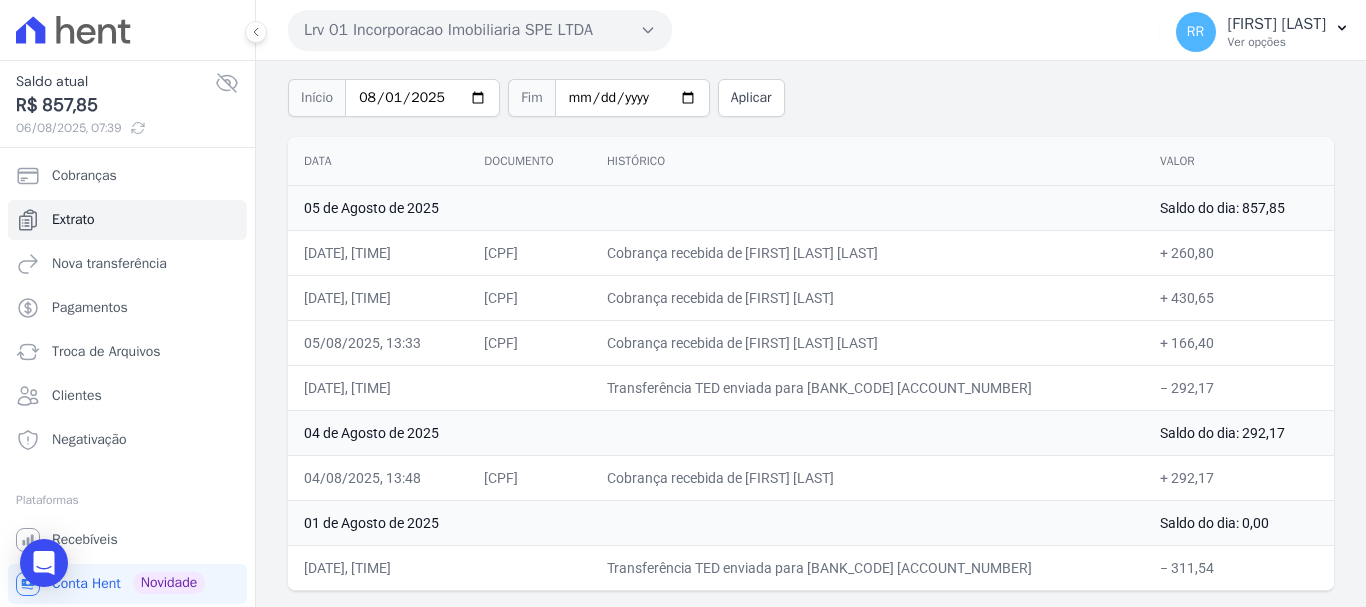 click on "Lrv 01 Incorporacao Imobiliaria SPE LTDA" at bounding box center (480, 30) 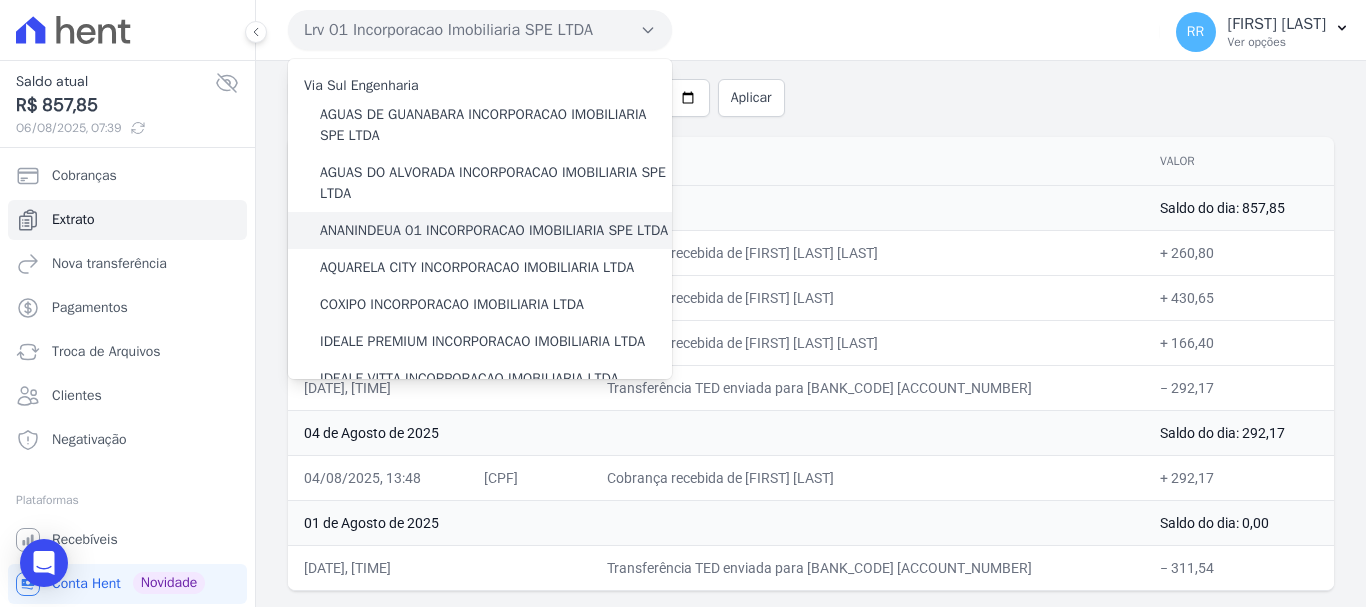 click on "ANANINDEUA 01 INCORPORACAO IMOBILIARIA SPE LTDA" at bounding box center [494, 230] 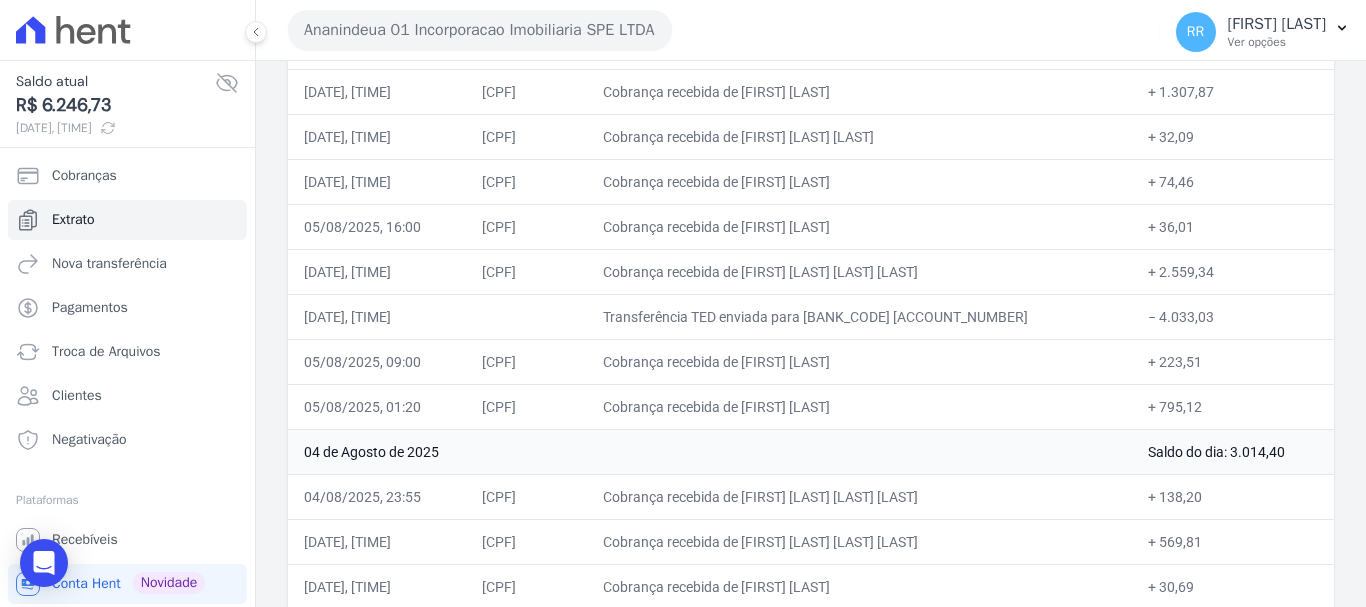 scroll, scrollTop: 500, scrollLeft: 0, axis: vertical 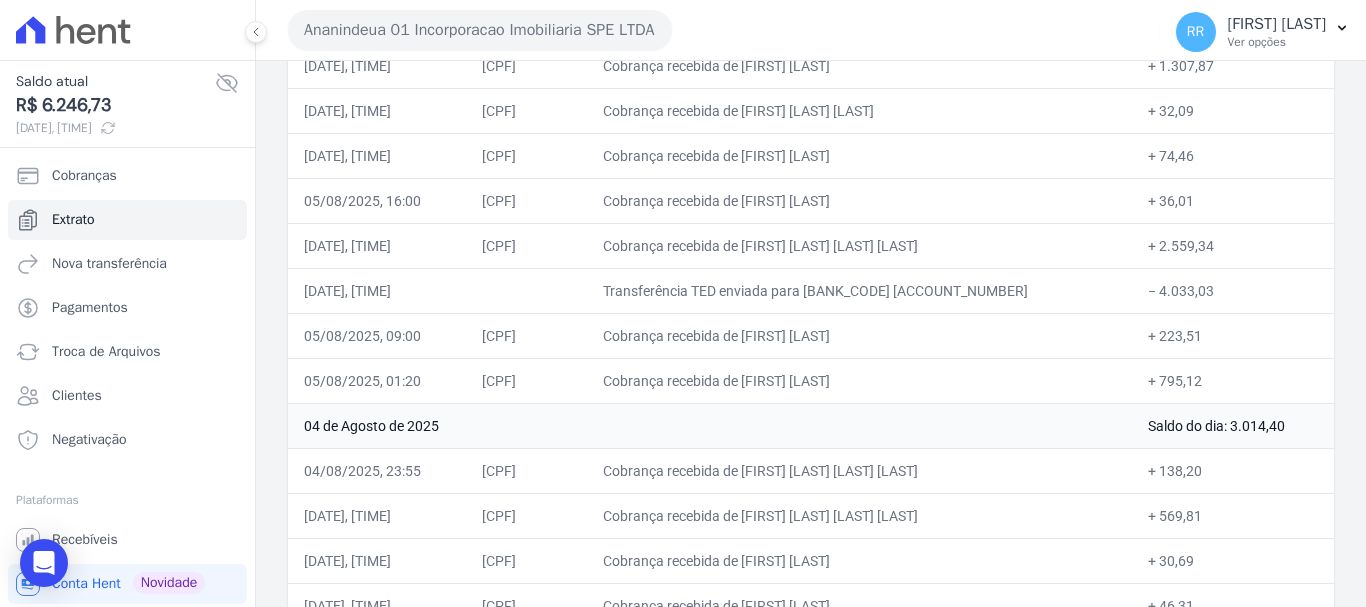click on "Cobrança recebida de [FIRST] [LAST]" at bounding box center (860, 200) 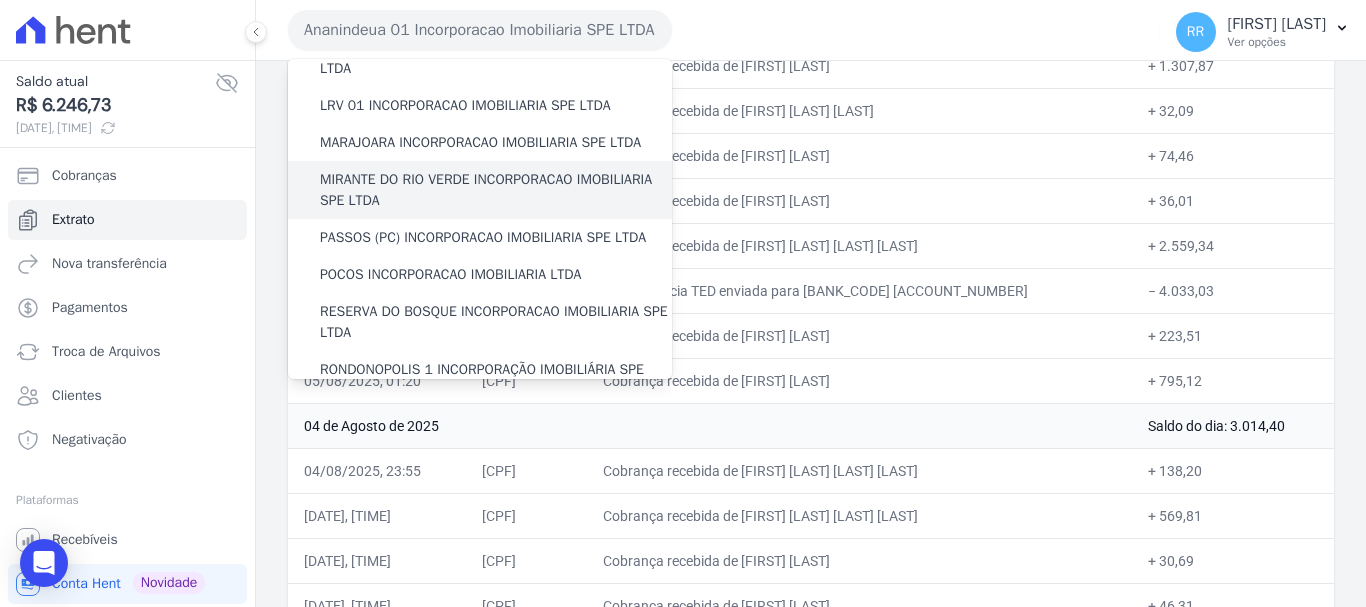 scroll, scrollTop: 873, scrollLeft: 0, axis: vertical 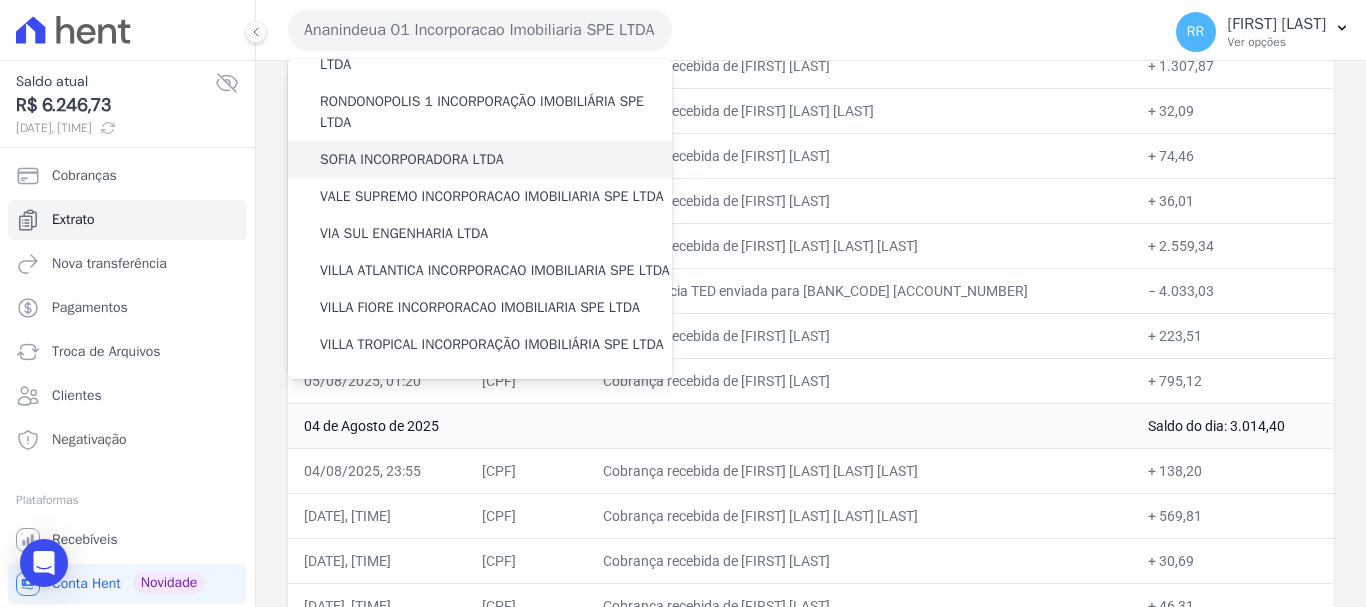 click on "SOFIA INCORPORADORA LTDA" at bounding box center (412, 159) 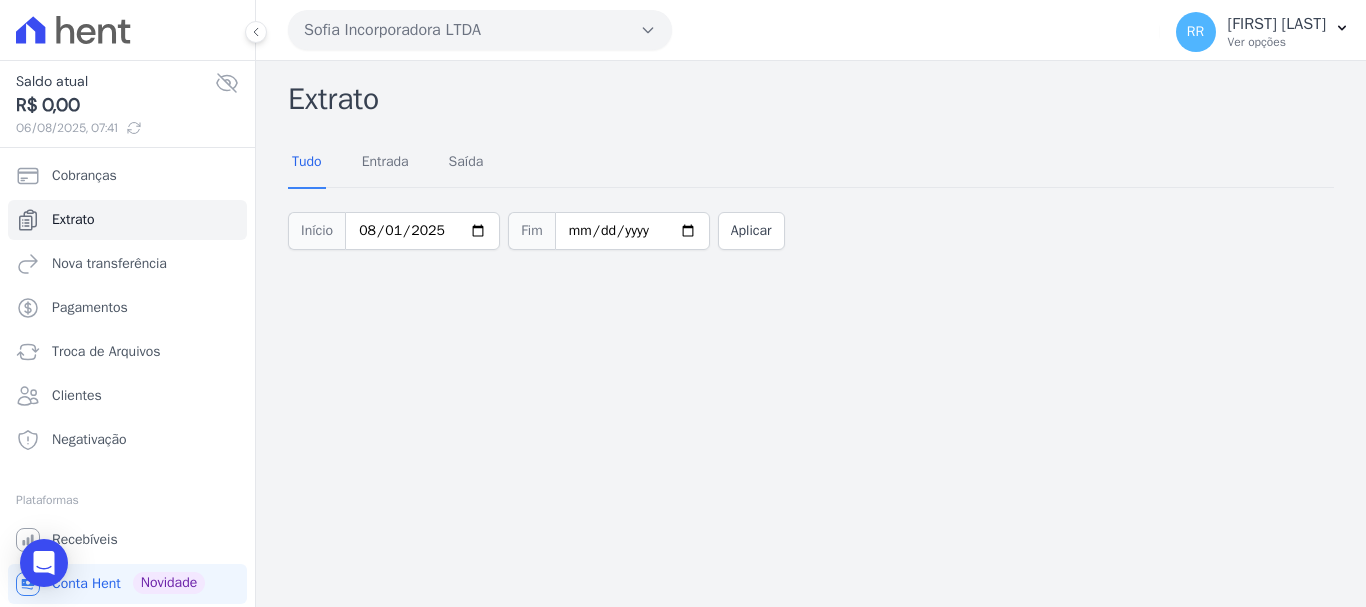 click on "Sofia Incorporadora LTDA" at bounding box center [480, 30] 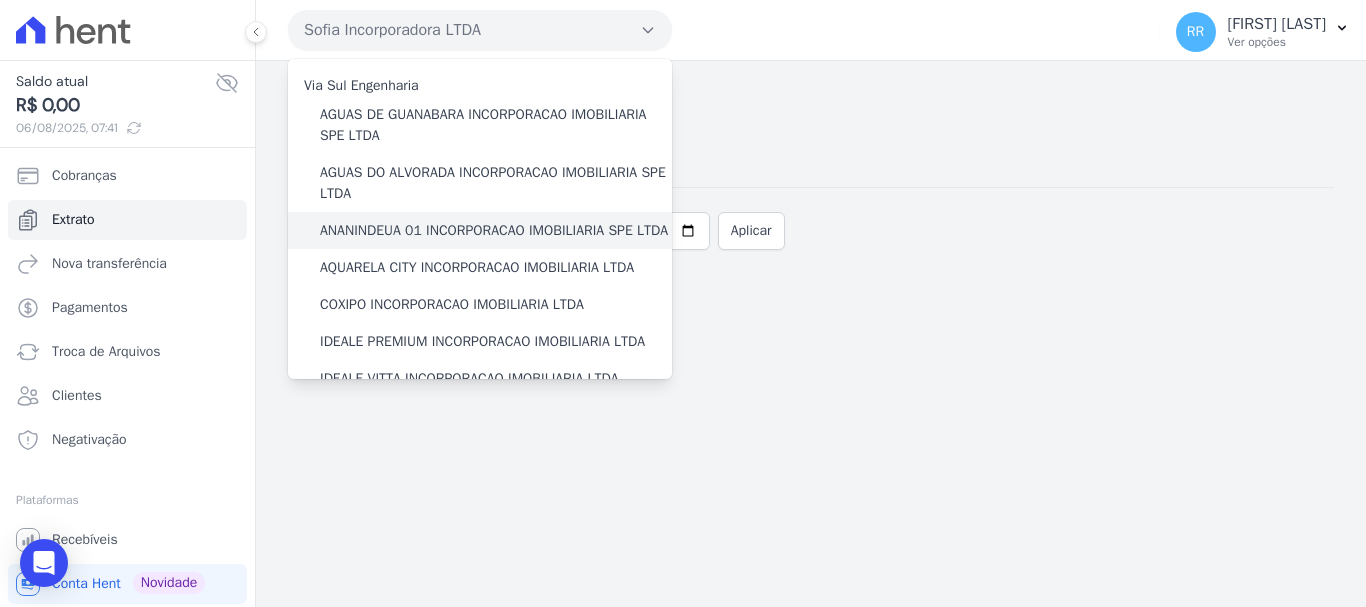 click on "ANANINDEUA 01 INCORPORACAO IMOBILIARIA SPE LTDA" at bounding box center [494, 230] 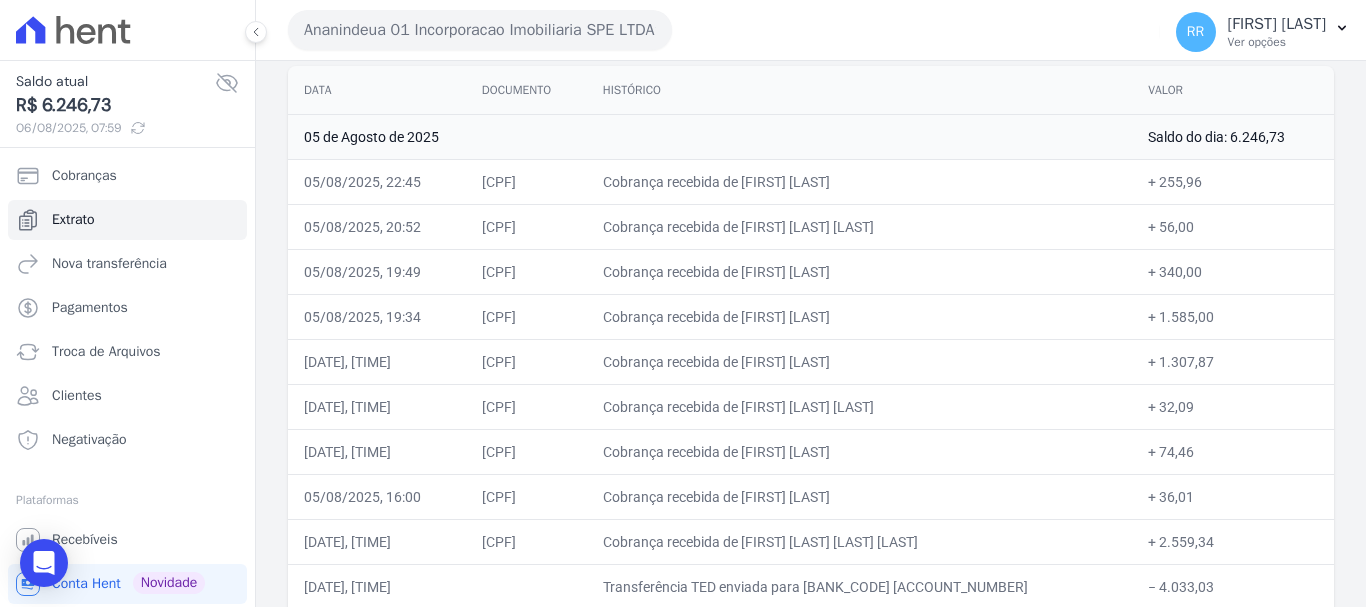 scroll, scrollTop: 200, scrollLeft: 0, axis: vertical 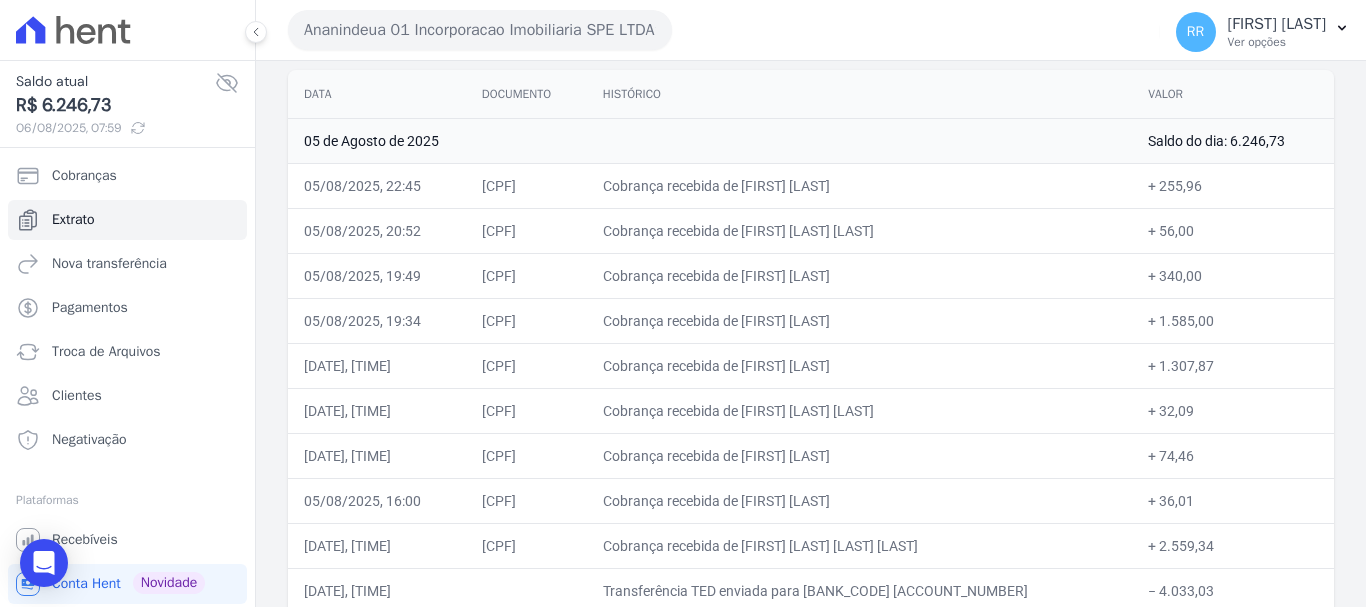 click on "Cobrança recebida de [FIRST] [LAST]" at bounding box center (860, 365) 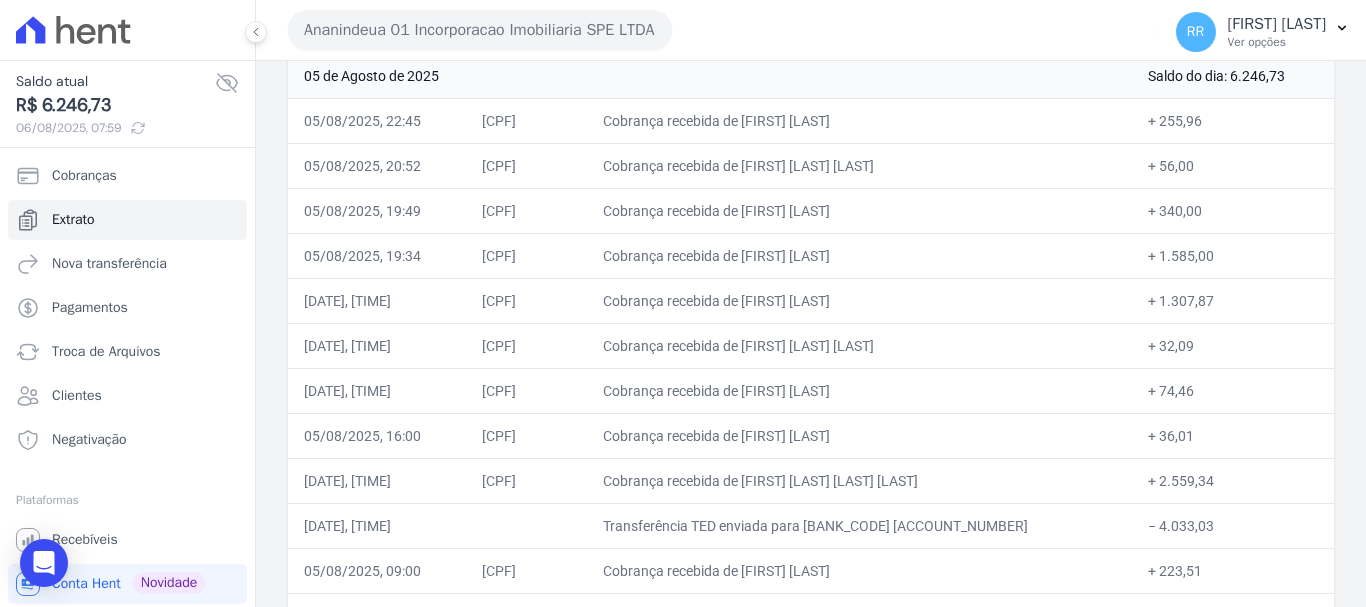 scroll, scrollTop: 300, scrollLeft: 0, axis: vertical 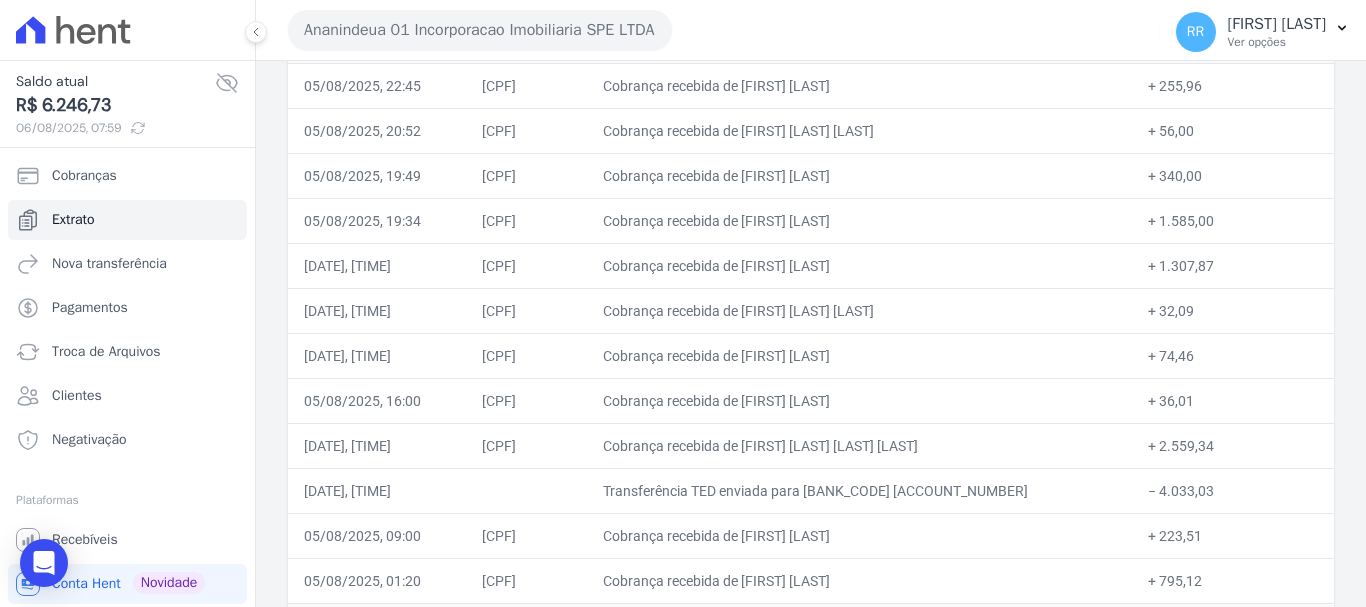 drag, startPoint x: 835, startPoint y: 405, endPoint x: 1143, endPoint y: 392, distance: 308.27423 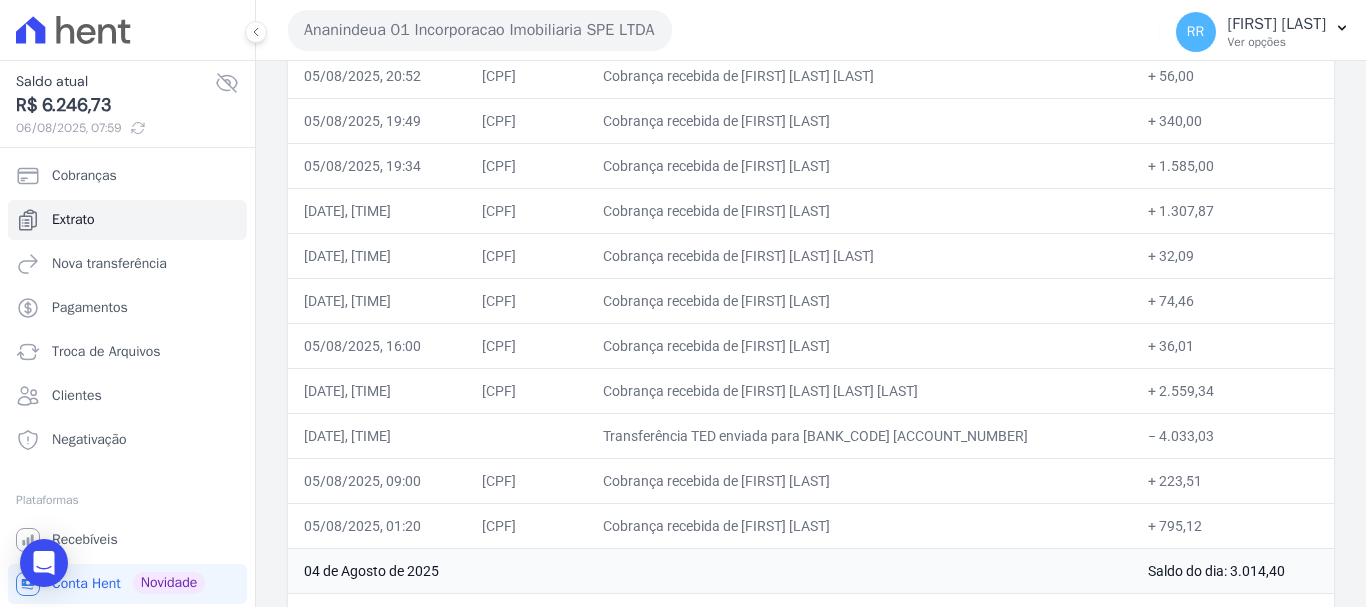 scroll, scrollTop: 400, scrollLeft: 0, axis: vertical 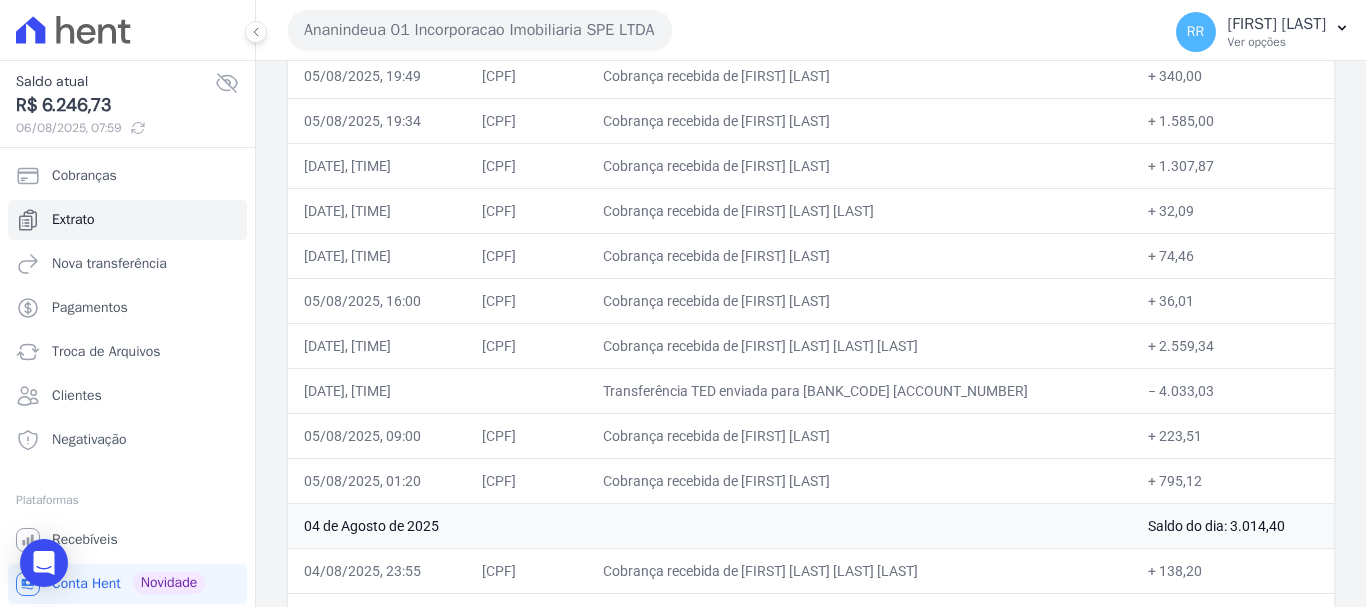 drag, startPoint x: 775, startPoint y: 203, endPoint x: 955, endPoint y: 204, distance: 180.00278 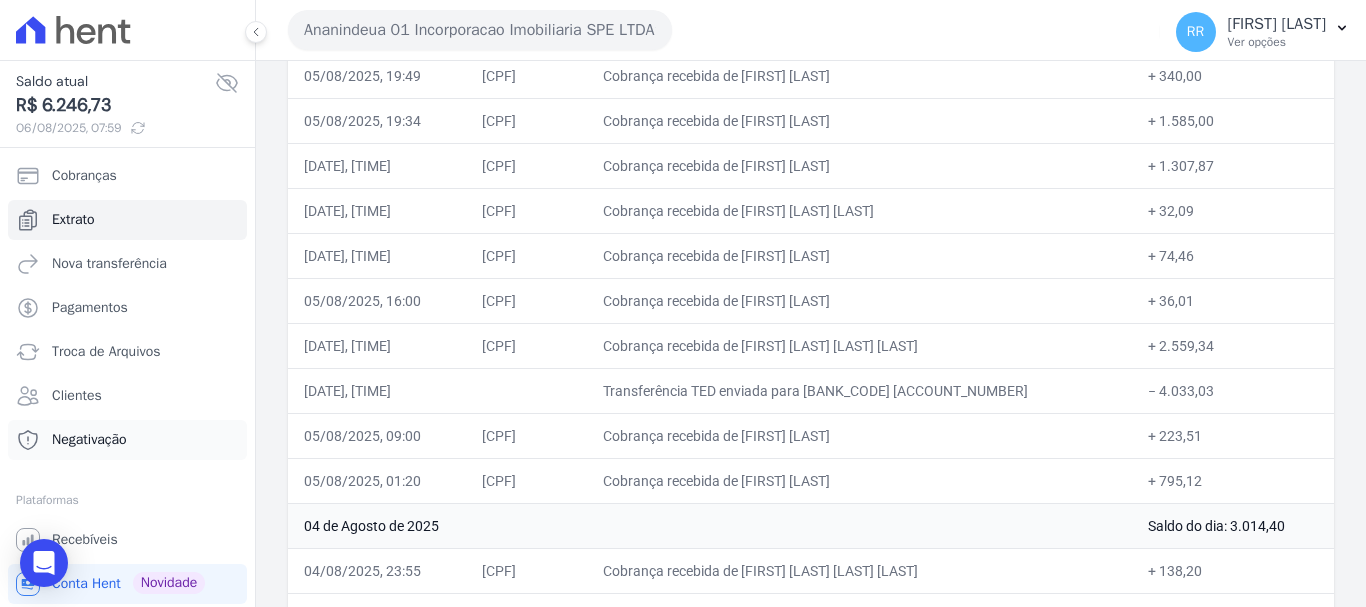 copy on "[FIRST] [LAST]" 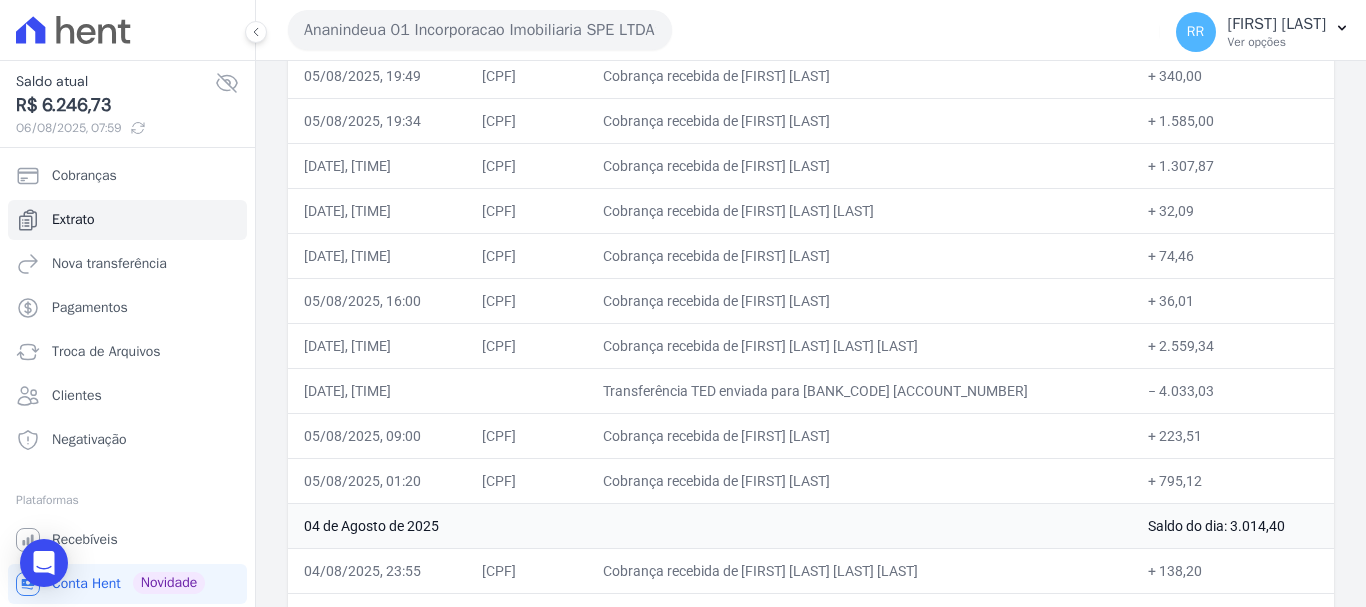 drag, startPoint x: 770, startPoint y: 299, endPoint x: 965, endPoint y: 297, distance: 195.01025 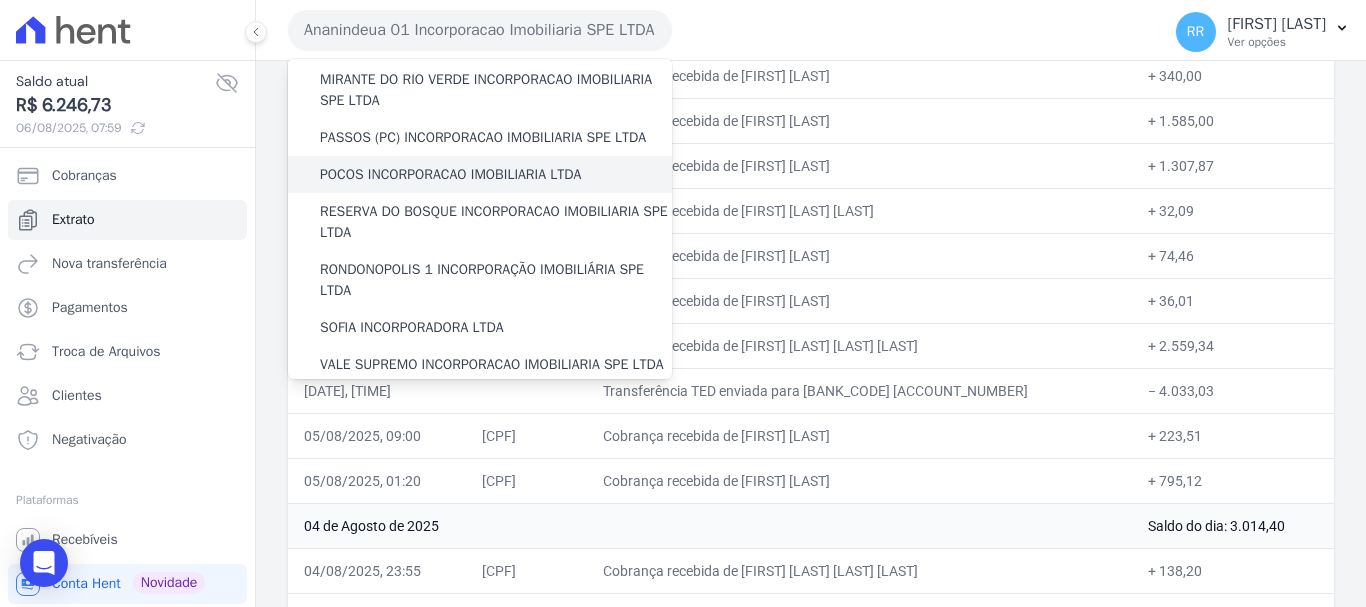 scroll, scrollTop: 500, scrollLeft: 0, axis: vertical 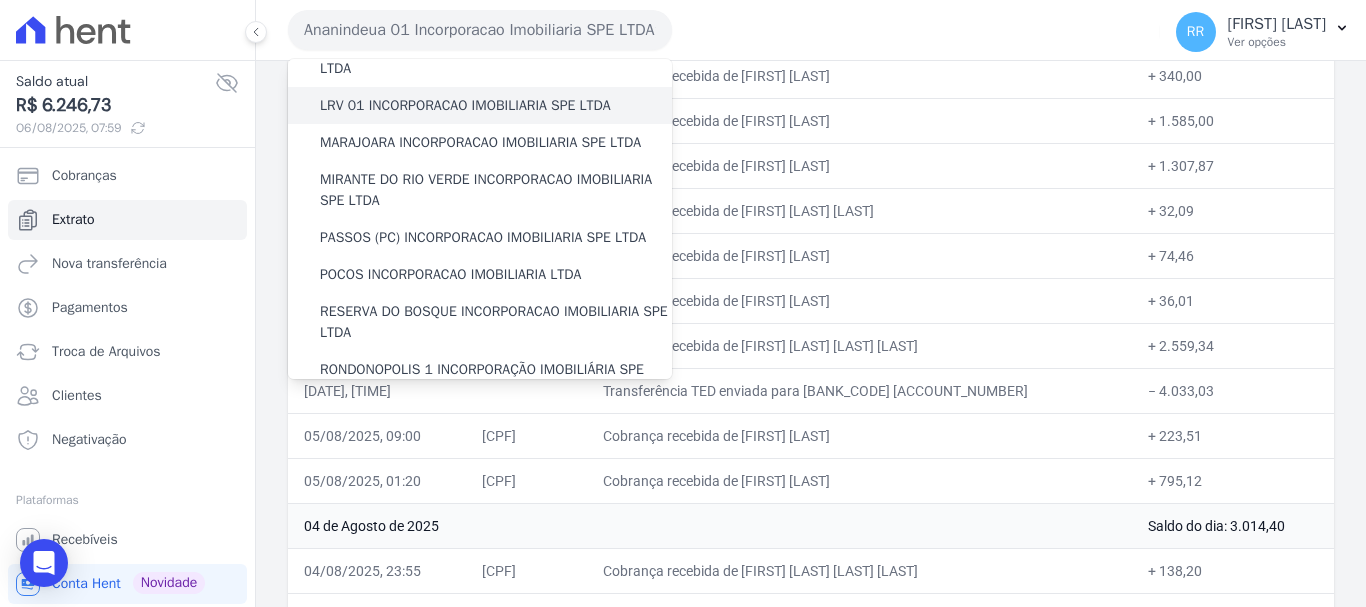 click on "LRV 01 INCORPORACAO IMOBILIARIA SPE LTDA" at bounding box center [480, 105] 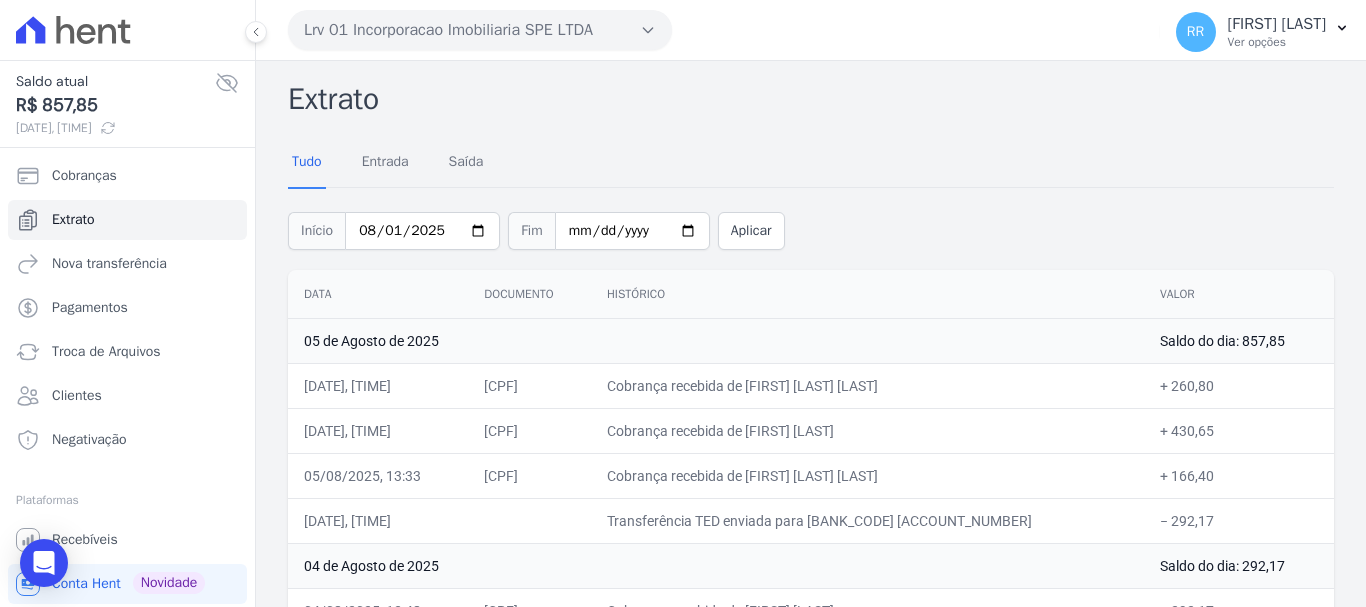 drag, startPoint x: 788, startPoint y: 471, endPoint x: 960, endPoint y: 469, distance: 172.01163 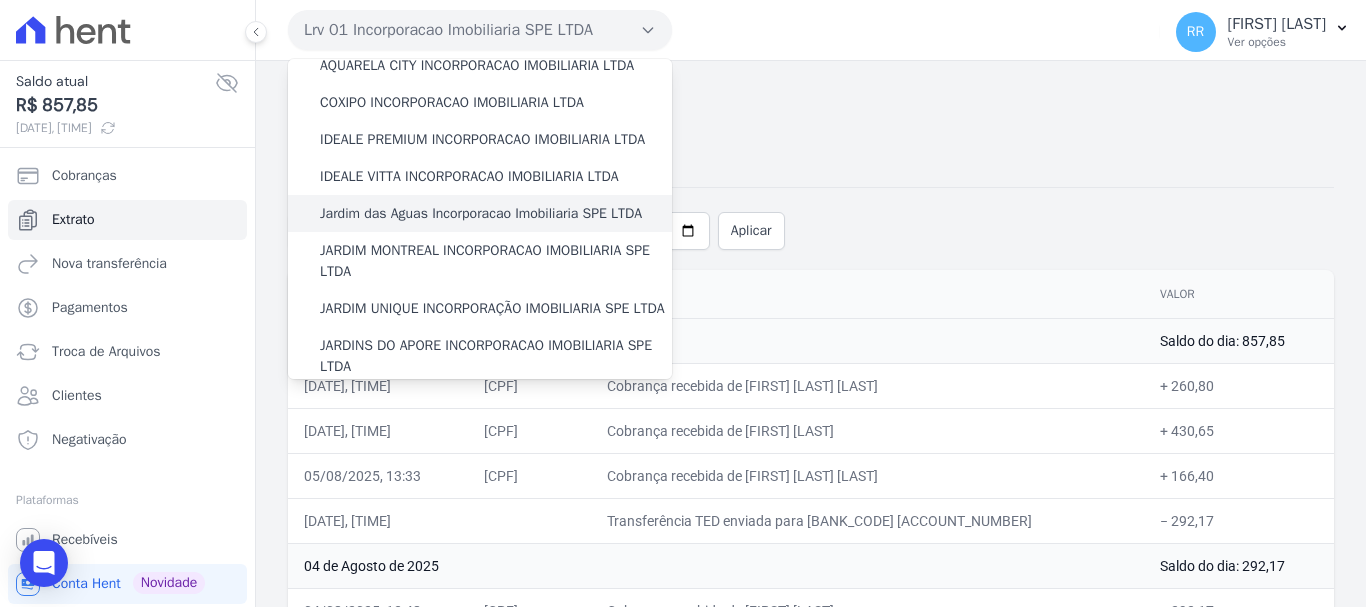 scroll, scrollTop: 400, scrollLeft: 0, axis: vertical 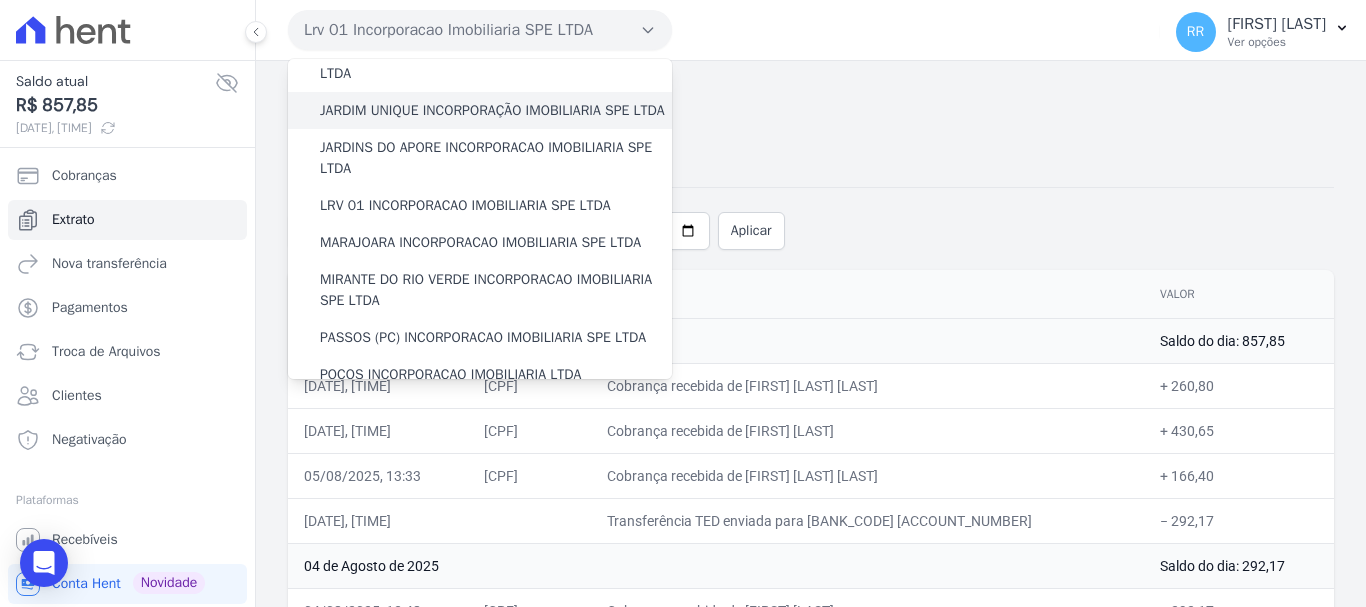 click on "JARDIM UNIQUE INCORPORAÇÃO IMOBILIARIA SPE LTDA" at bounding box center [492, 110] 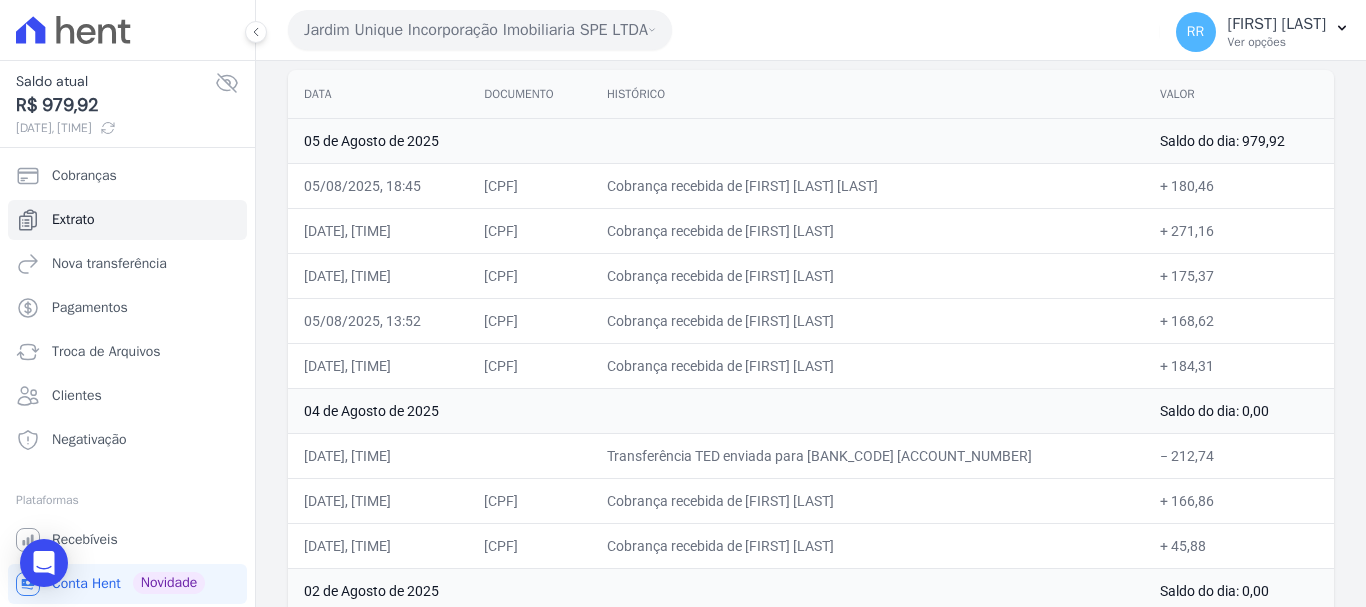 scroll, scrollTop: 100, scrollLeft: 0, axis: vertical 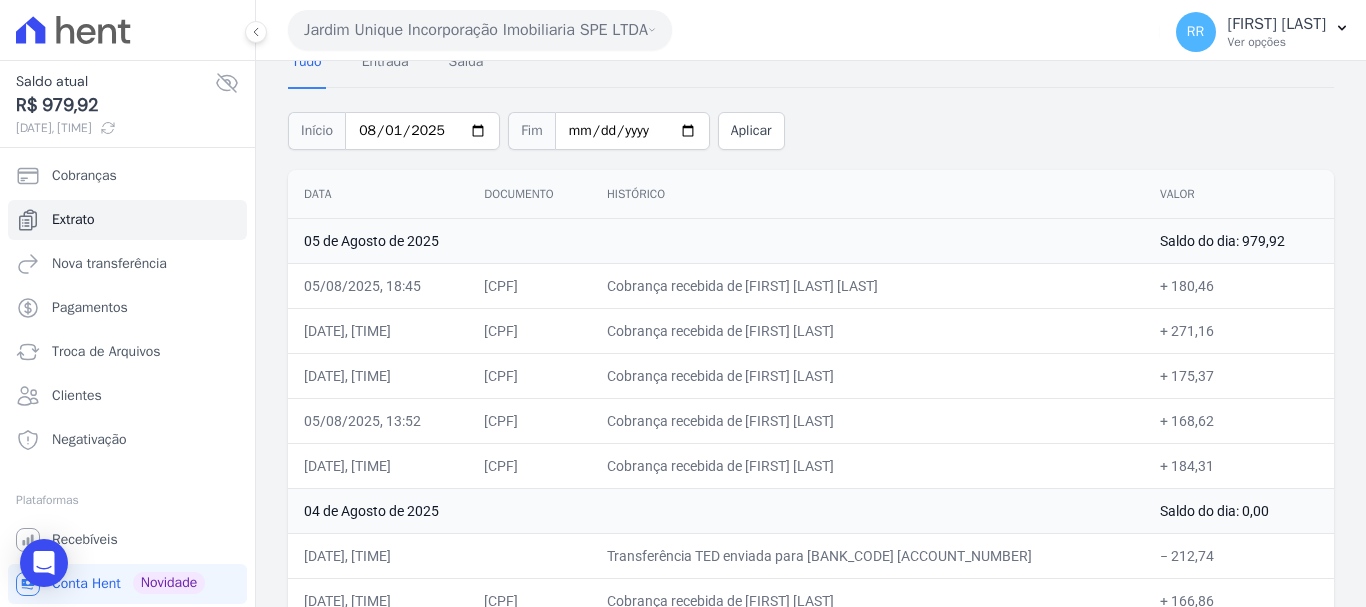 click on "Cobrança recebida de [FIRST] [LAST]" at bounding box center (867, 330) 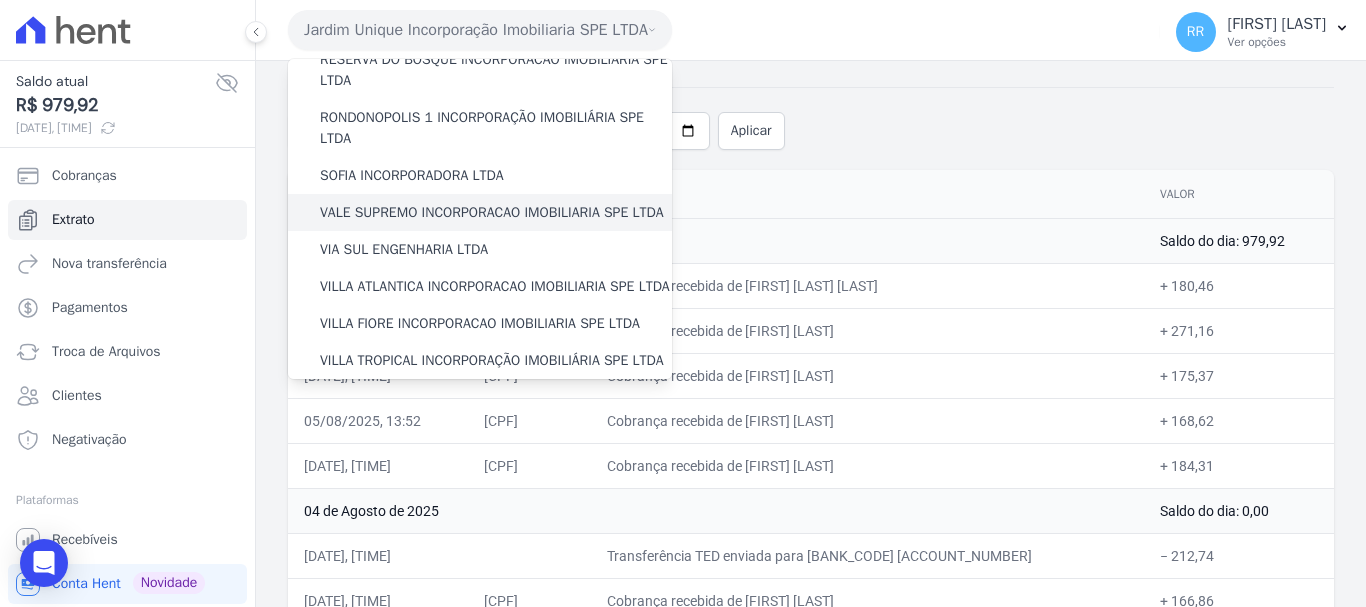 scroll, scrollTop: 800, scrollLeft: 0, axis: vertical 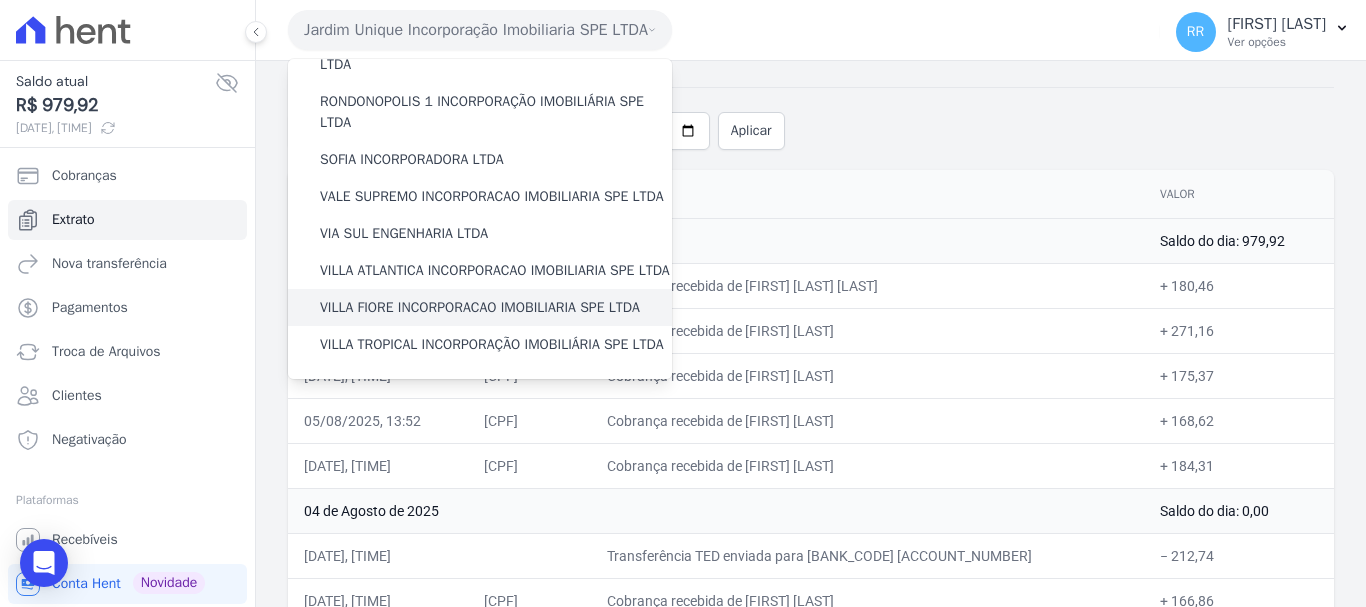 click on "VILLA FIORE INCORPORACAO IMOBILIARIA SPE LTDA" at bounding box center [480, 307] 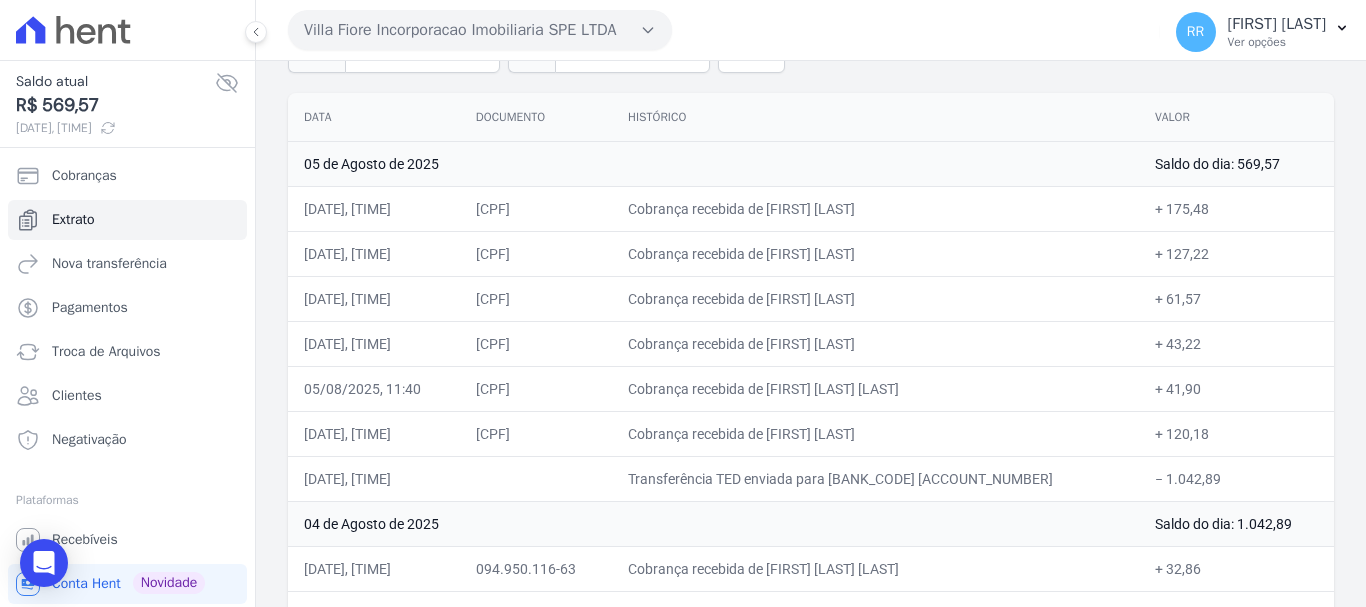 scroll, scrollTop: 200, scrollLeft: 0, axis: vertical 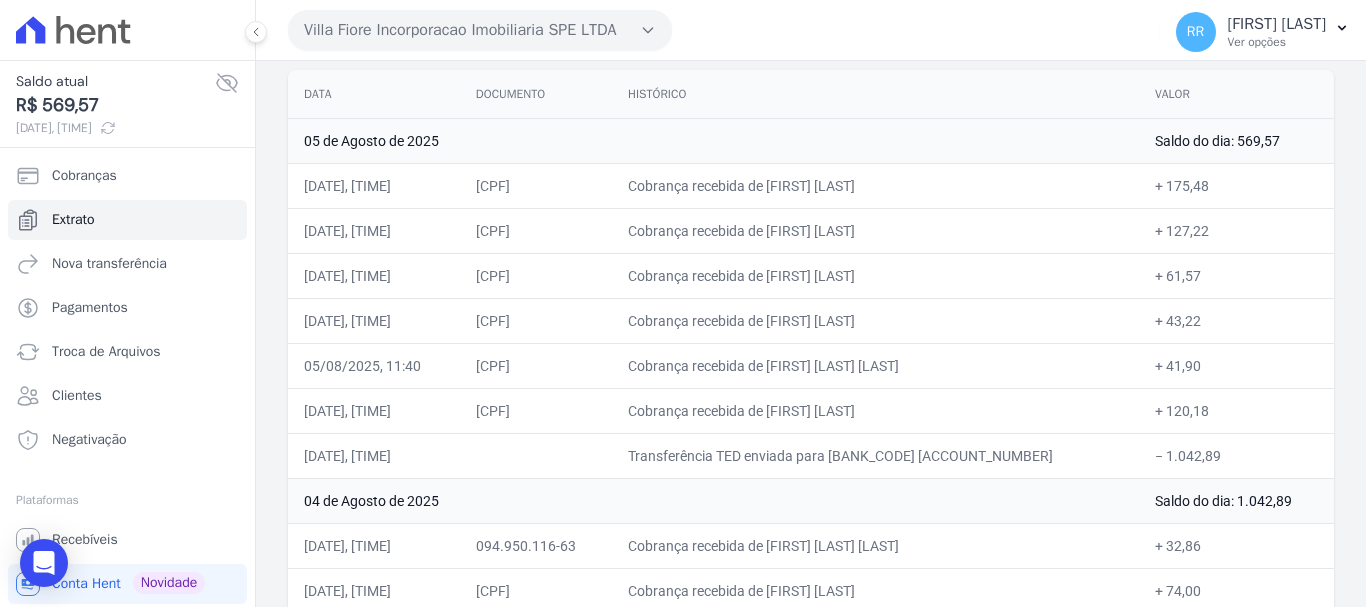 drag, startPoint x: 773, startPoint y: 414, endPoint x: 982, endPoint y: 416, distance: 209.00957 